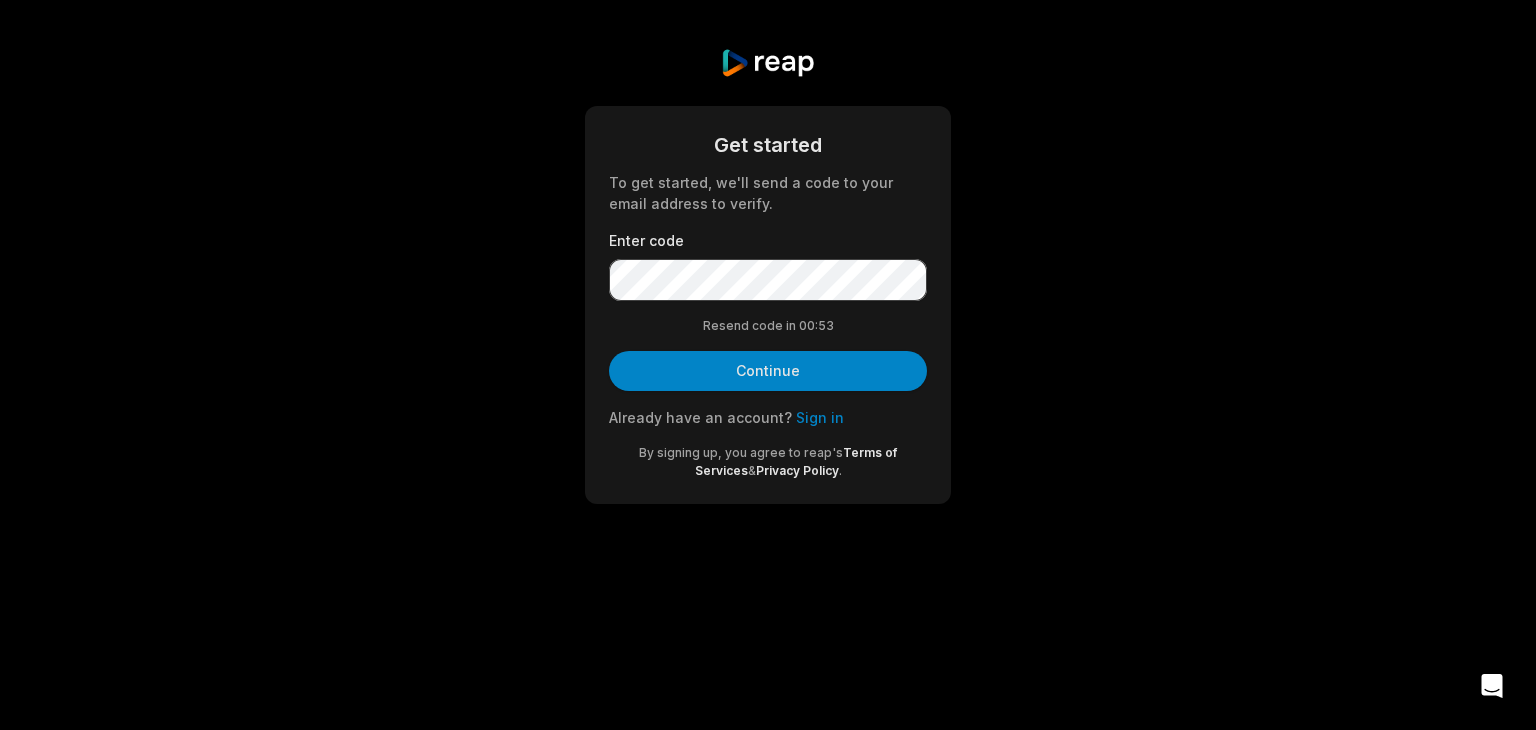 scroll, scrollTop: 0, scrollLeft: 0, axis: both 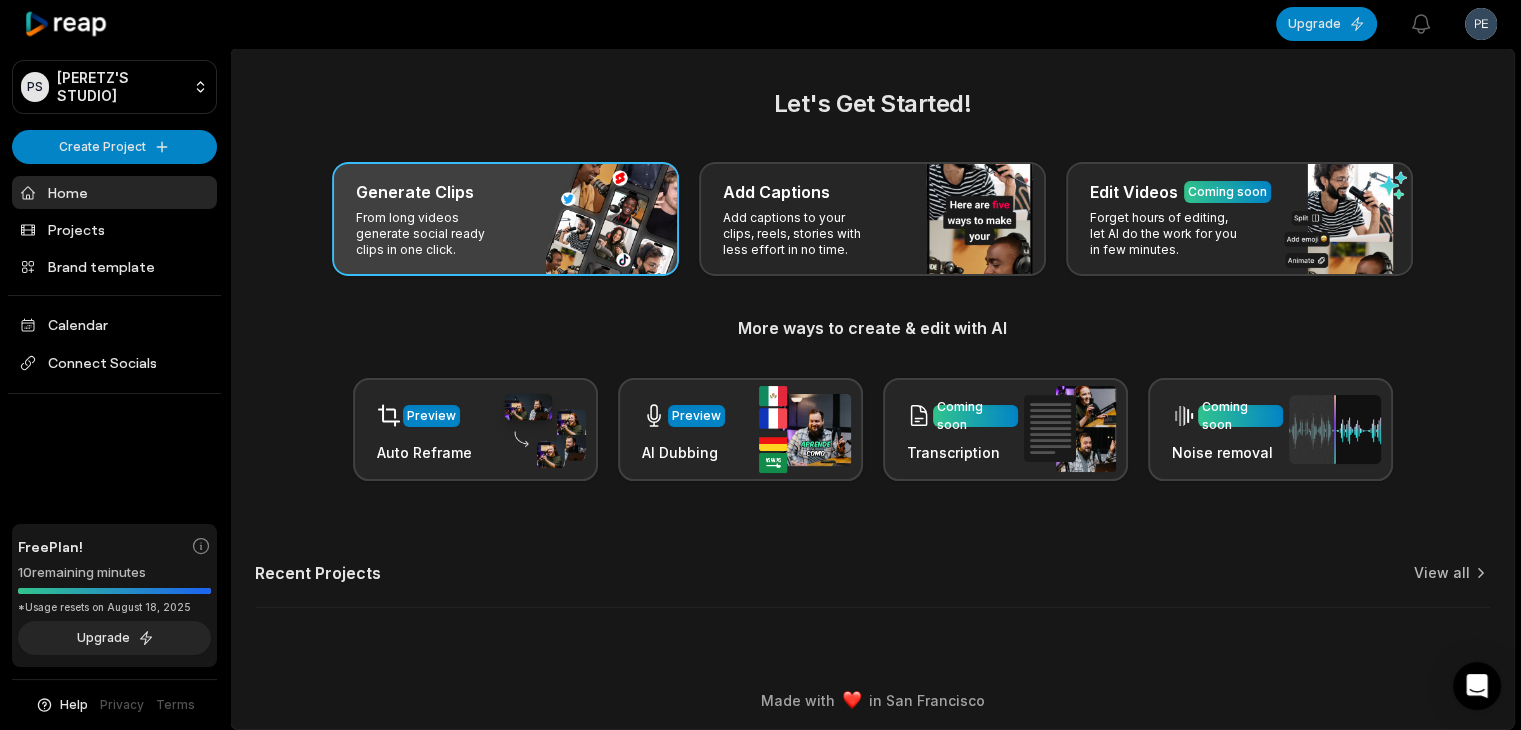 click on "From long videos generate social ready clips in one click." at bounding box center (433, 234) 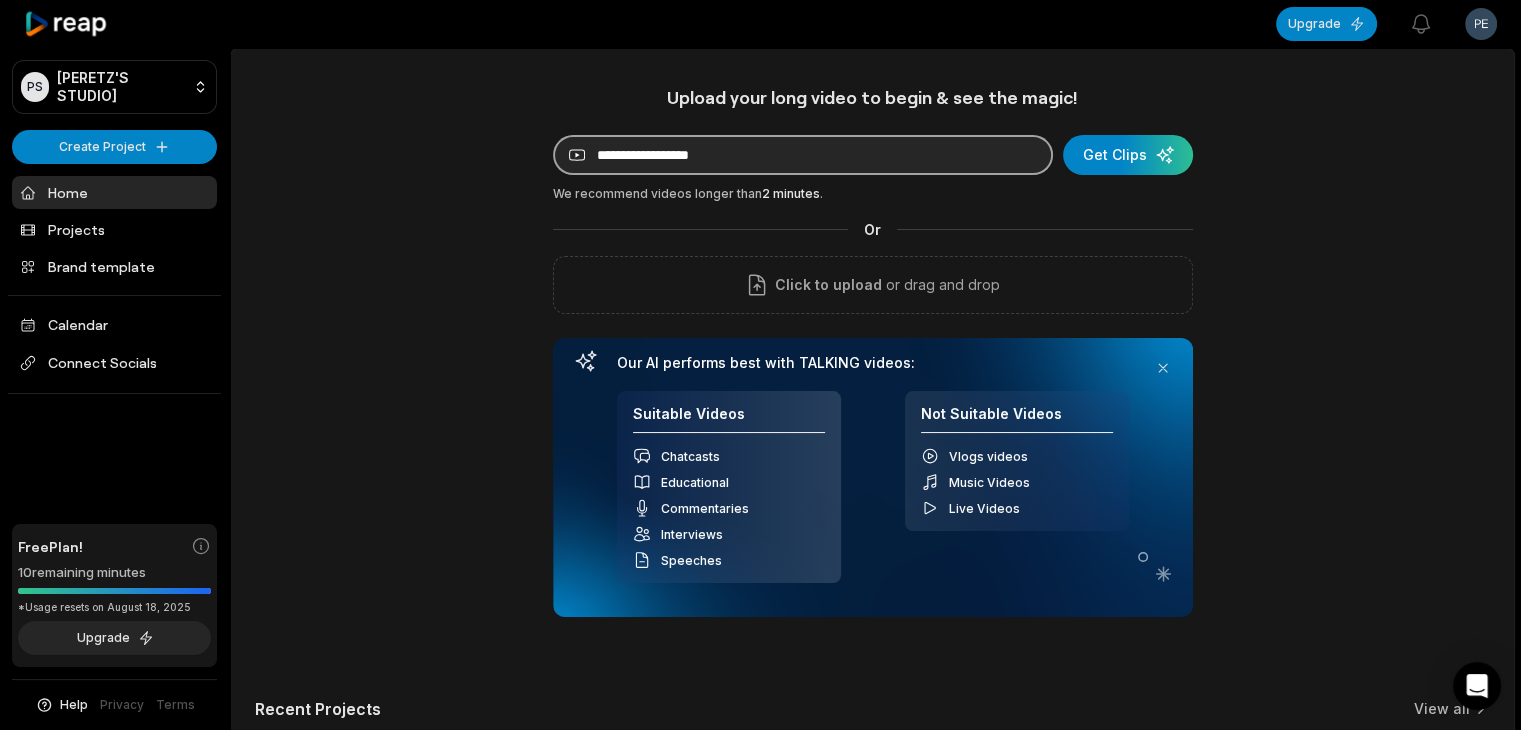 click at bounding box center [803, 155] 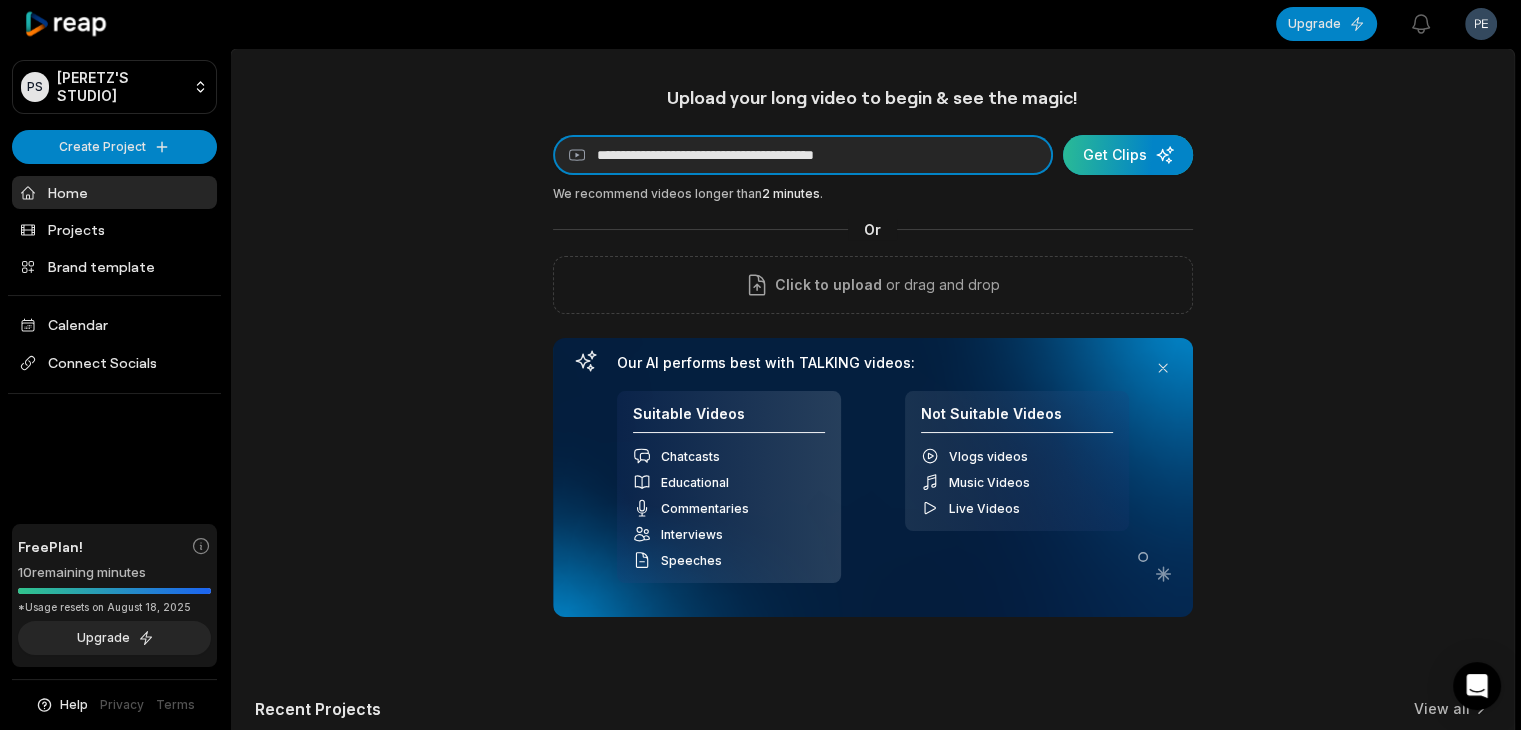type on "**********" 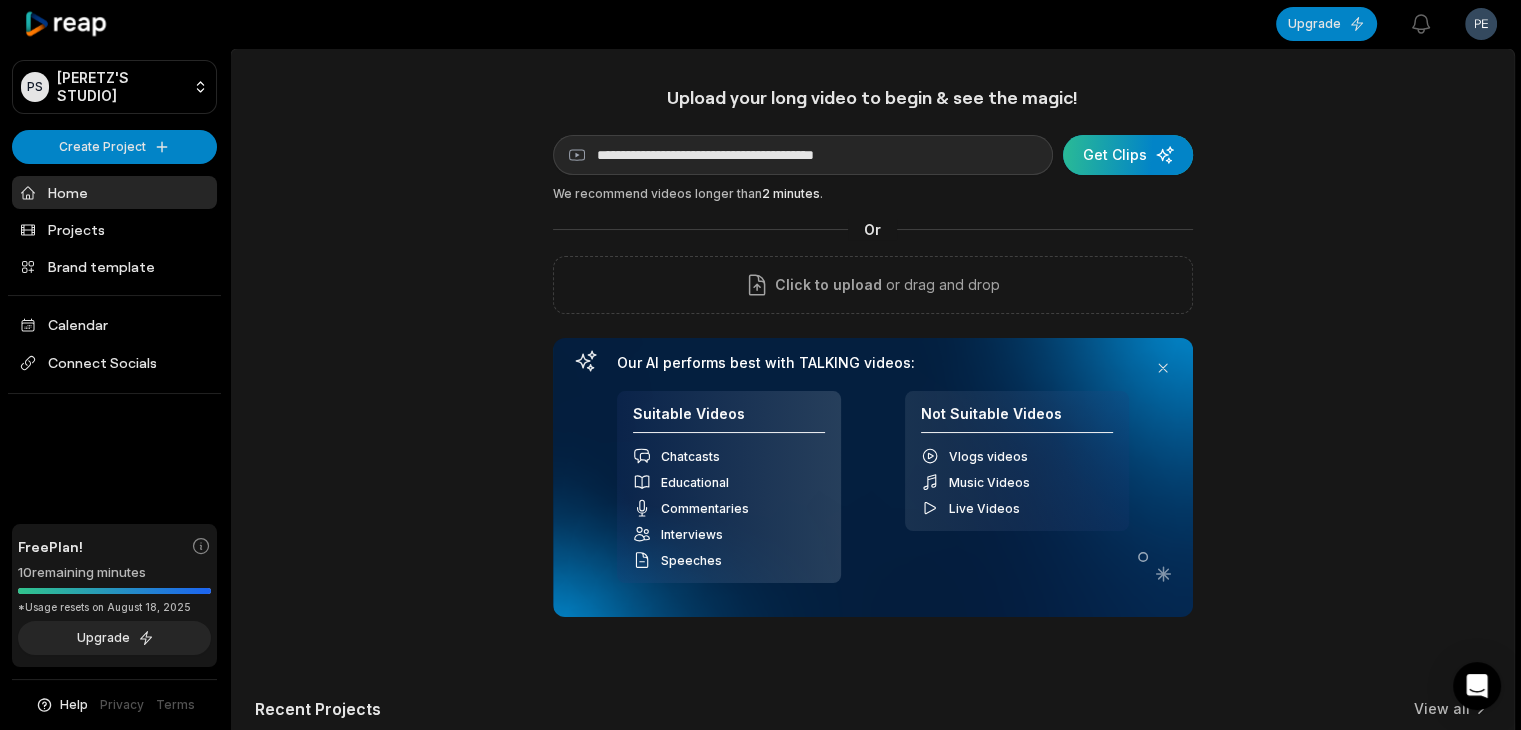 click at bounding box center (1128, 155) 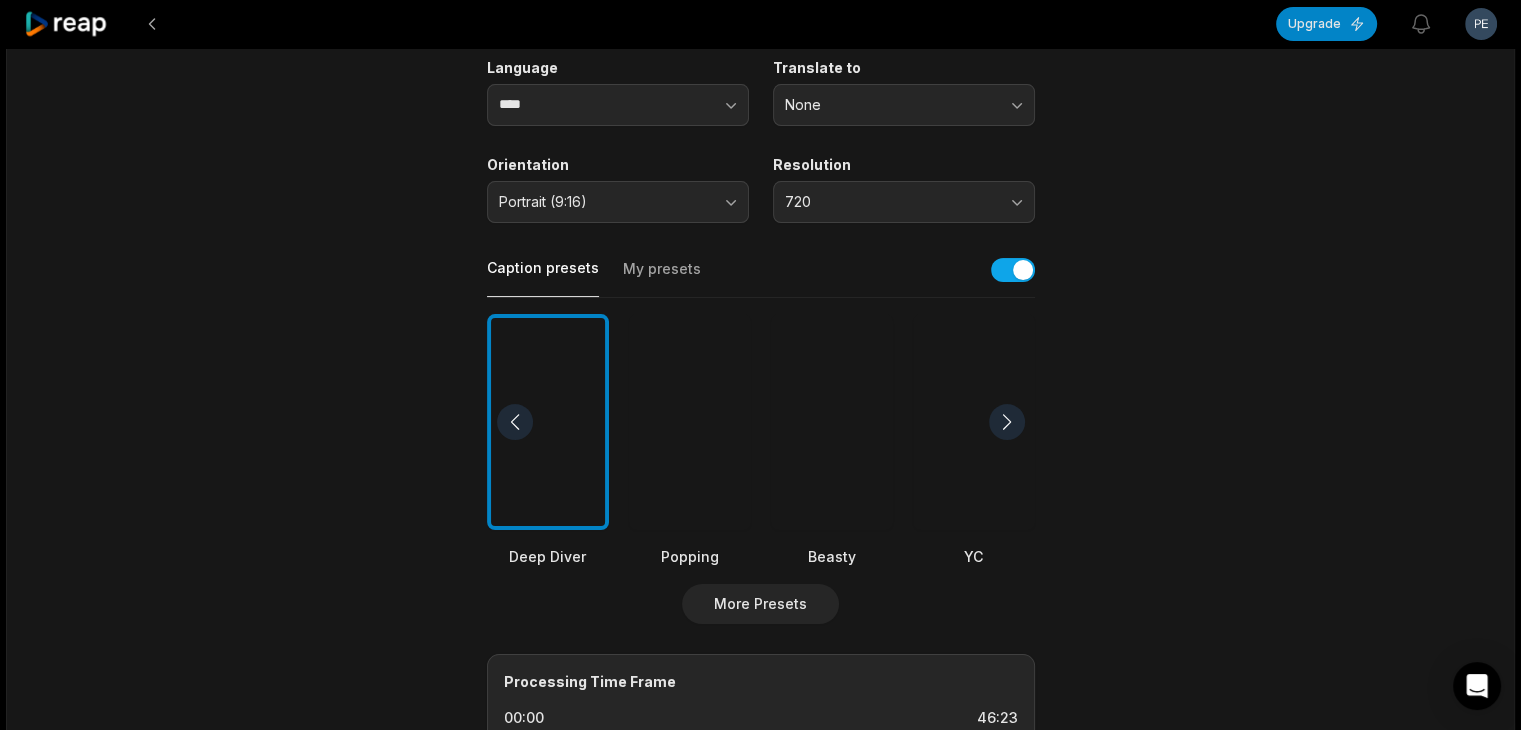 scroll, scrollTop: 400, scrollLeft: 0, axis: vertical 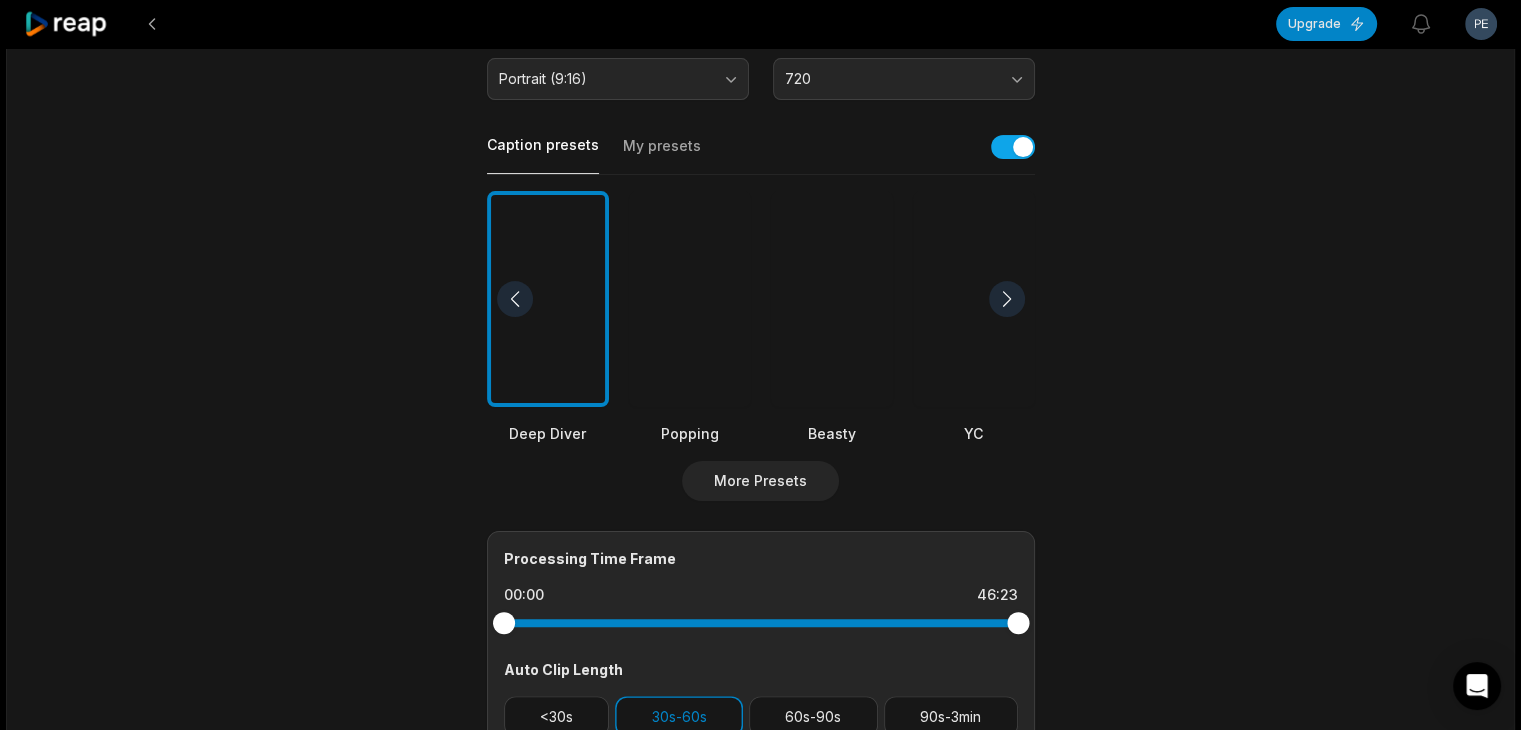 click at bounding box center (832, 299) 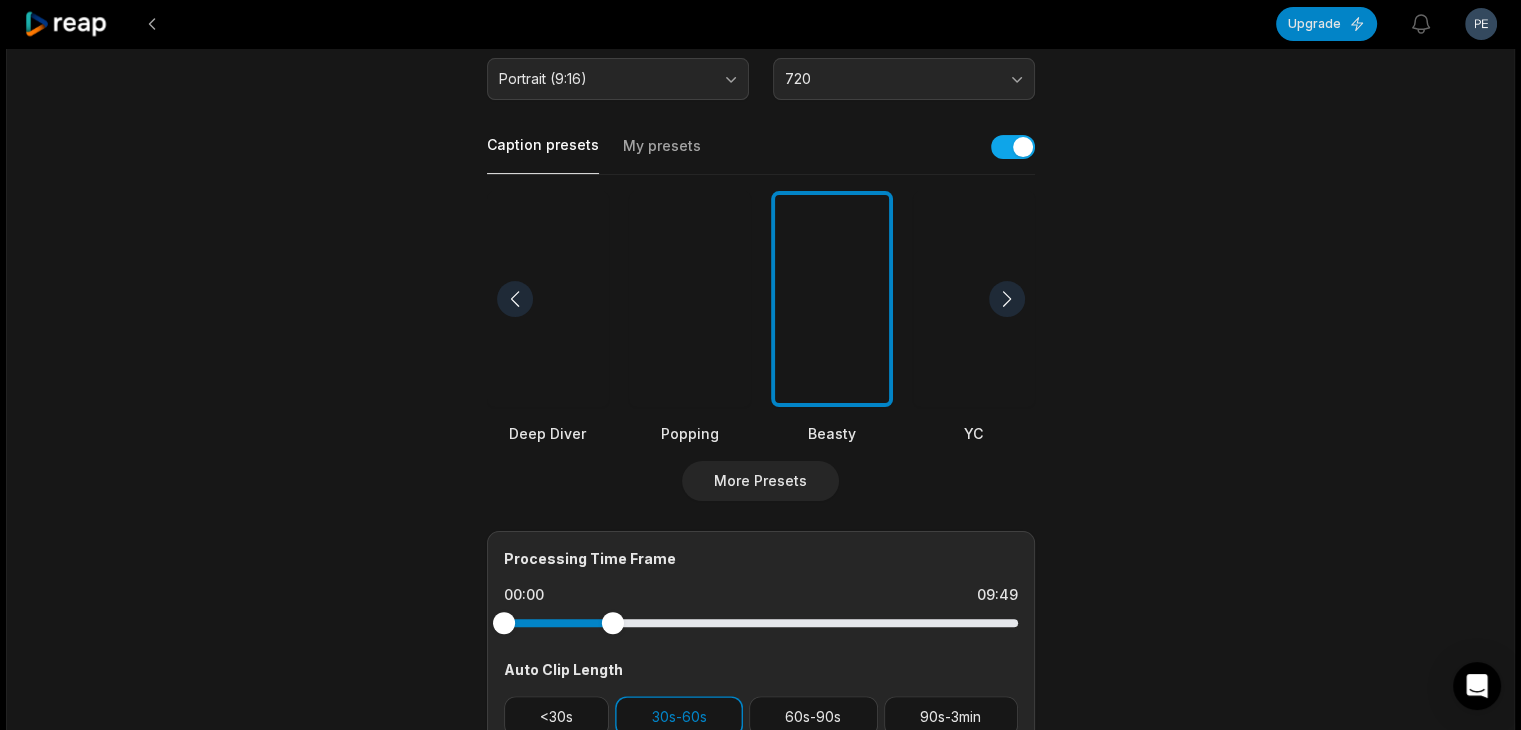 drag, startPoint x: 1009, startPoint y: 621, endPoint x: 612, endPoint y: 575, distance: 399.6561 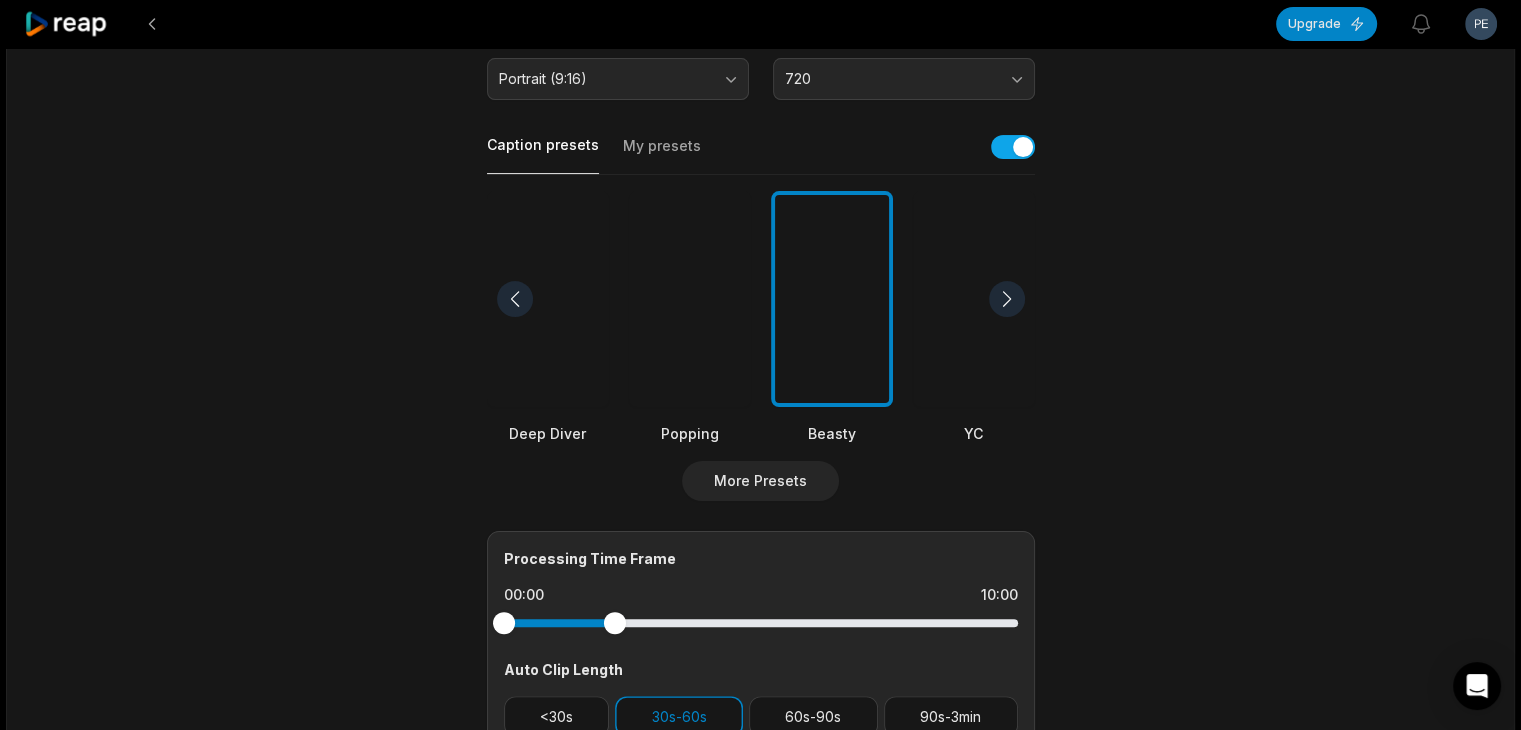 click on "46:23 Could [PRINCE] [HARRY]'s royal return work? Royal experts answer YOUR questions | Palace Confidential Get Clips Select Video Genre Talking Presentation Gaming Language **** Translate to None Orientation Portrait (9:16) Resolution 720 Caption presets My presets Deep Diver Popping Beasty YC Playdate Pet Zen More Presets Processing Time Frame 00:00 10:00 Auto Clip Length <30s 30s-60s 60s-90s 90s-3min Clip Topics (optional) Add specific topics that you want AI to clip from the video. Made with   in San Francisco" at bounding box center [760, 346] 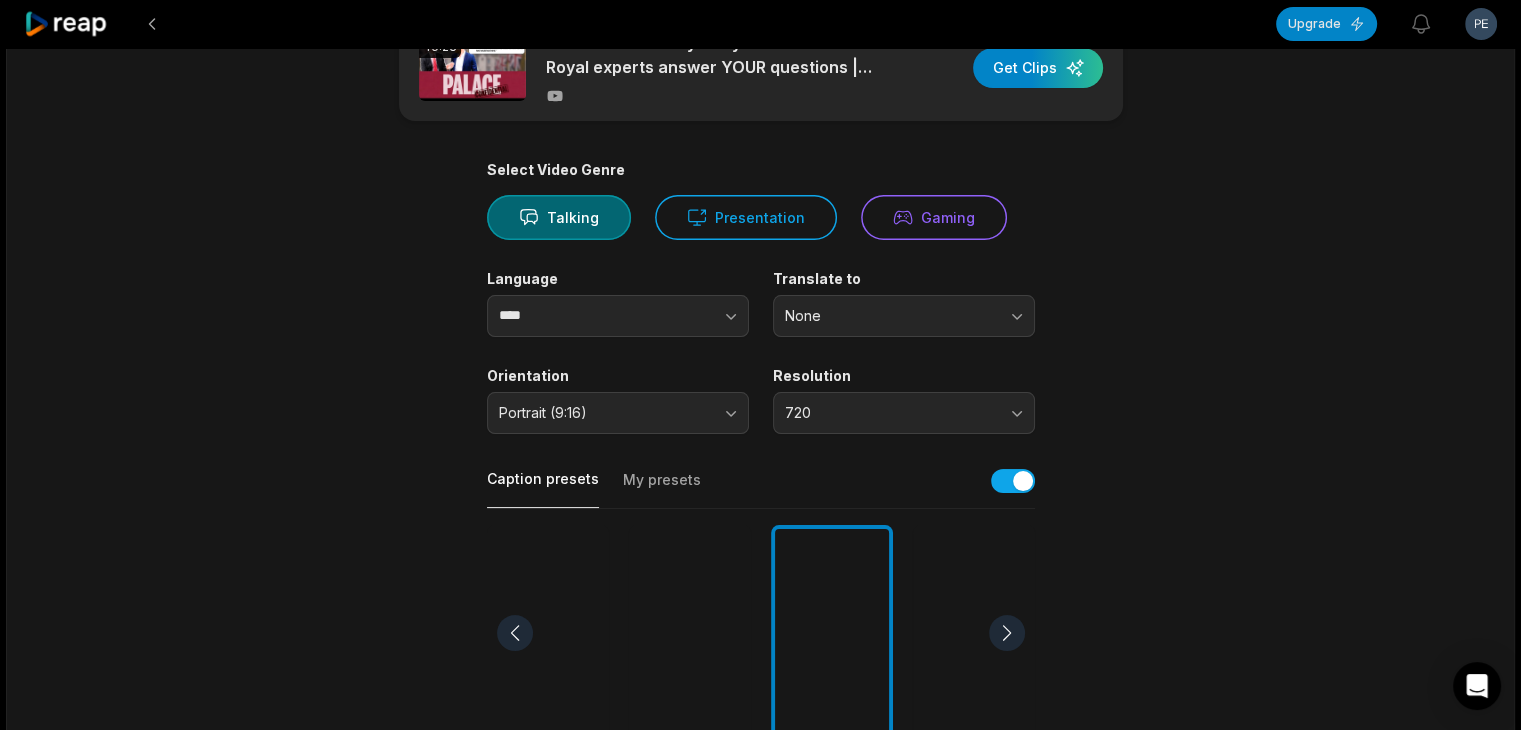 scroll, scrollTop: 0, scrollLeft: 0, axis: both 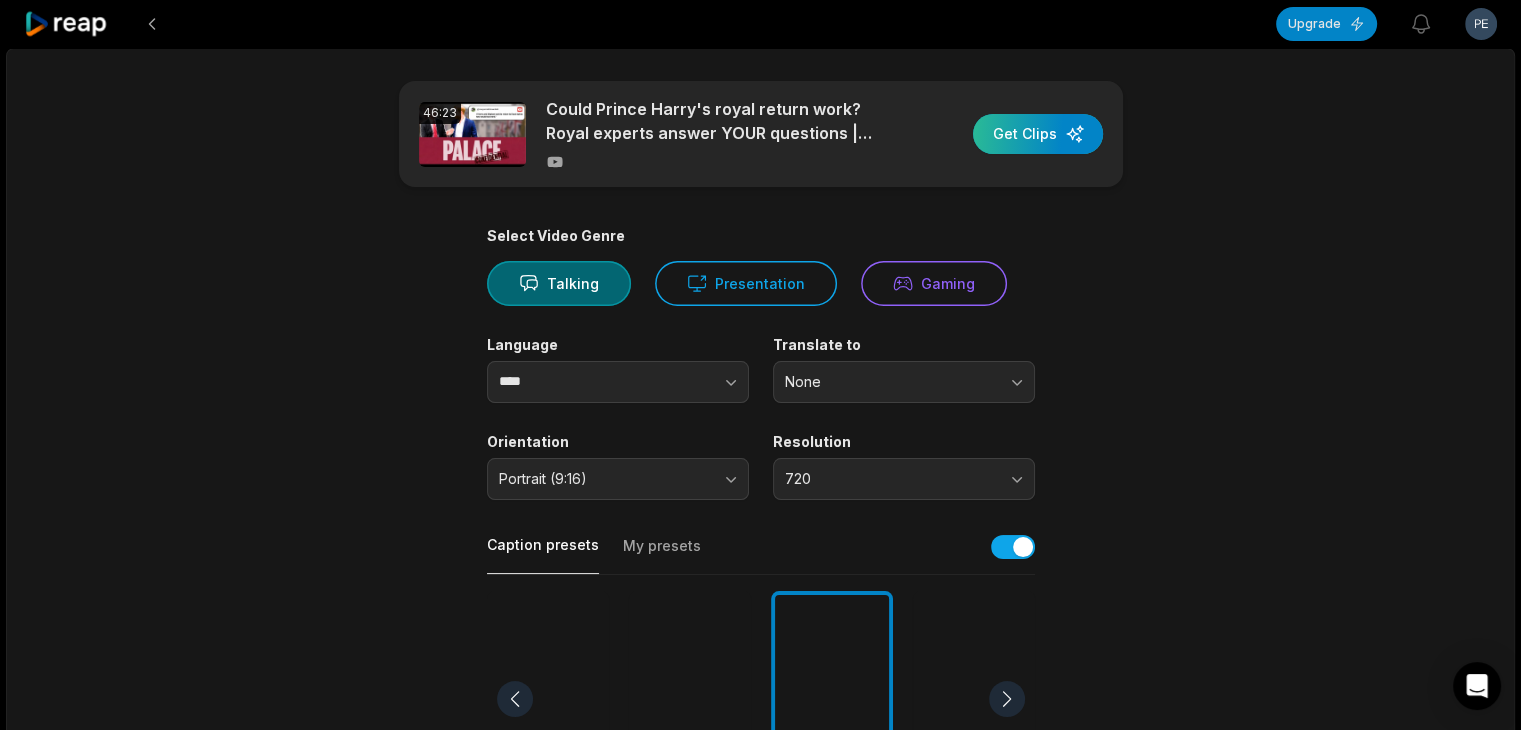click at bounding box center (1038, 134) 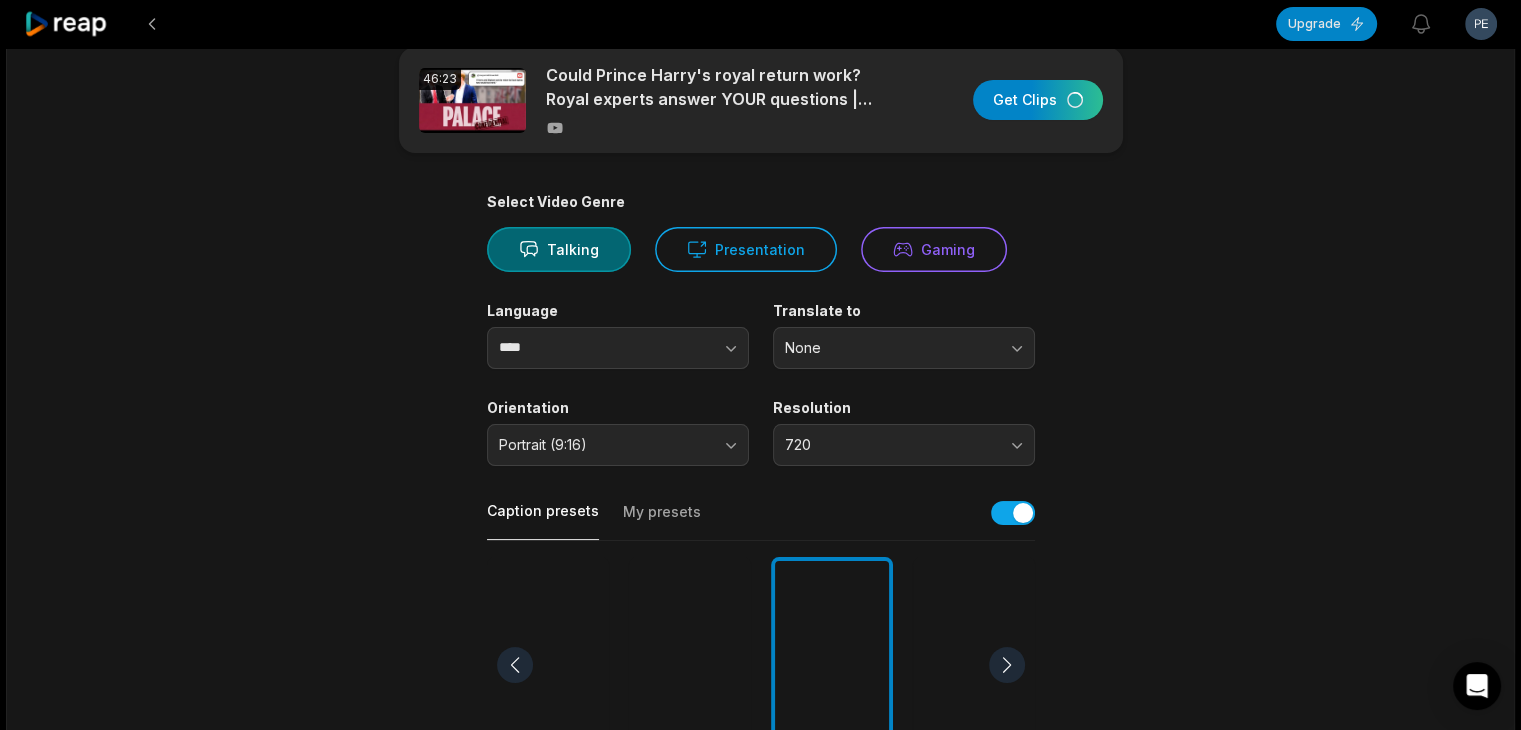 scroll, scrollTop: 0, scrollLeft: 0, axis: both 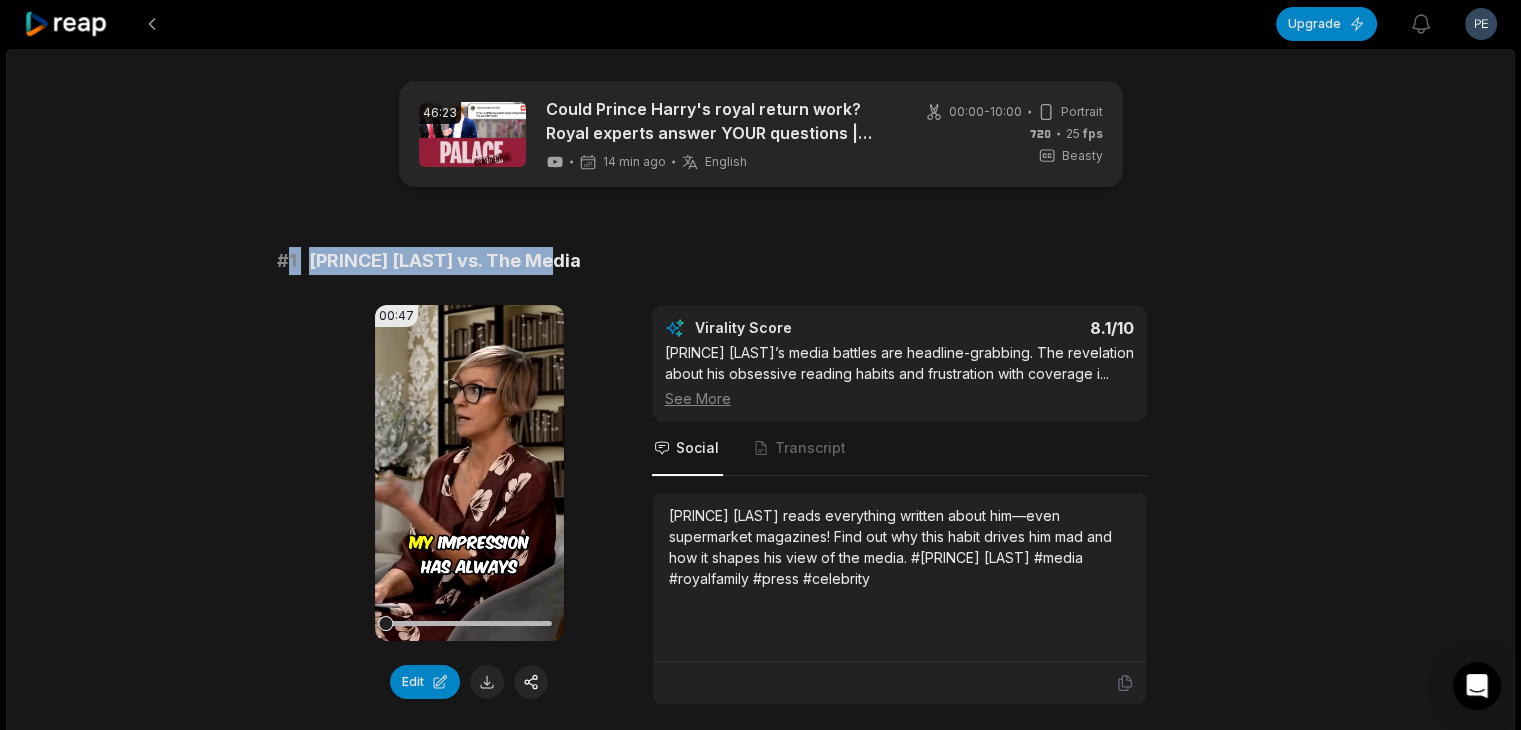 drag, startPoint x: 284, startPoint y: 261, endPoint x: 636, endPoint y: 261, distance: 352 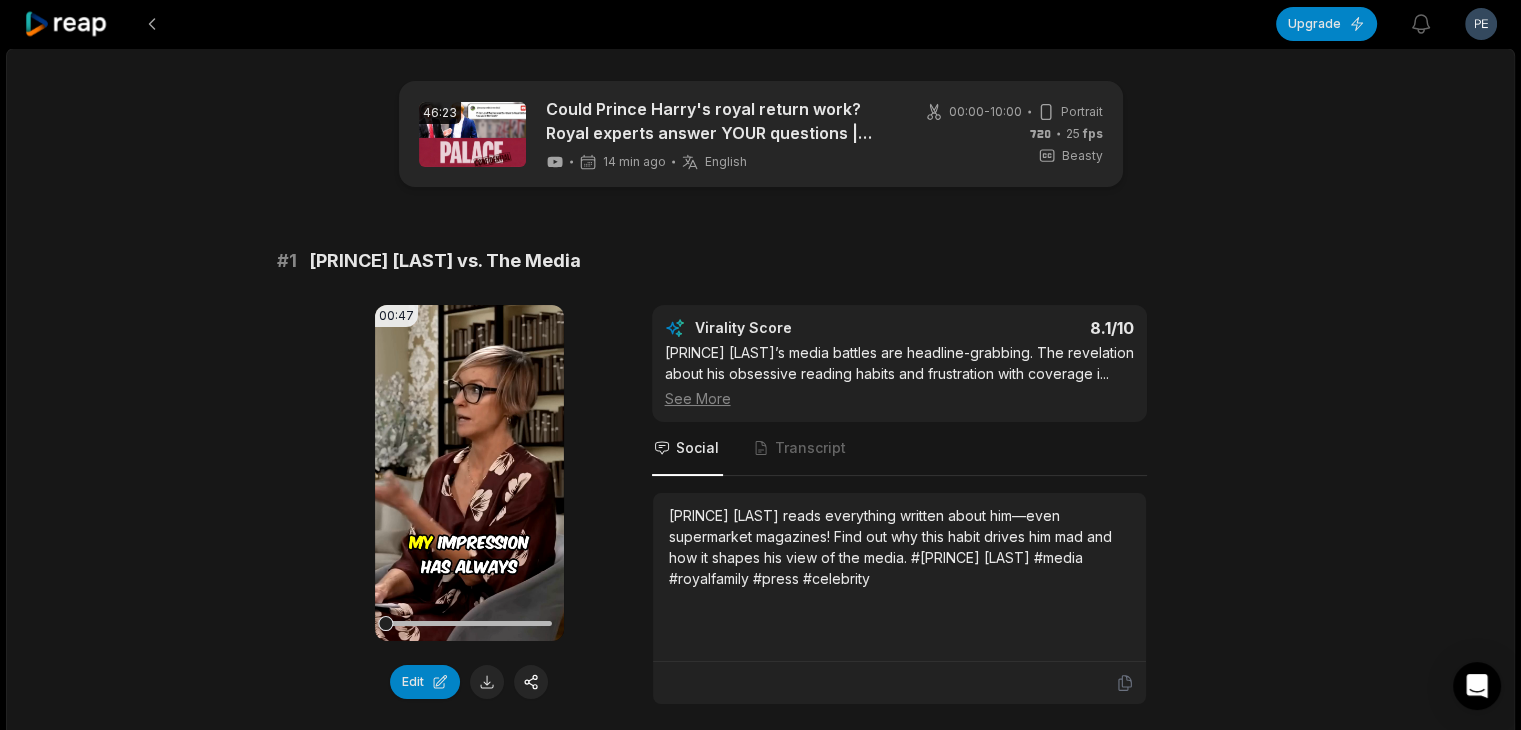 click on "[PRINCE] [LAST] reads everything written about him—even supermarket magazines! Find out why this habit drives him mad and how it shapes his view of the media. #[PRINCE] [LAST] #media #royalfamily #press #celebrity" at bounding box center (899, 547) 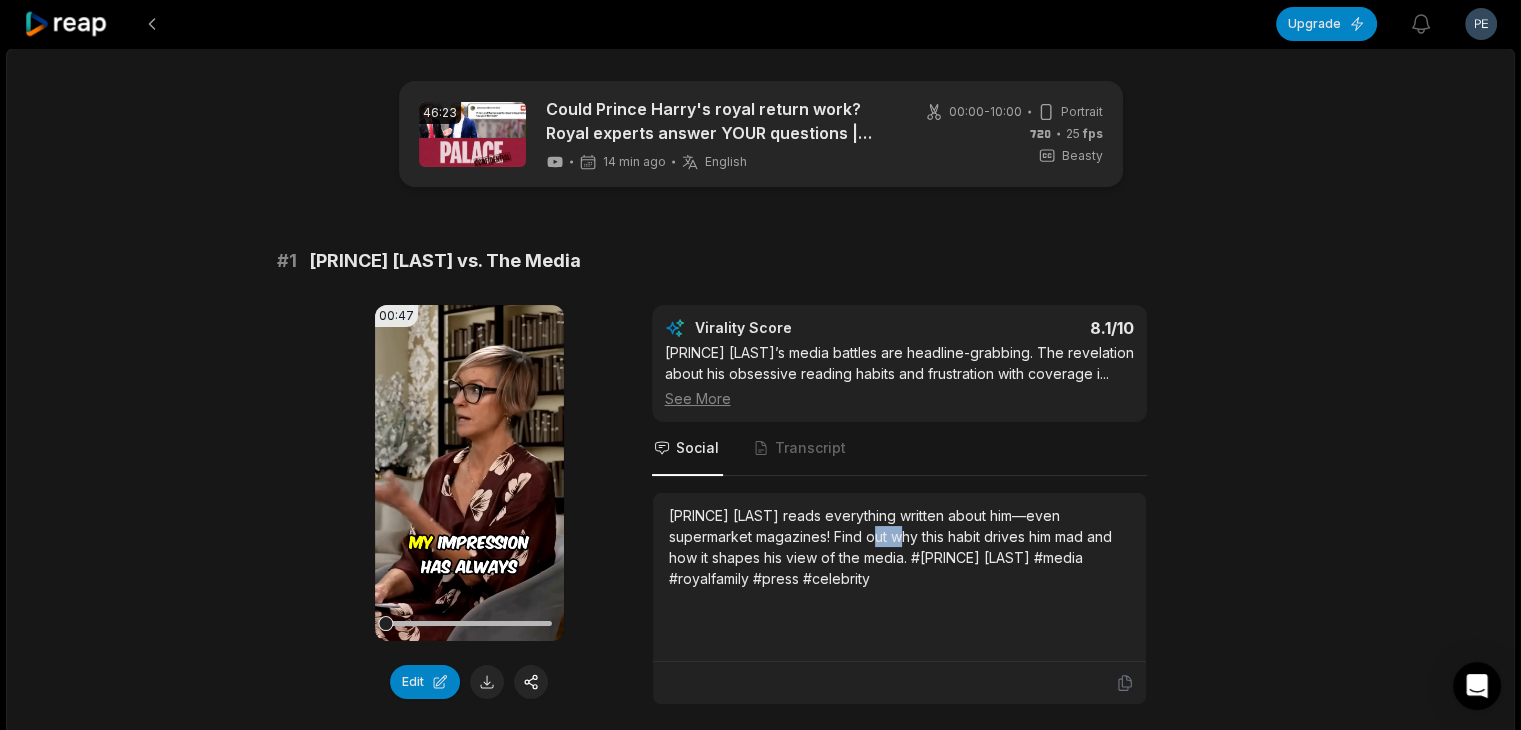 click on "[PRINCE] [LAST] reads everything written about him—even supermarket magazines! Find out why this habit drives him mad and how it shapes his view of the media. #[PRINCE] [LAST] #media #royalfamily #press #celebrity" at bounding box center (899, 547) 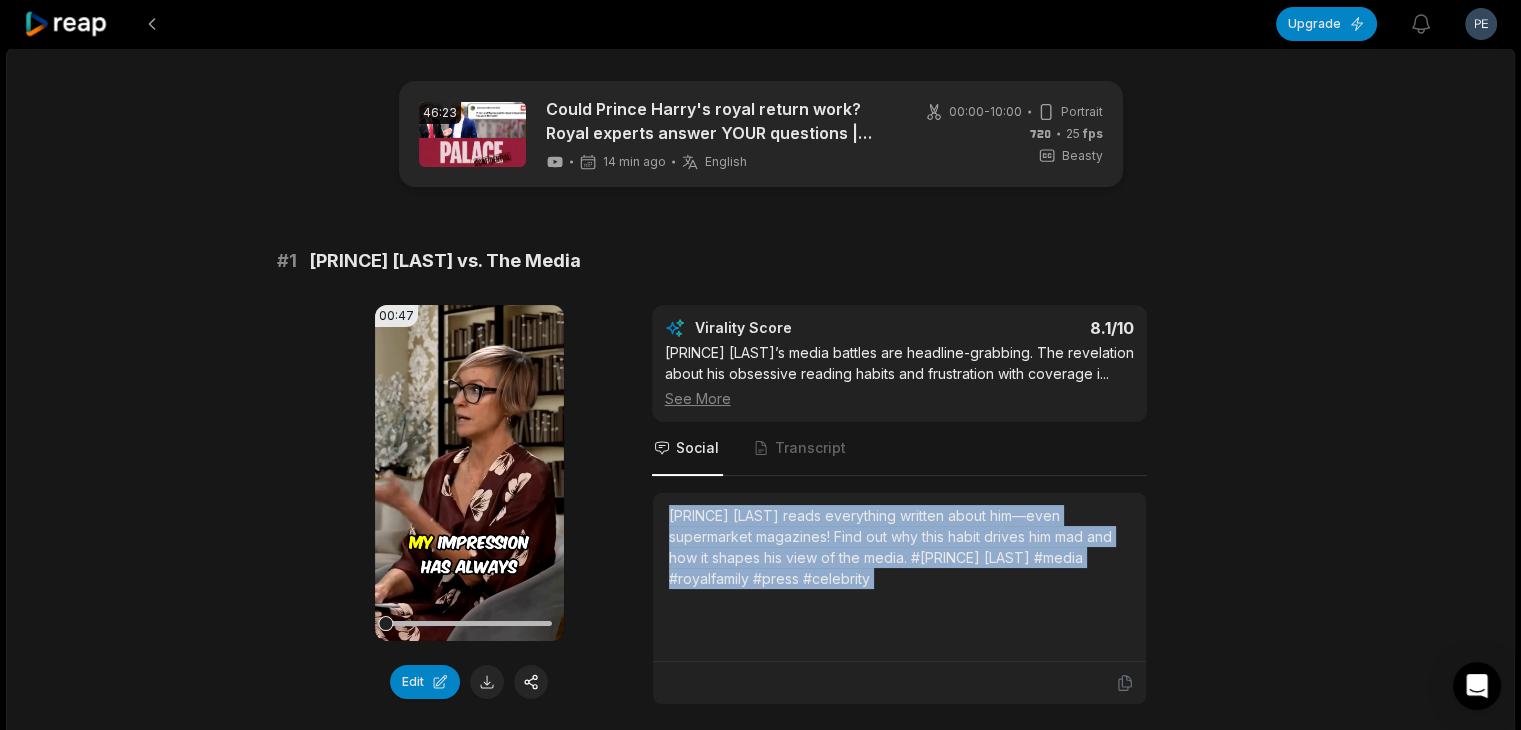 click on "[PRINCE] [LAST] reads everything written about him—even supermarket magazines! Find out why this habit drives him mad and how it shapes his view of the media. #[PRINCE] [LAST] #media #royalfamily #press #celebrity" at bounding box center (899, 547) 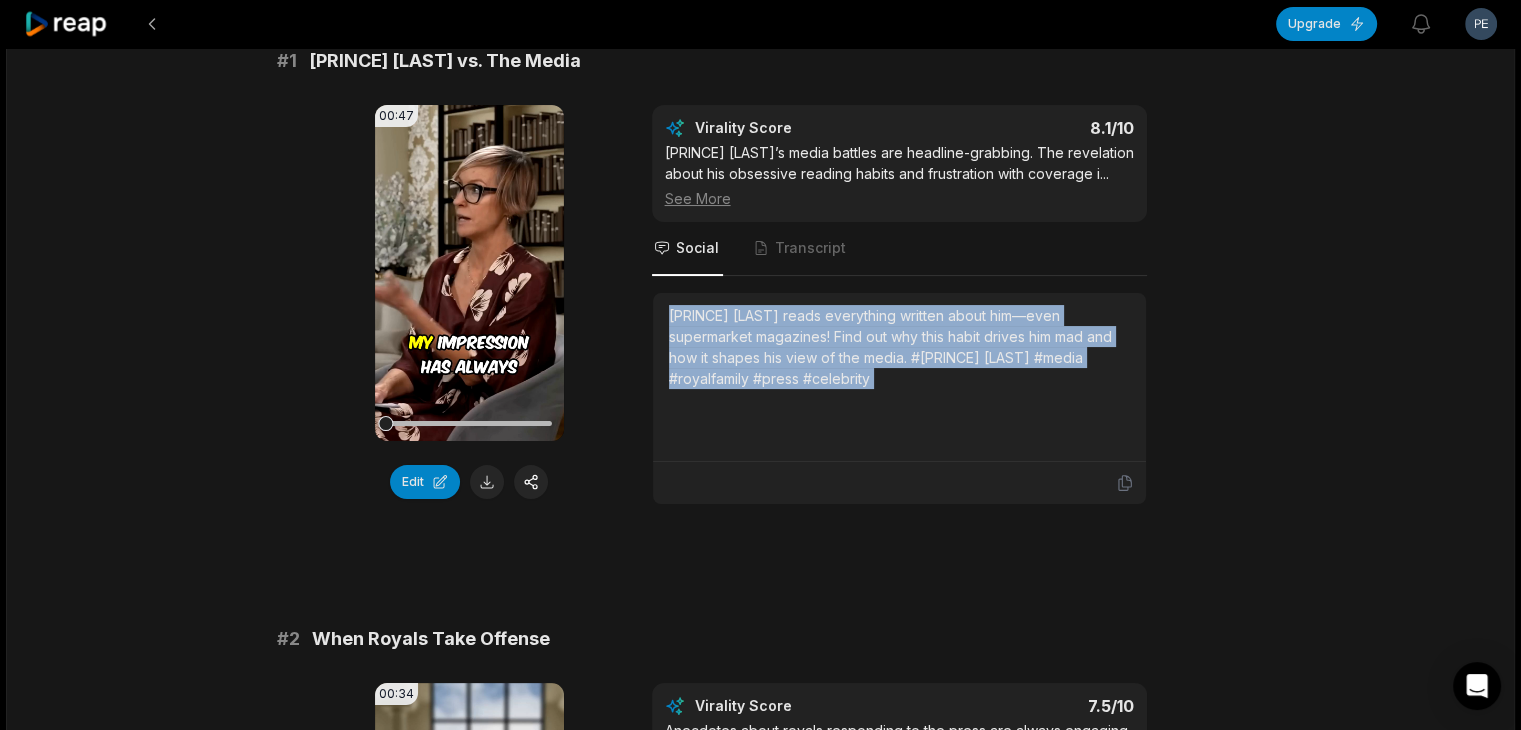 scroll, scrollTop: 400, scrollLeft: 0, axis: vertical 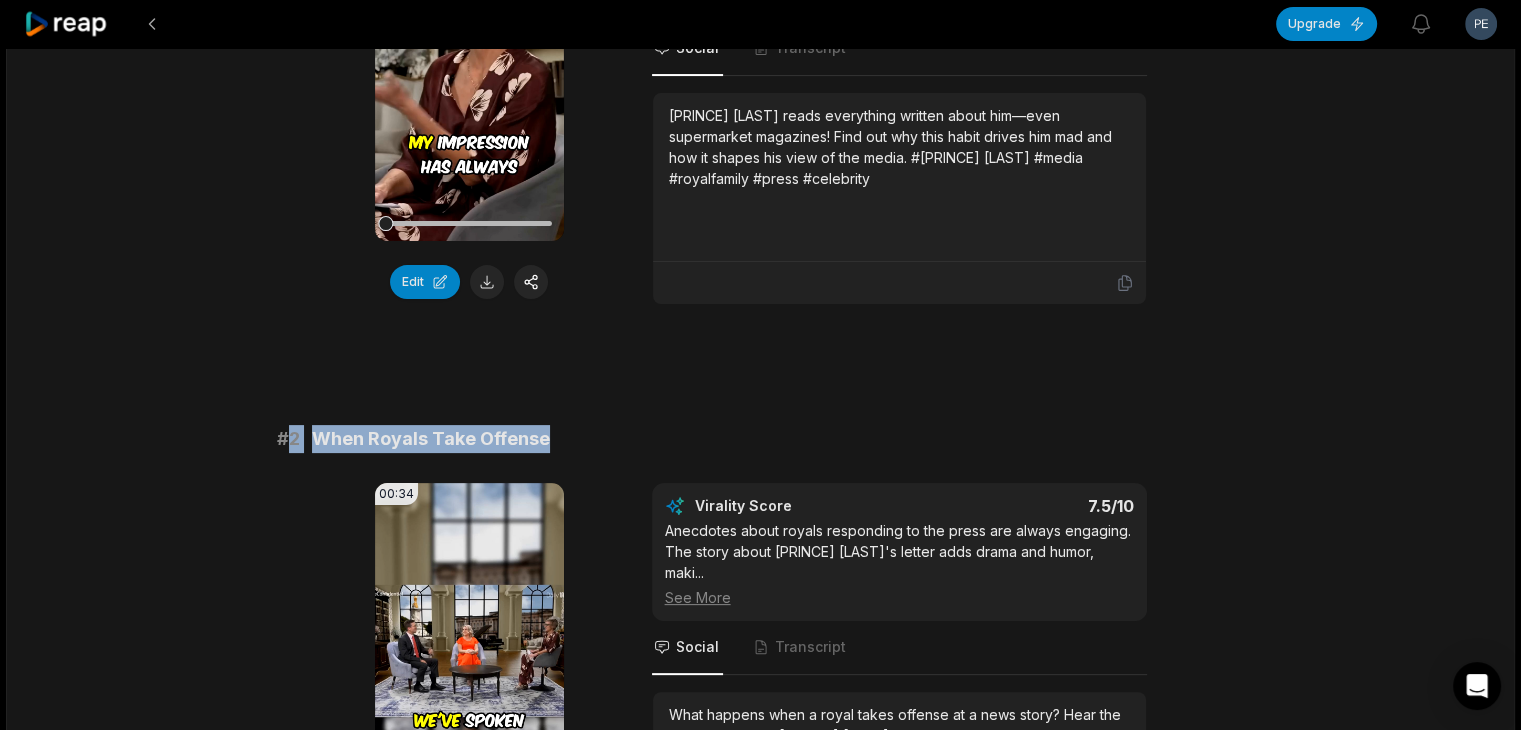 drag, startPoint x: 289, startPoint y: 430, endPoint x: 624, endPoint y: 441, distance: 335.18054 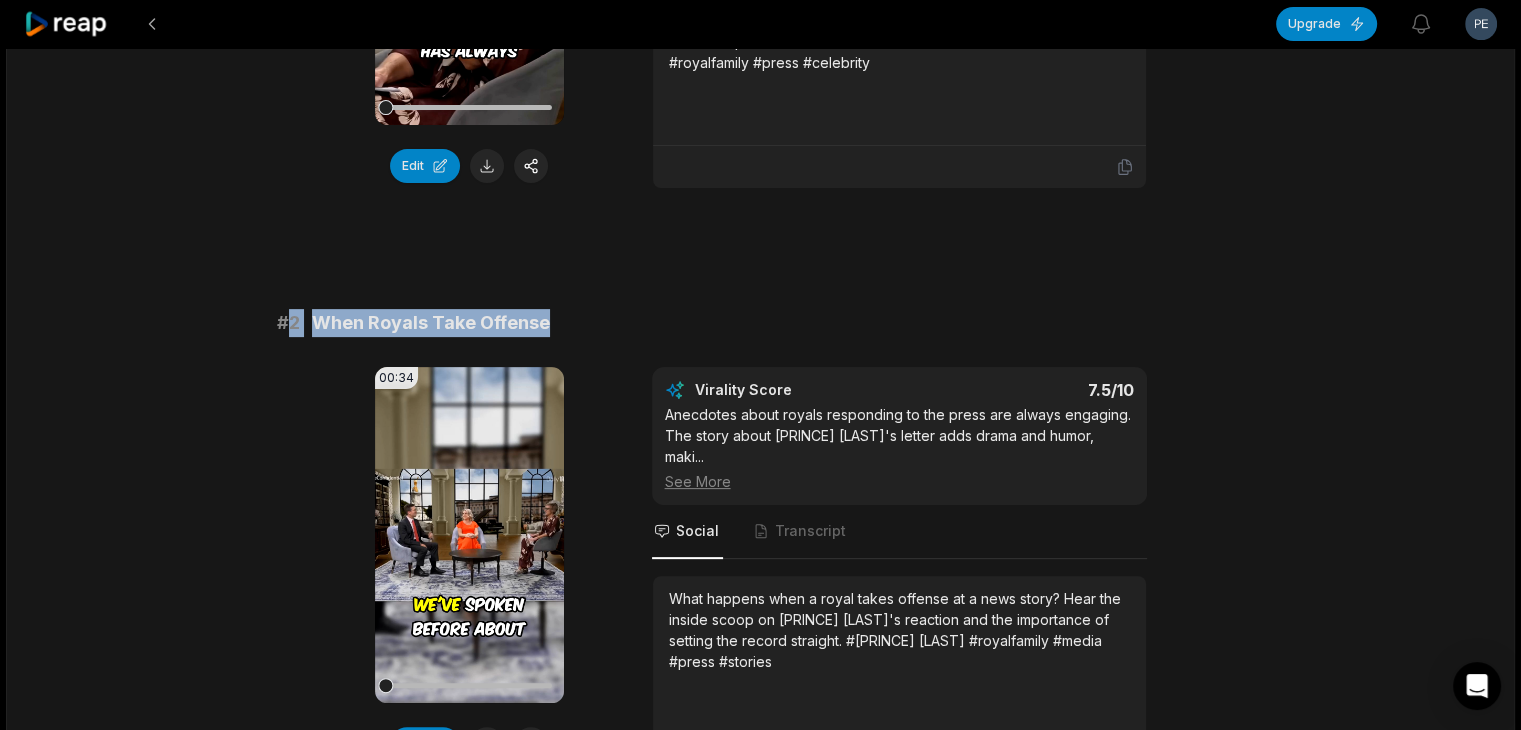 scroll, scrollTop: 600, scrollLeft: 0, axis: vertical 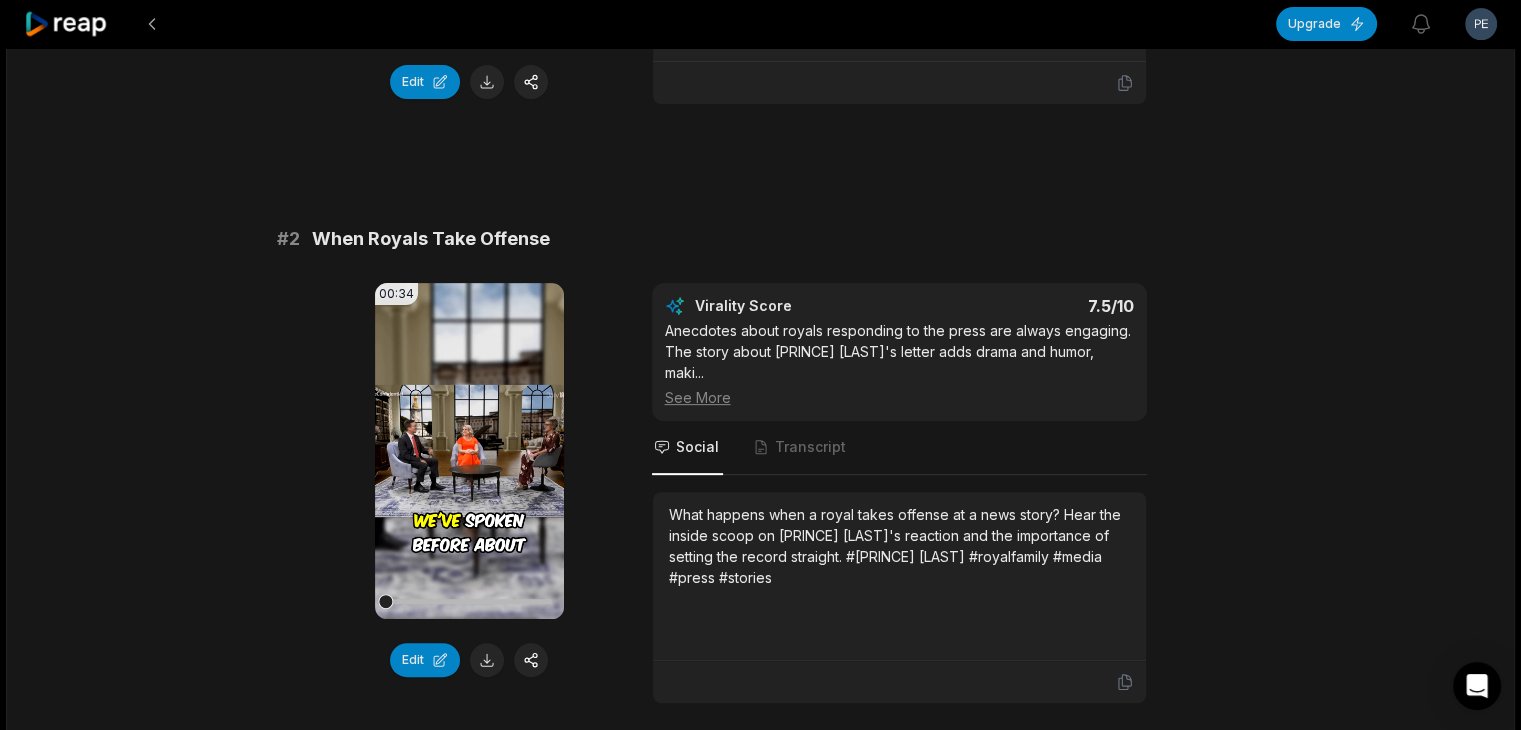 click on "What happens when a royal takes offense at a news story? Hear the inside scoop on [PRINCE] [LAST]'s reaction and the importance of setting the record straight. #[PRINCE] [LAST] #royalfamily #media #press #stories" at bounding box center [899, 546] 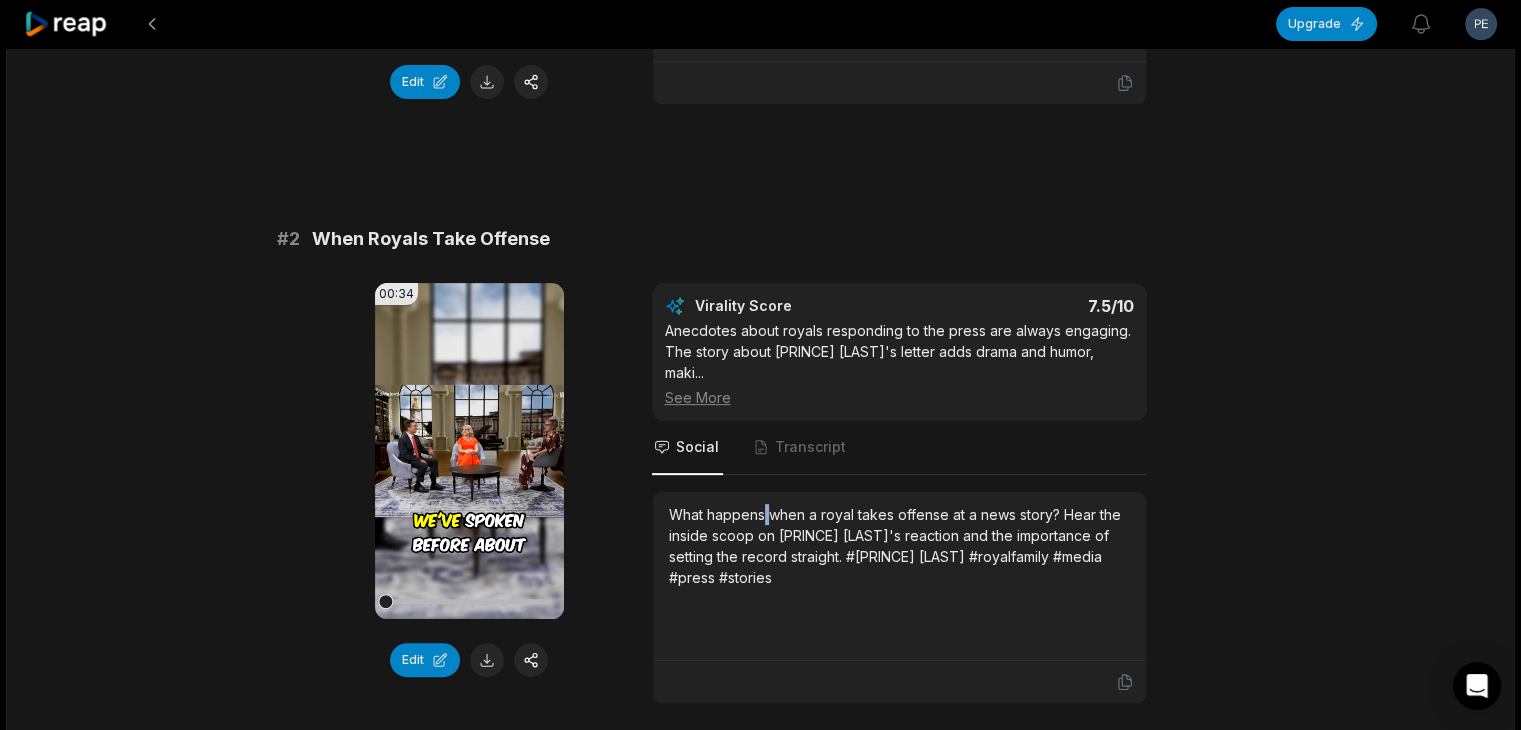 click on "What happens when a royal takes offense at a news story? Hear the inside scoop on [PRINCE] [LAST]'s reaction and the importance of setting the record straight. #[PRINCE] [LAST] #royalfamily #media #press #stories" at bounding box center [899, 546] 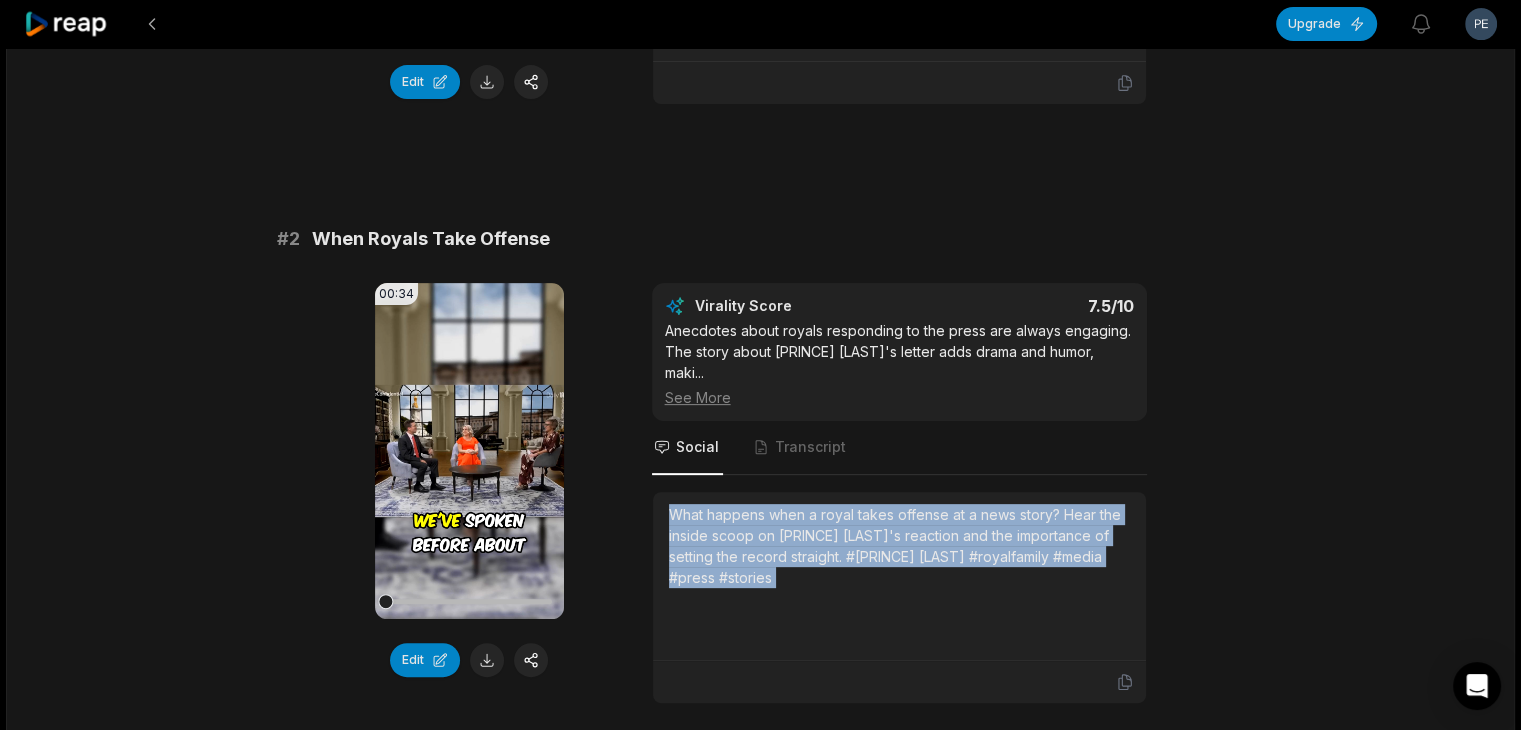 click on "What happens when a royal takes offense at a news story? Hear the inside scoop on [PRINCE] [LAST]'s reaction and the importance of setting the record straight. #[PRINCE] [LAST] #royalfamily #media #press #stories" at bounding box center (899, 546) 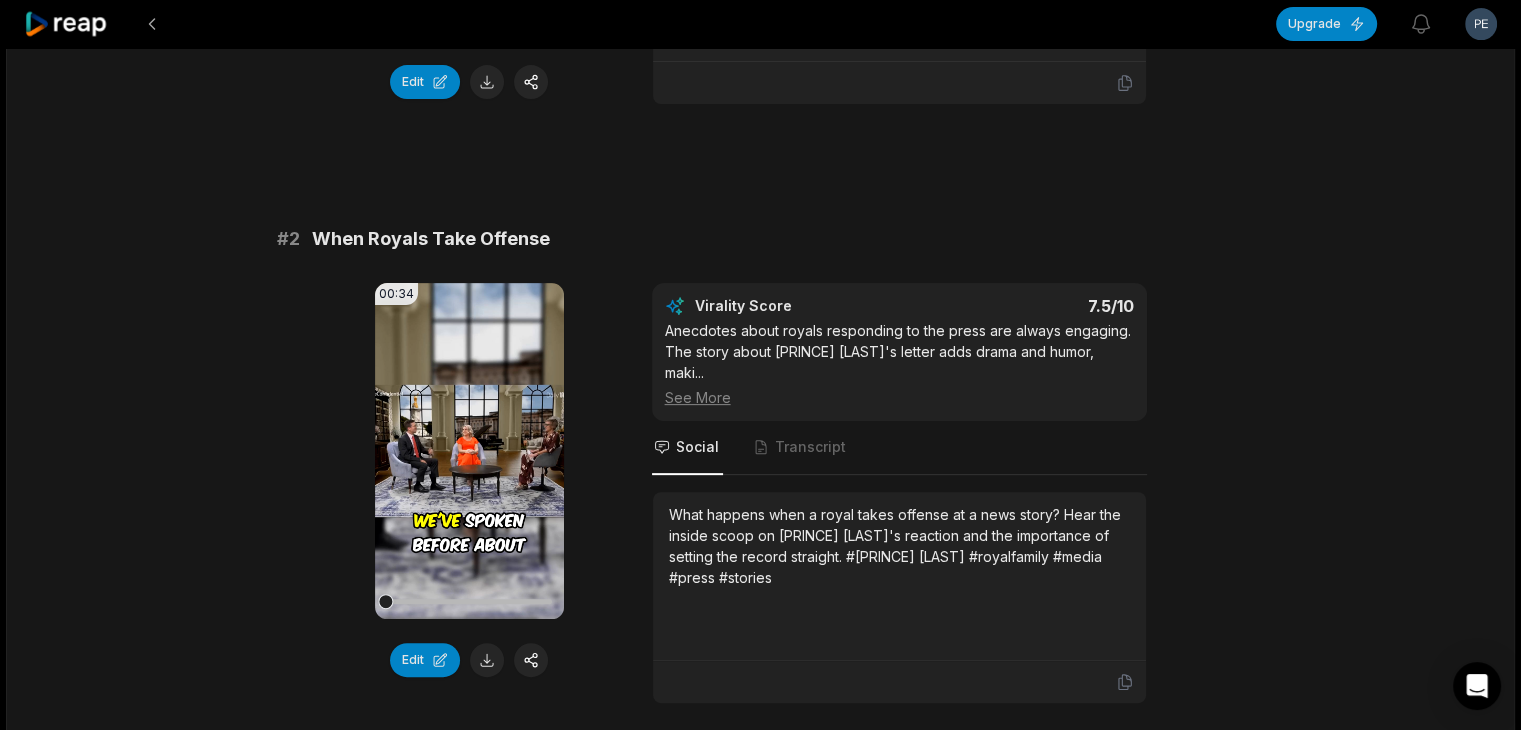 click on "Edit" at bounding box center [469, 660] 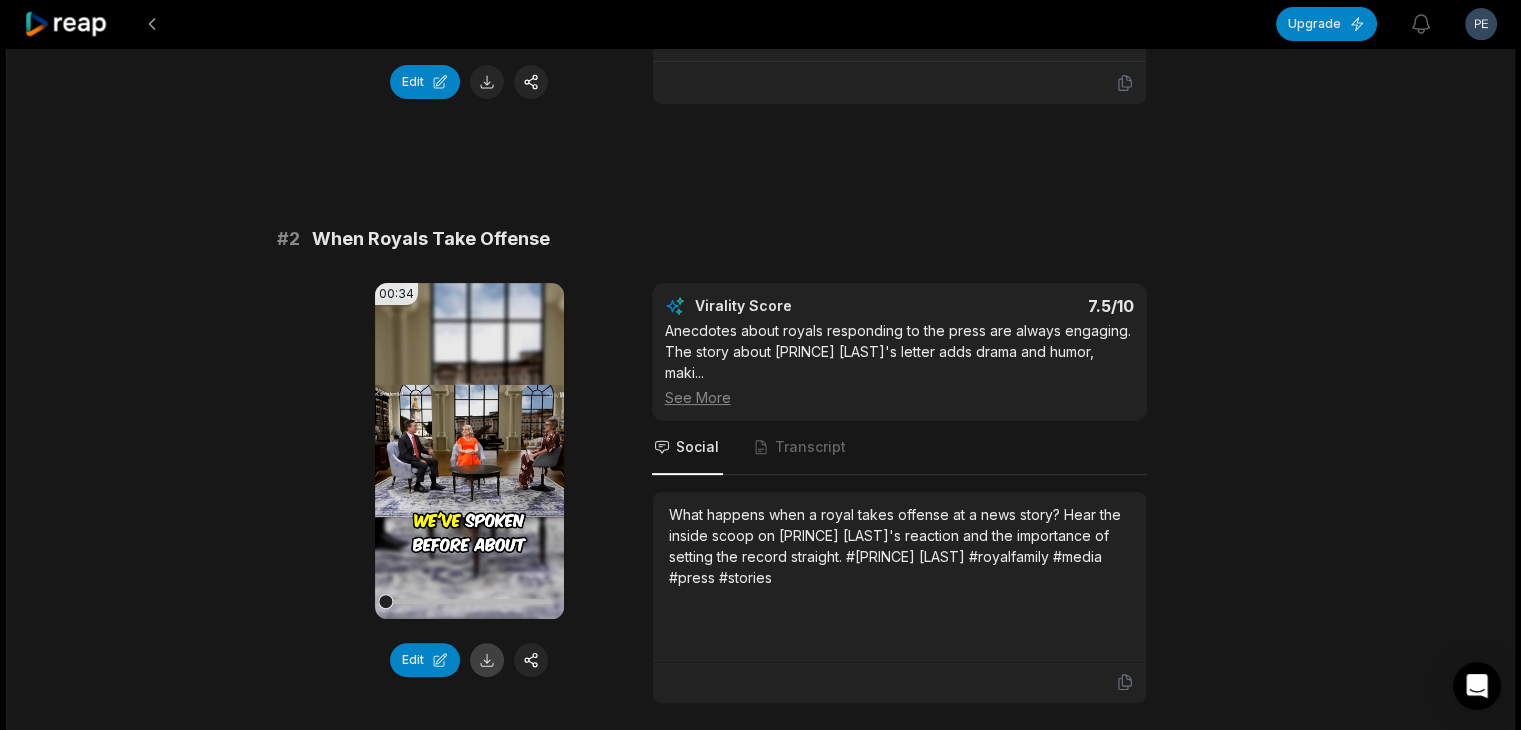 click at bounding box center [487, 660] 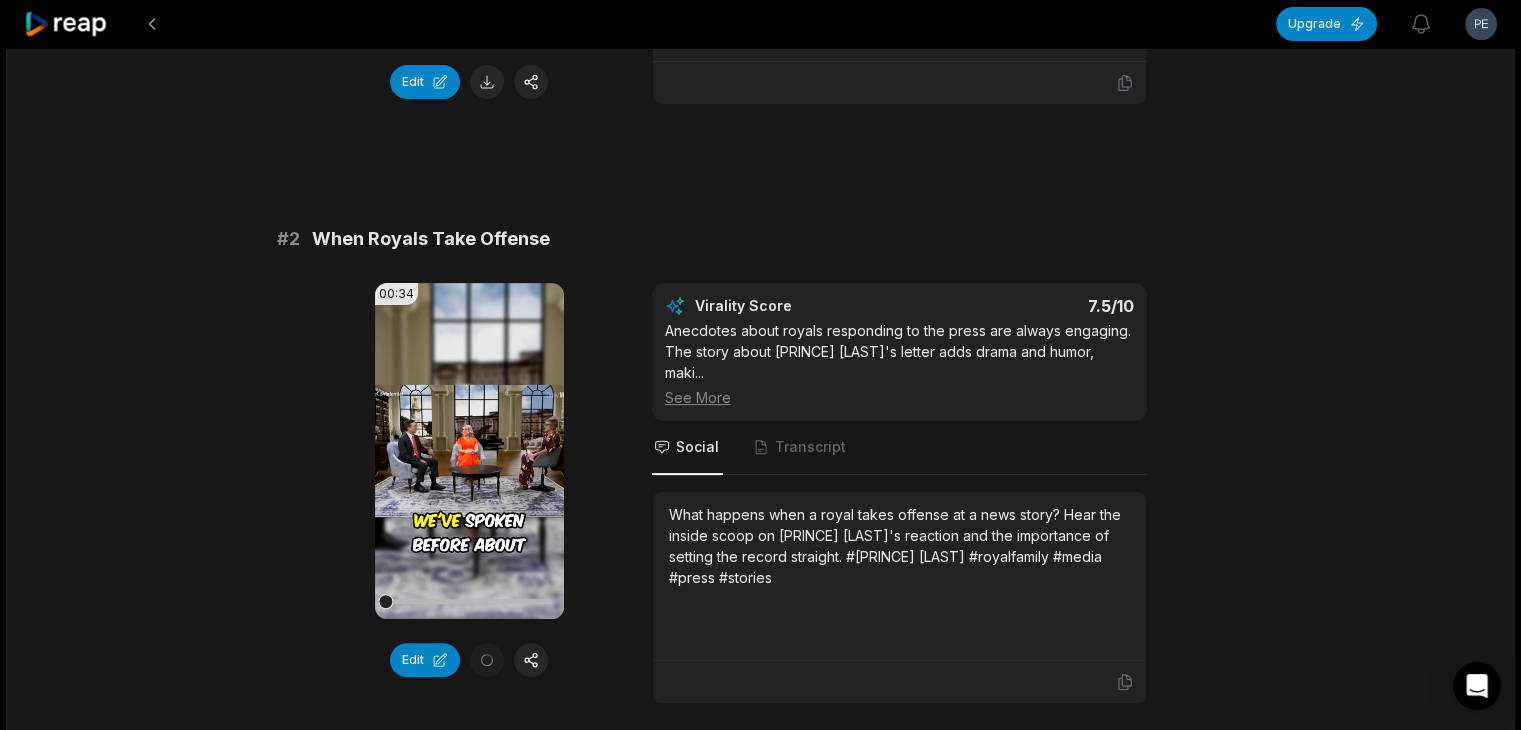scroll, scrollTop: 1100, scrollLeft: 0, axis: vertical 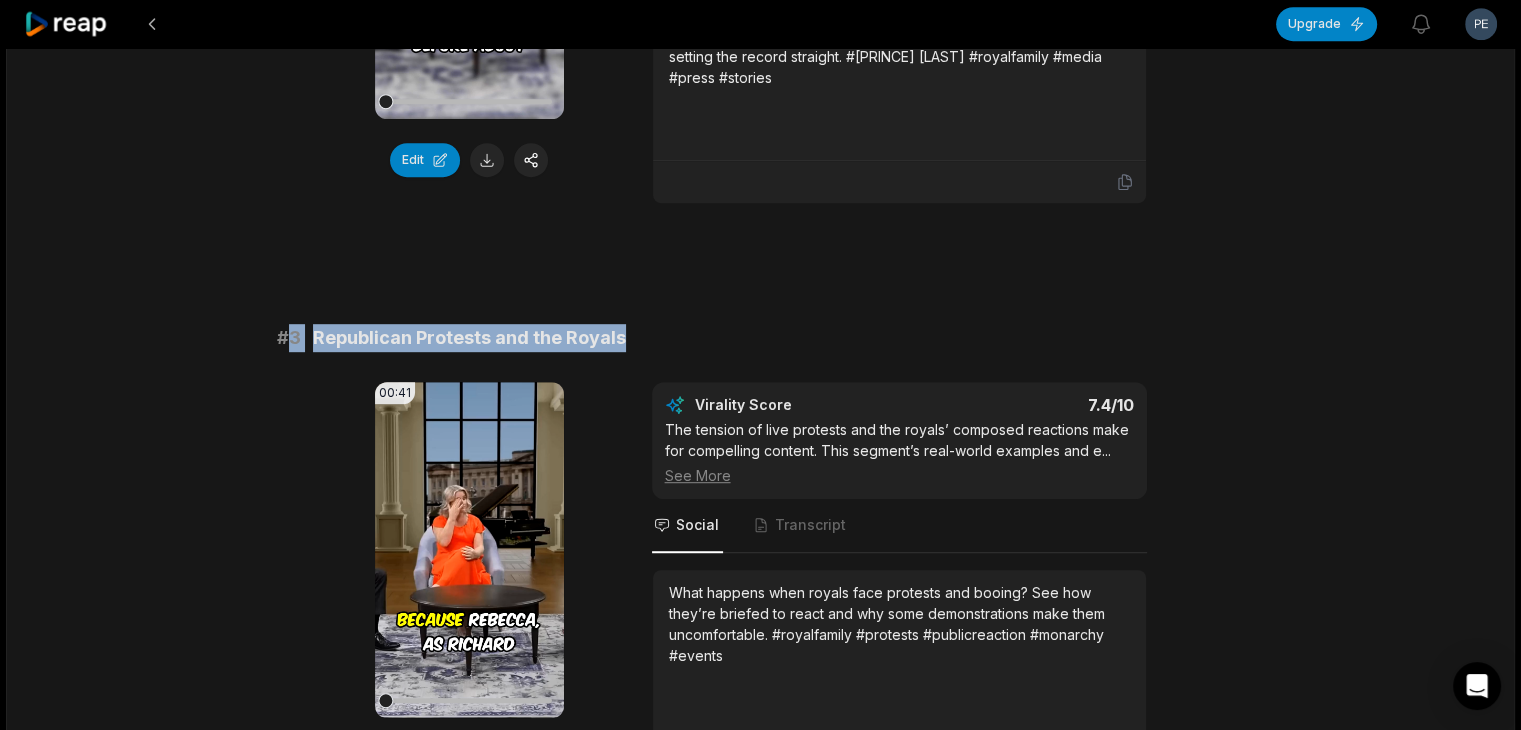 drag, startPoint x: 286, startPoint y: 305, endPoint x: 788, endPoint y: 305, distance: 502 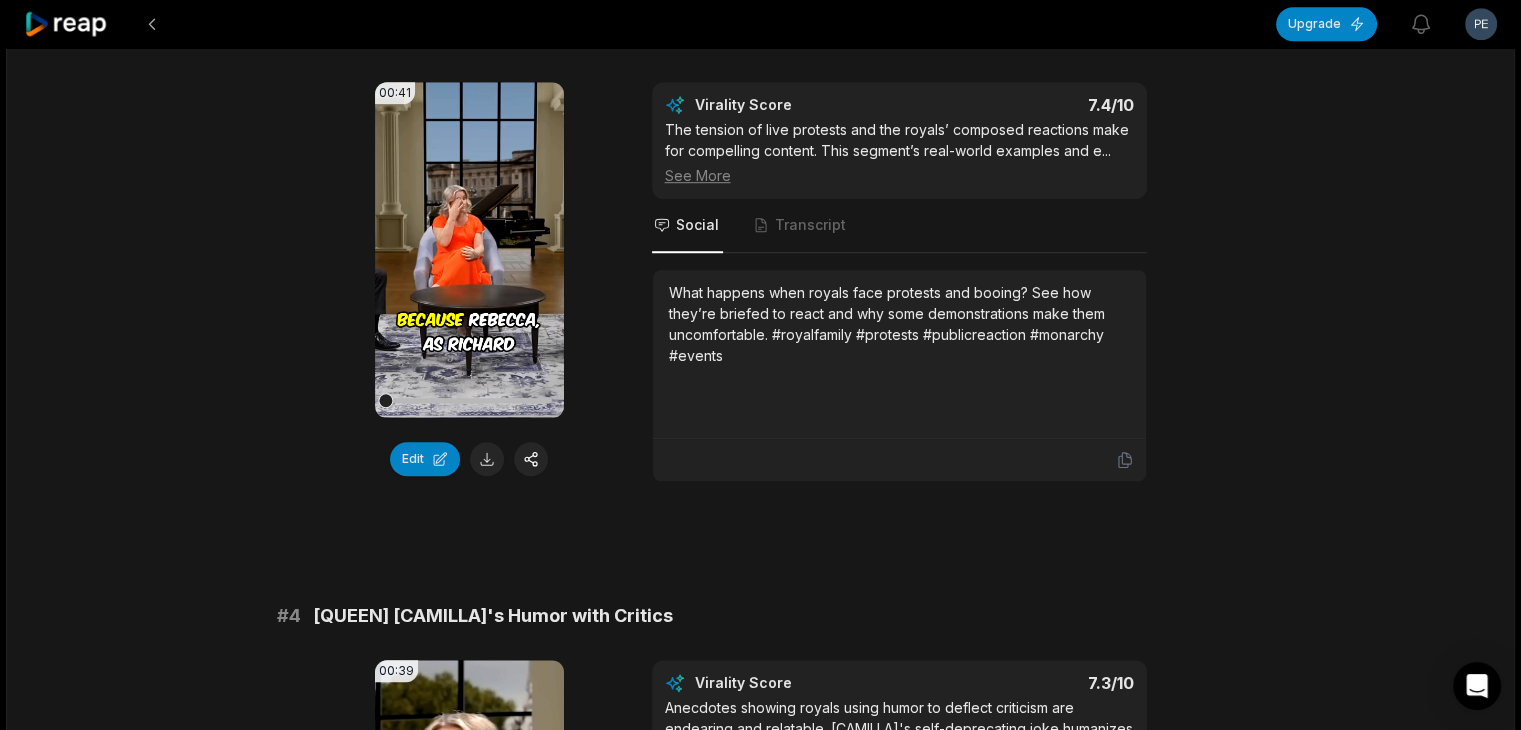 click on "What happens when royals face protests and booing? See how they’re briefed to react and why some demonstrations make them uncomfortable. #royalfamily #protests #publicreaction #monarchy #events" at bounding box center (899, 324) 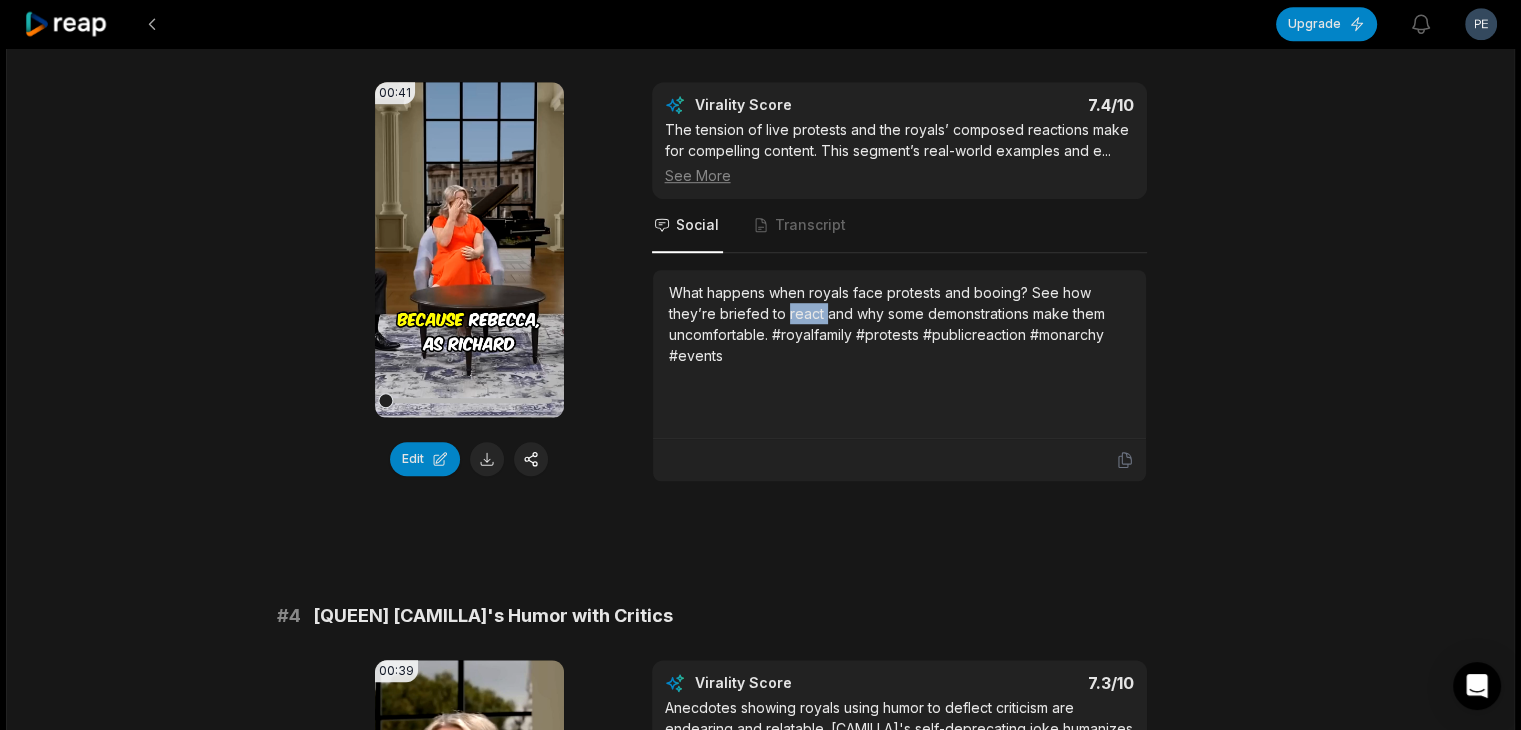 click on "What happens when royals face protests and booing? See how they’re briefed to react and why some demonstrations make them uncomfortable. #royalfamily #protests #publicreaction #monarchy #events" at bounding box center (899, 324) 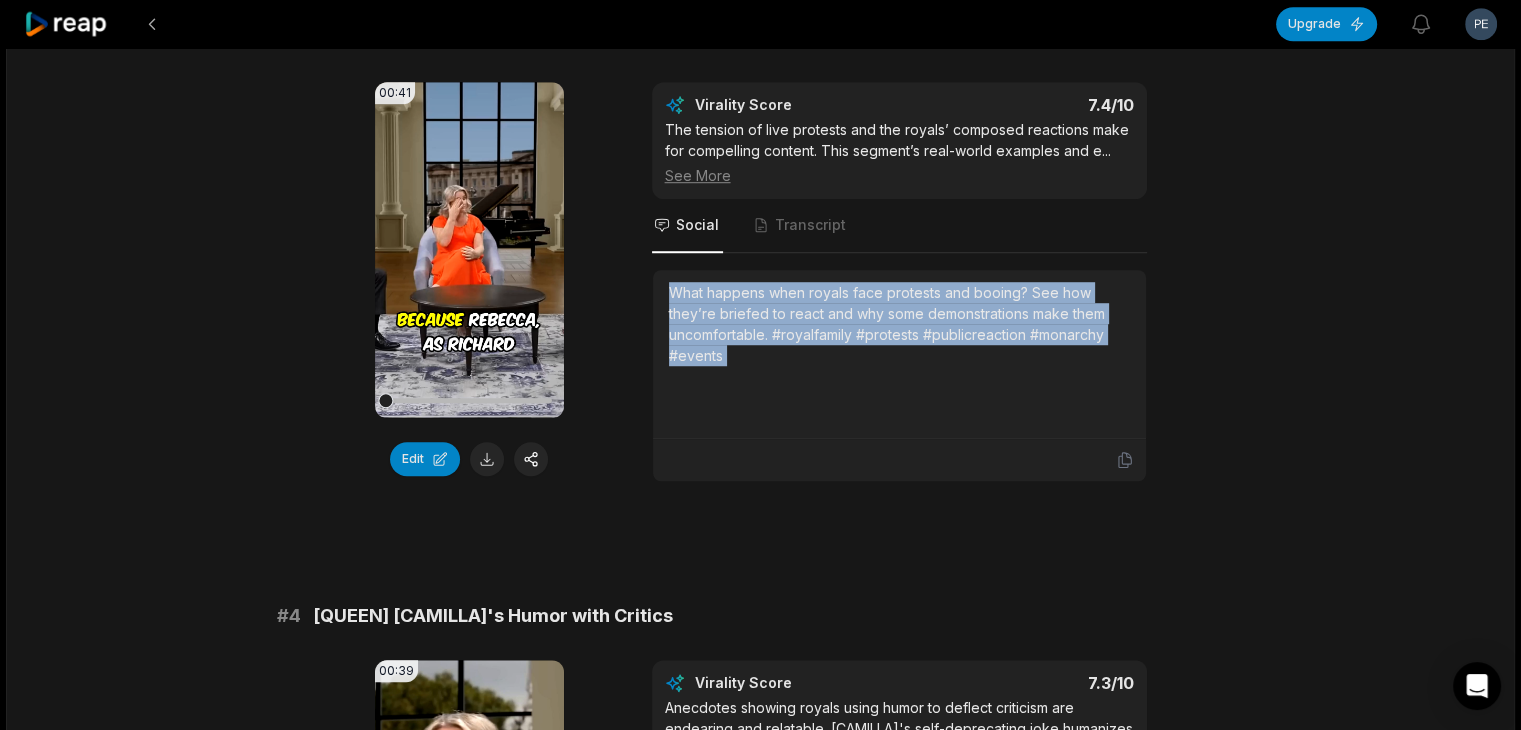 copy on "What happens when royals face protests and booing? See how they’re briefed to react and why some demonstrations make them uncomfortable. #royalfamily #protests #publicreaction #monarchy #events" 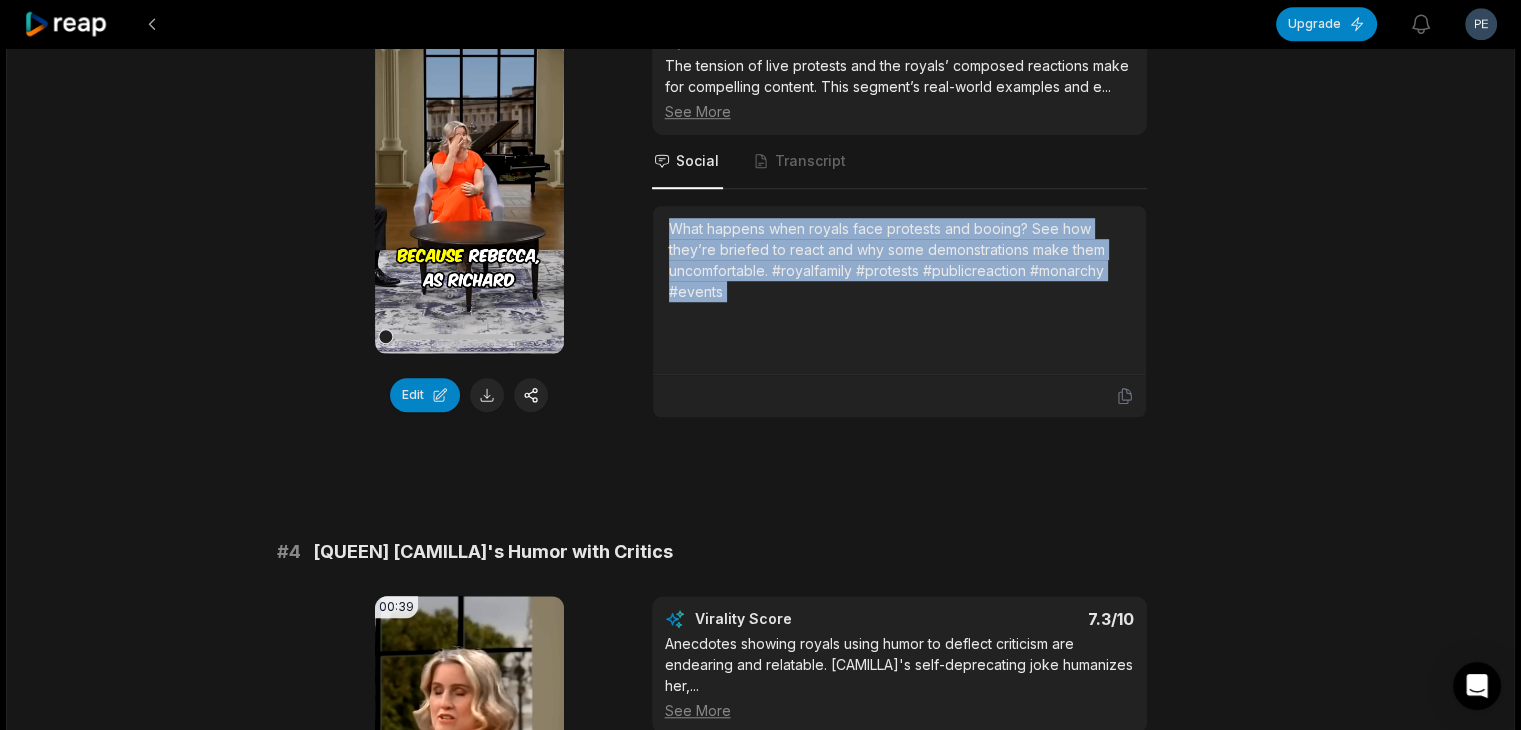 scroll, scrollTop: 1500, scrollLeft: 0, axis: vertical 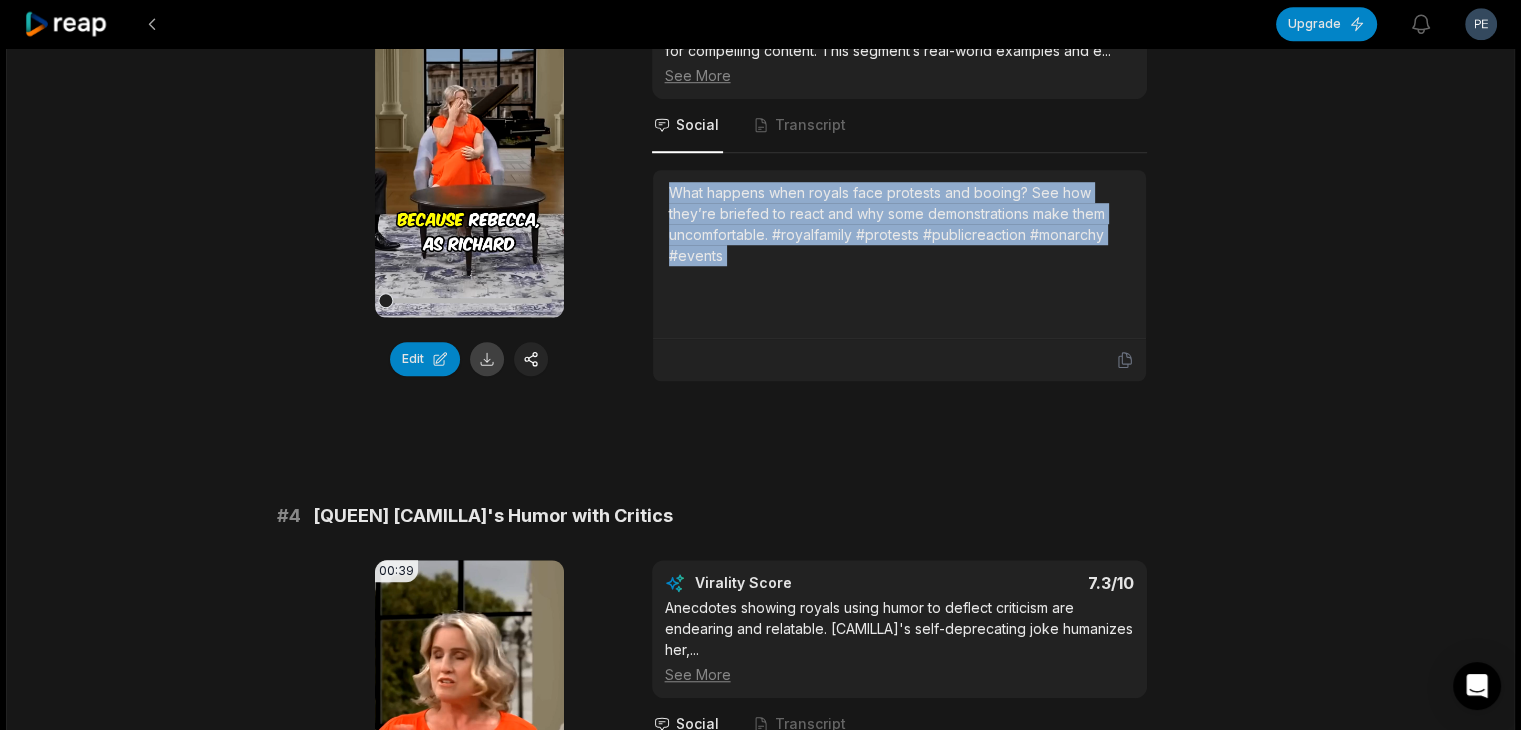 click at bounding box center (487, 359) 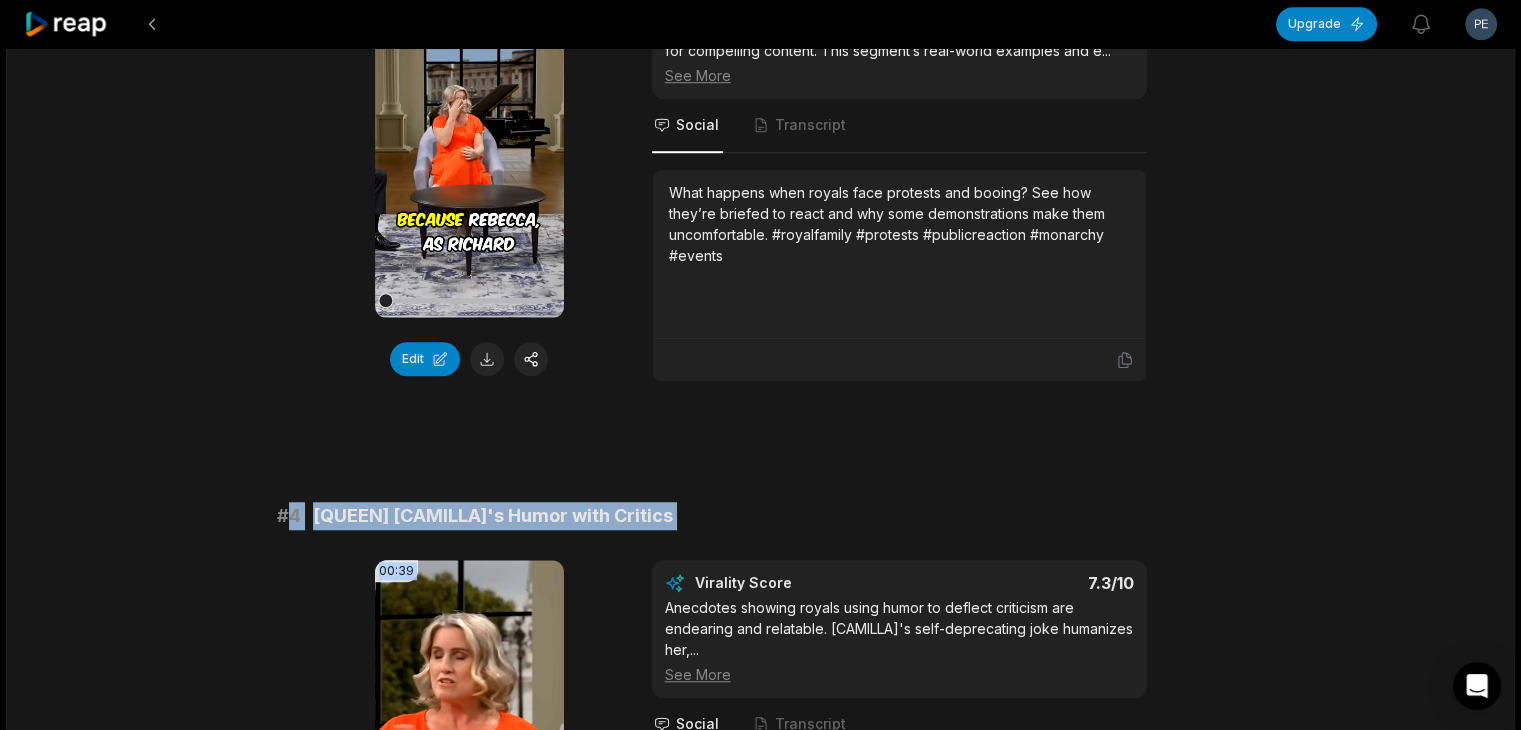 drag, startPoint x: 287, startPoint y: 485, endPoint x: 681, endPoint y: 505, distance: 394.5073 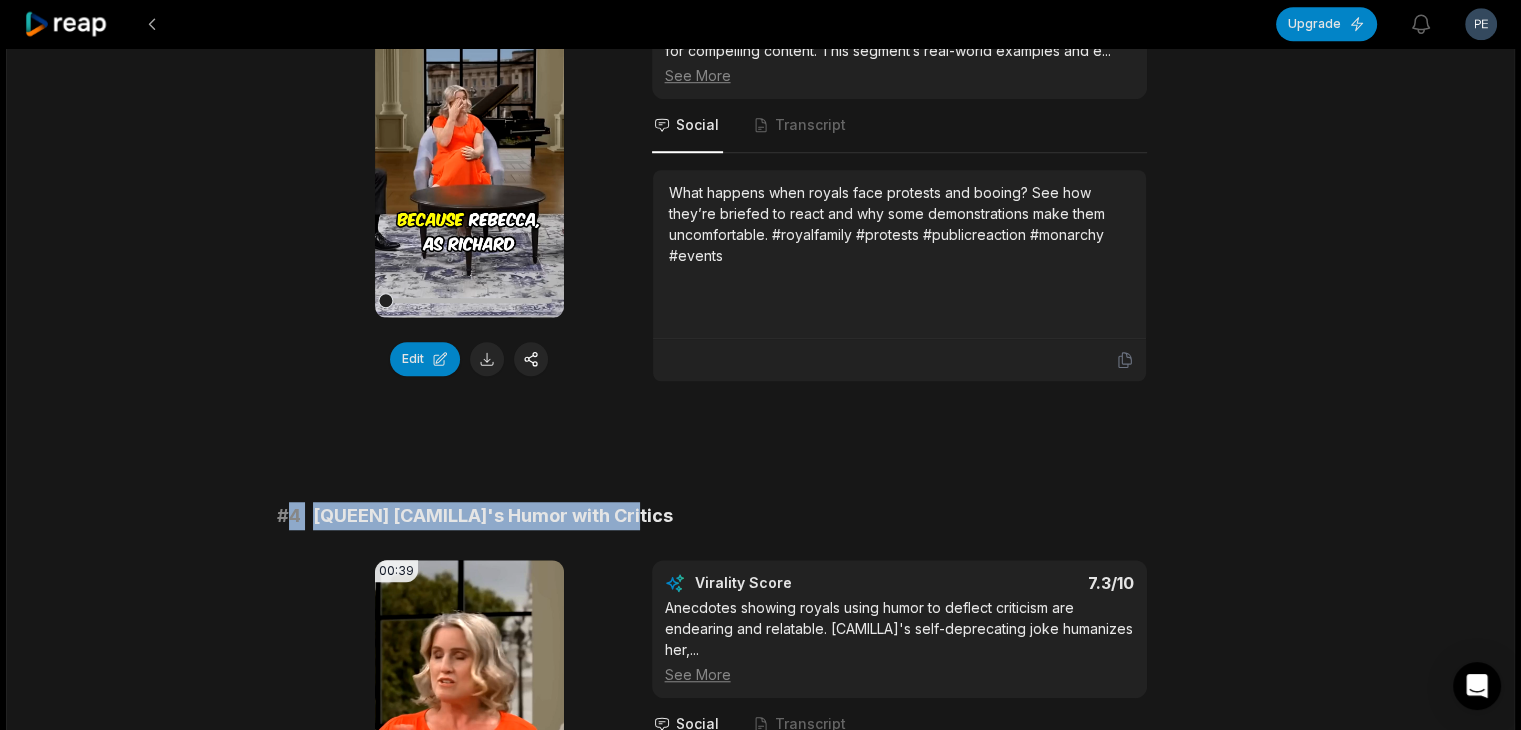 drag, startPoint x: 294, startPoint y: 487, endPoint x: 613, endPoint y: 490, distance: 319.0141 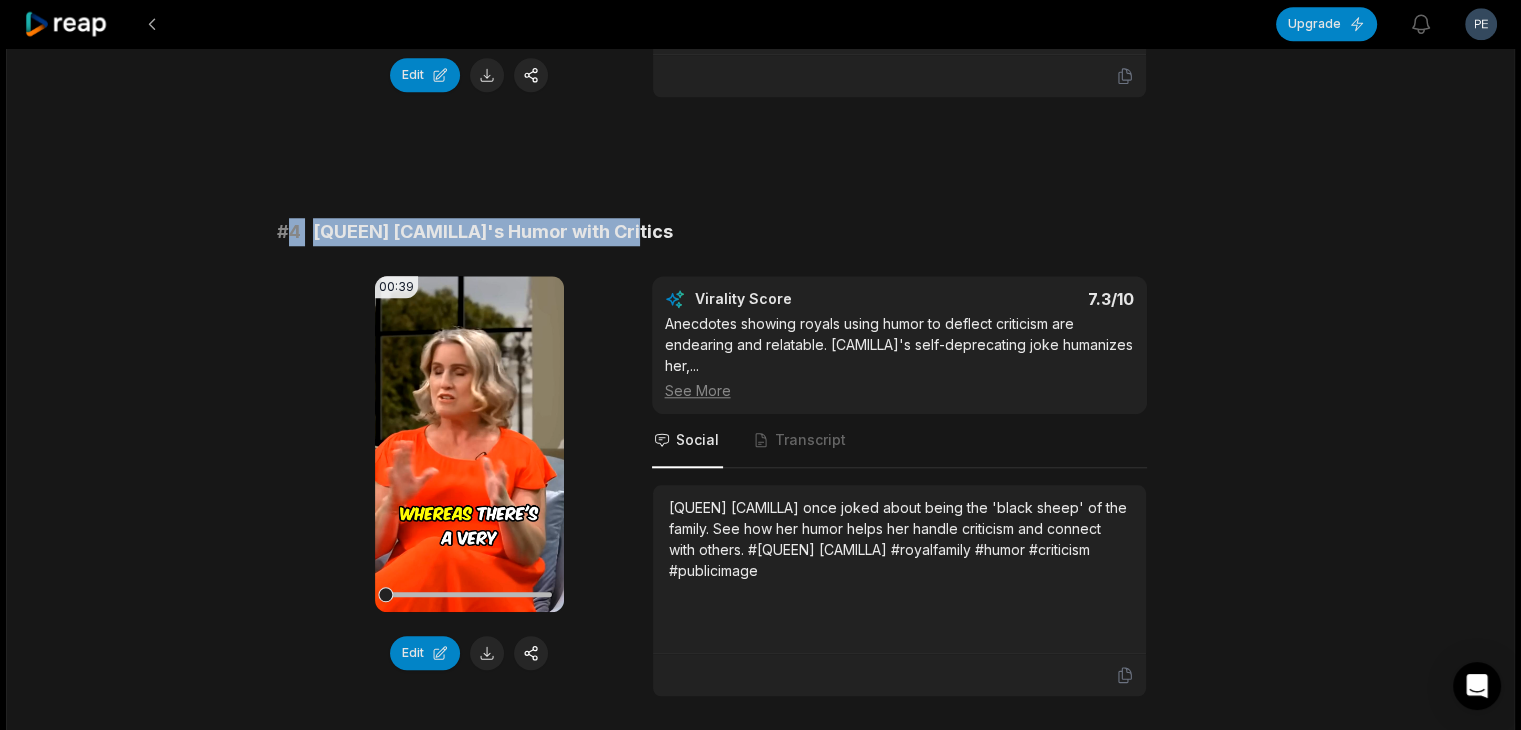 scroll, scrollTop: 1800, scrollLeft: 0, axis: vertical 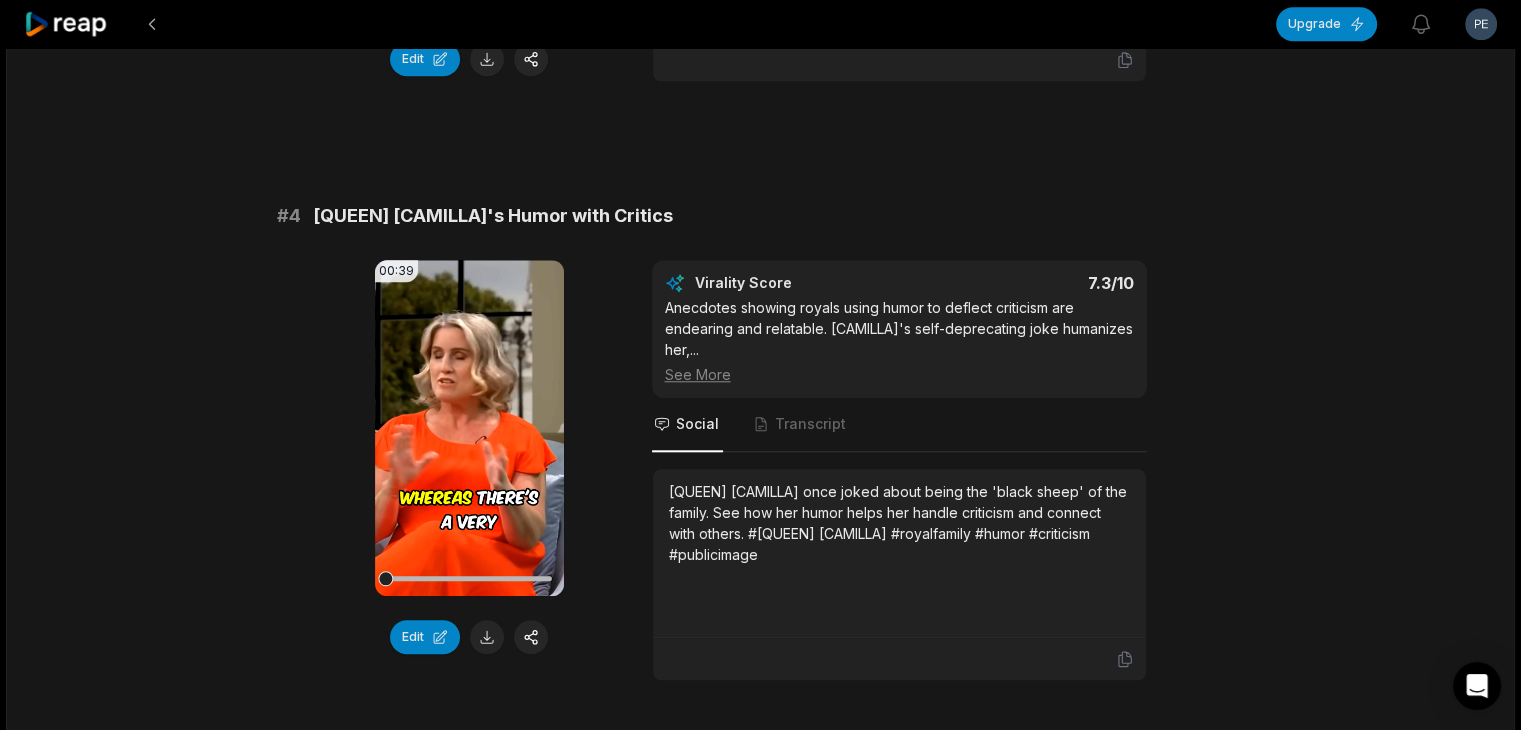 click on "[QUEEN] [CAMILLA] once joked about being the 'black sheep' of the family. See how her humor helps her handle criticism and connect with others. #[QUEEN] [CAMILLA] #royalfamily #humor #criticism #publicimage" at bounding box center (899, 523) 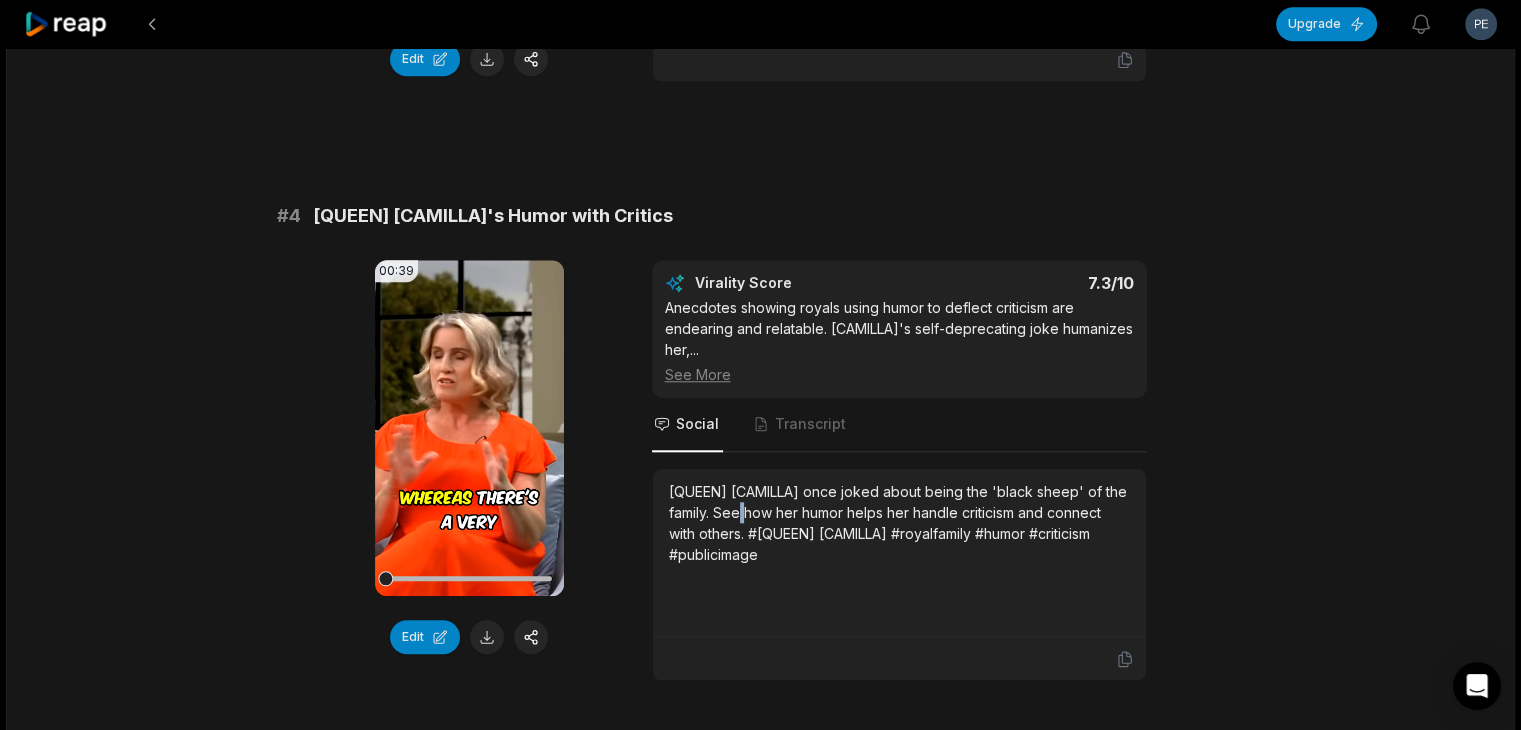 click on "[QUEEN] [CAMILLA] once joked about being the 'black sheep' of the family. See how her humor helps her handle criticism and connect with others. #[QUEEN] [CAMILLA] #royalfamily #humor #criticism #publicimage" at bounding box center (899, 523) 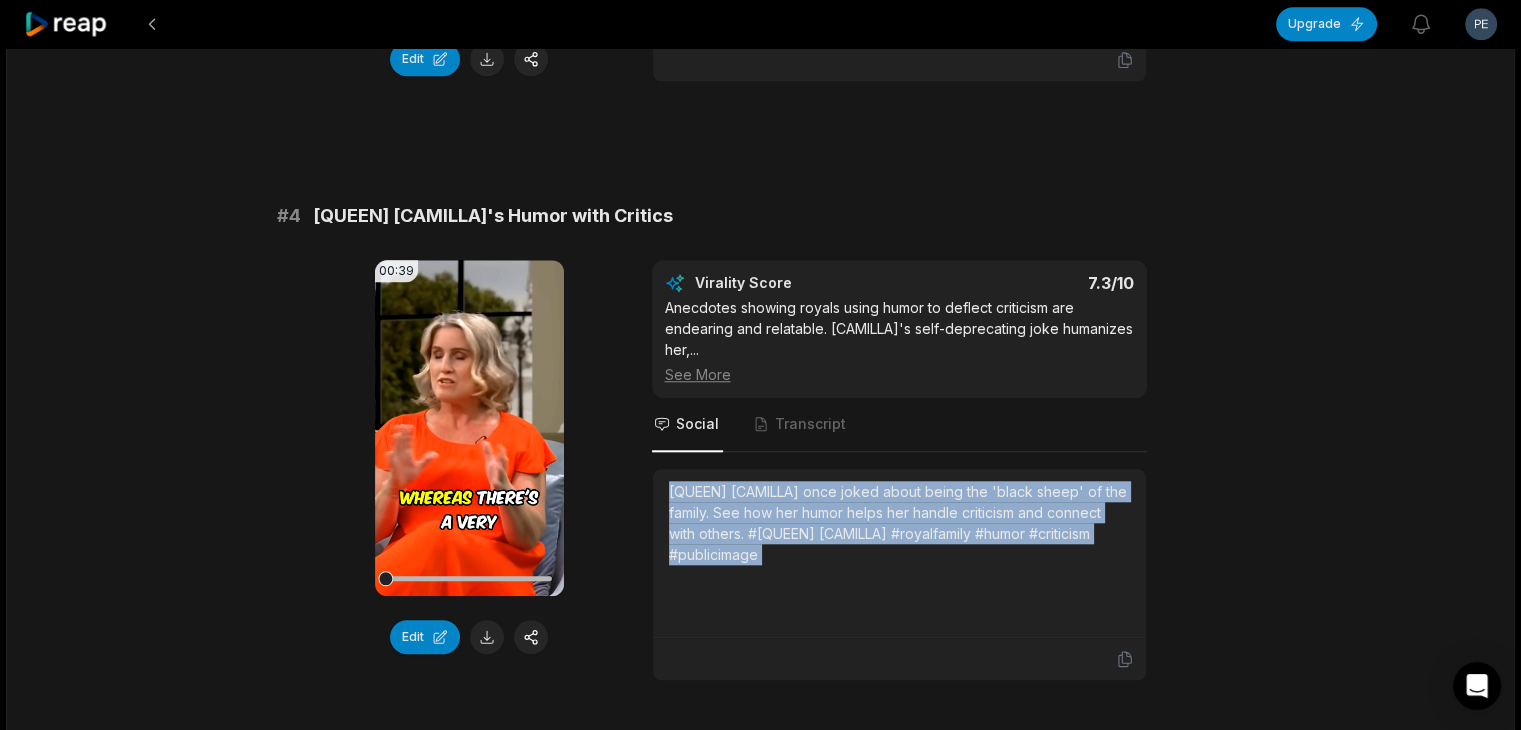 click on "[QUEEN] [CAMILLA] once joked about being the 'black sheep' of the family. See how her humor helps her handle criticism and connect with others. #[QUEEN] [CAMILLA] #royalfamily #humor #criticism #publicimage" at bounding box center [899, 523] 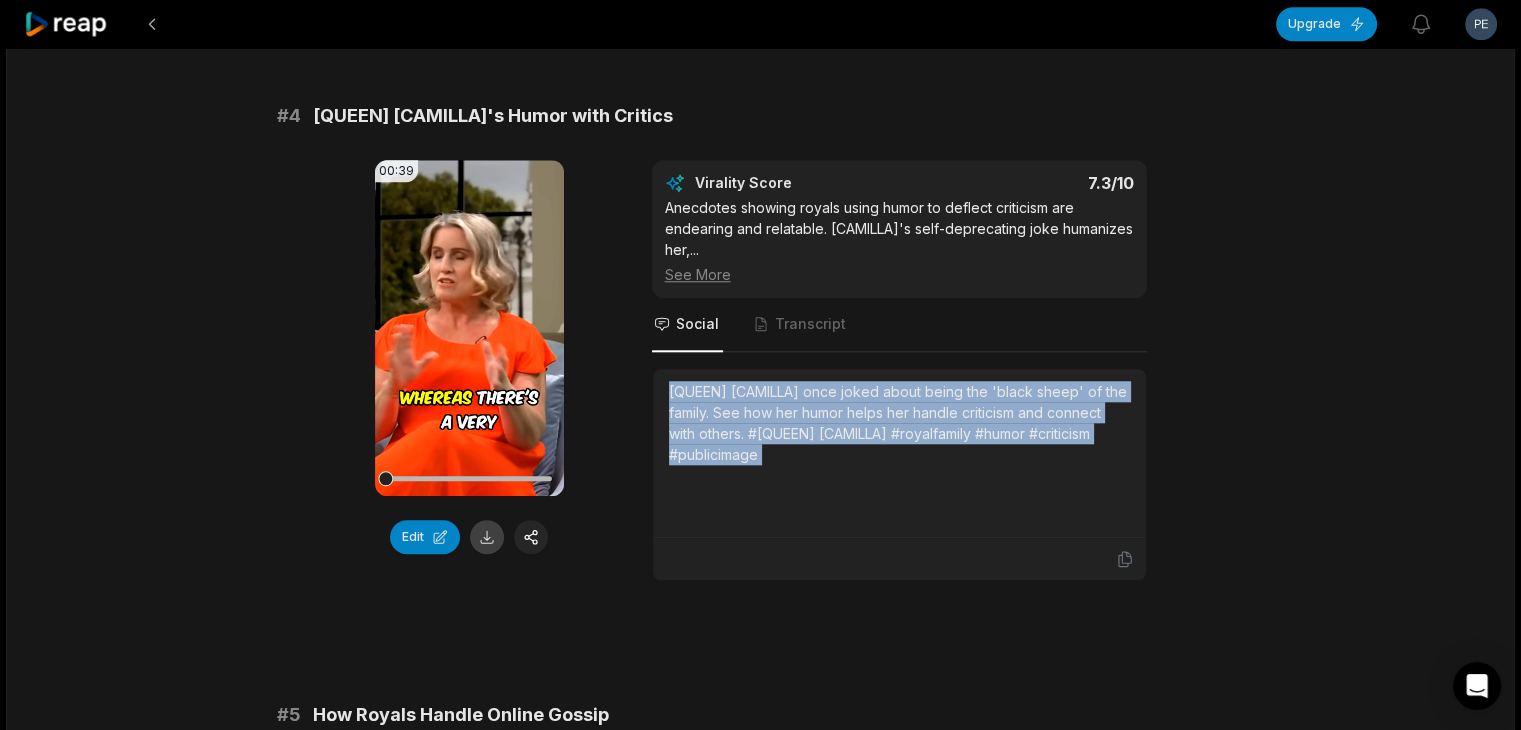 click at bounding box center (487, 537) 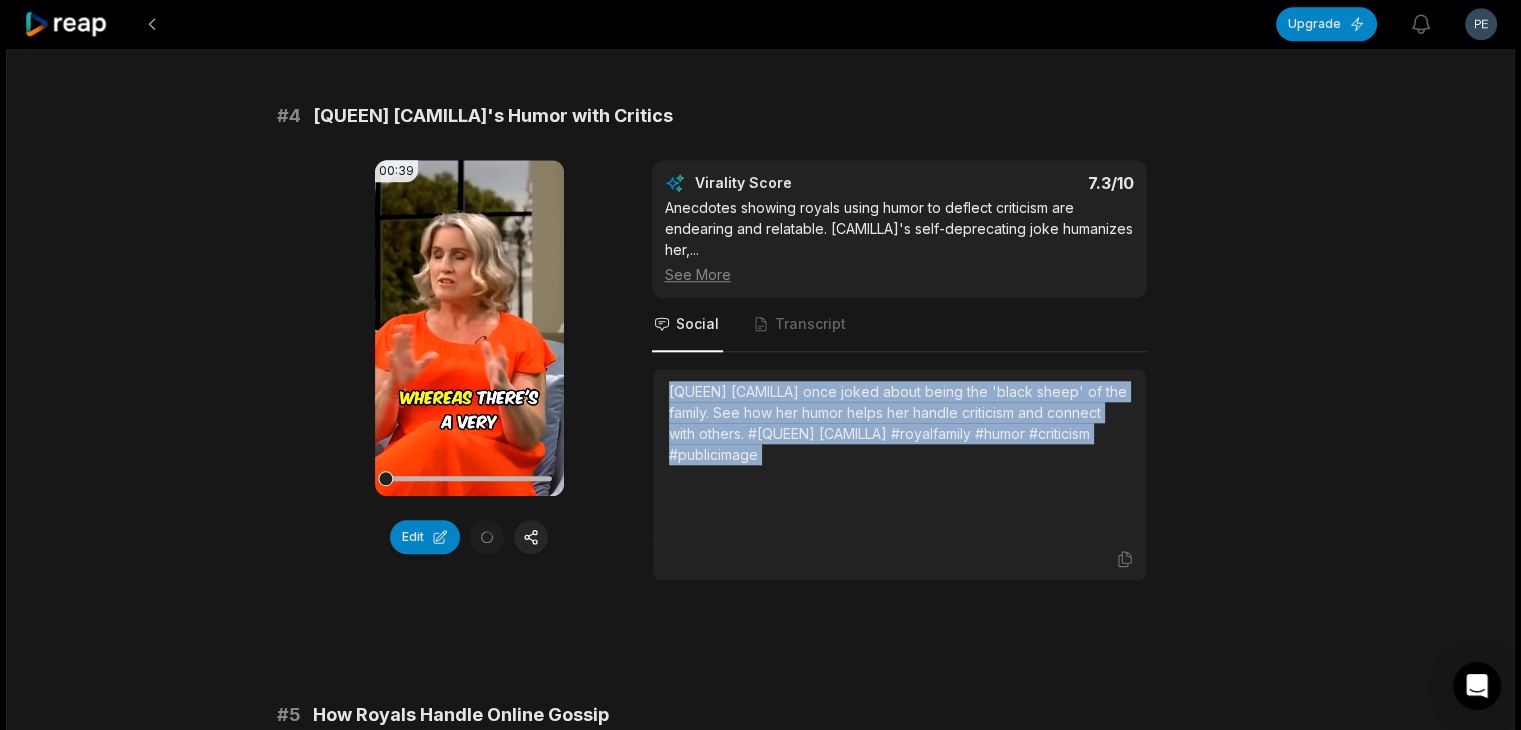 scroll, scrollTop: 2200, scrollLeft: 0, axis: vertical 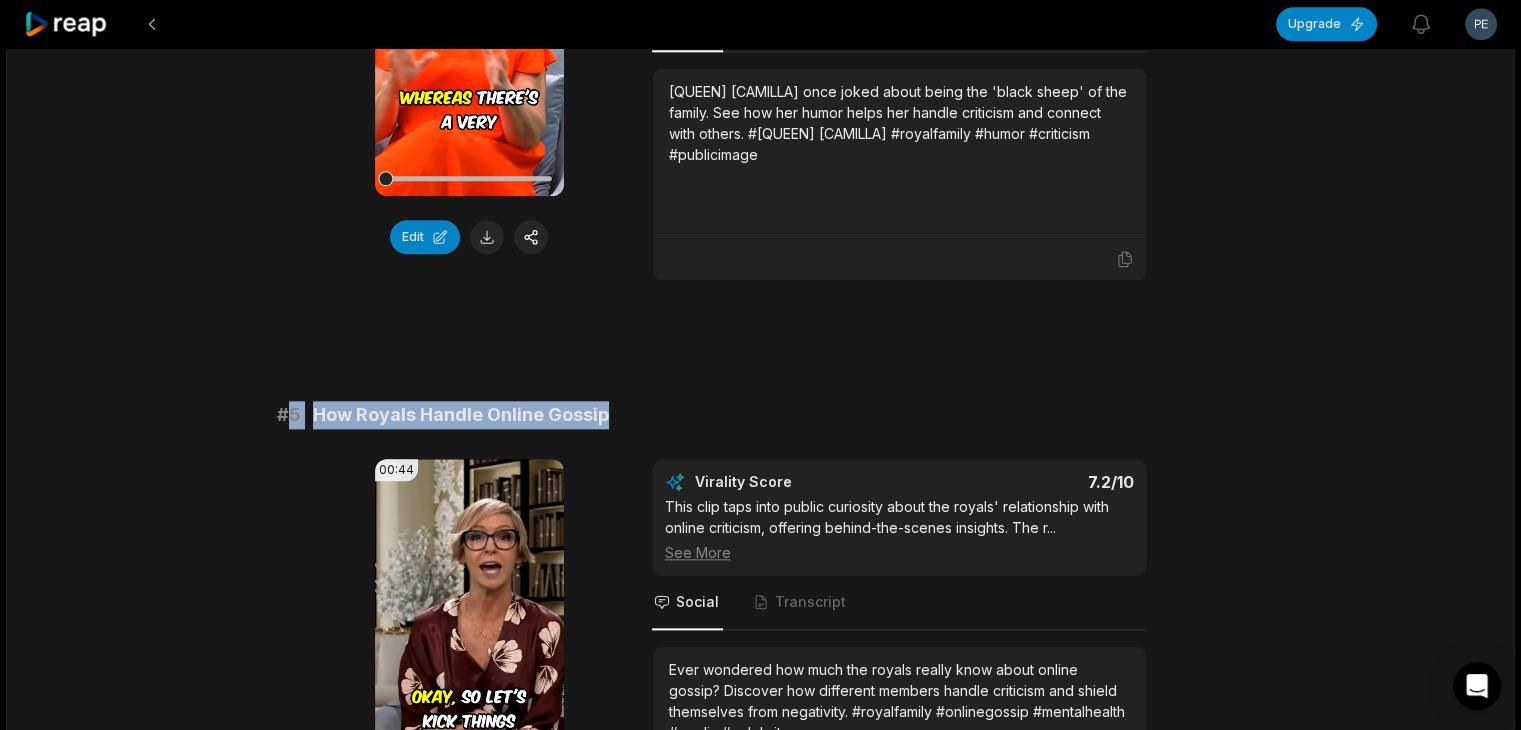drag, startPoint x: 283, startPoint y: 377, endPoint x: 648, endPoint y: 379, distance: 365.0055 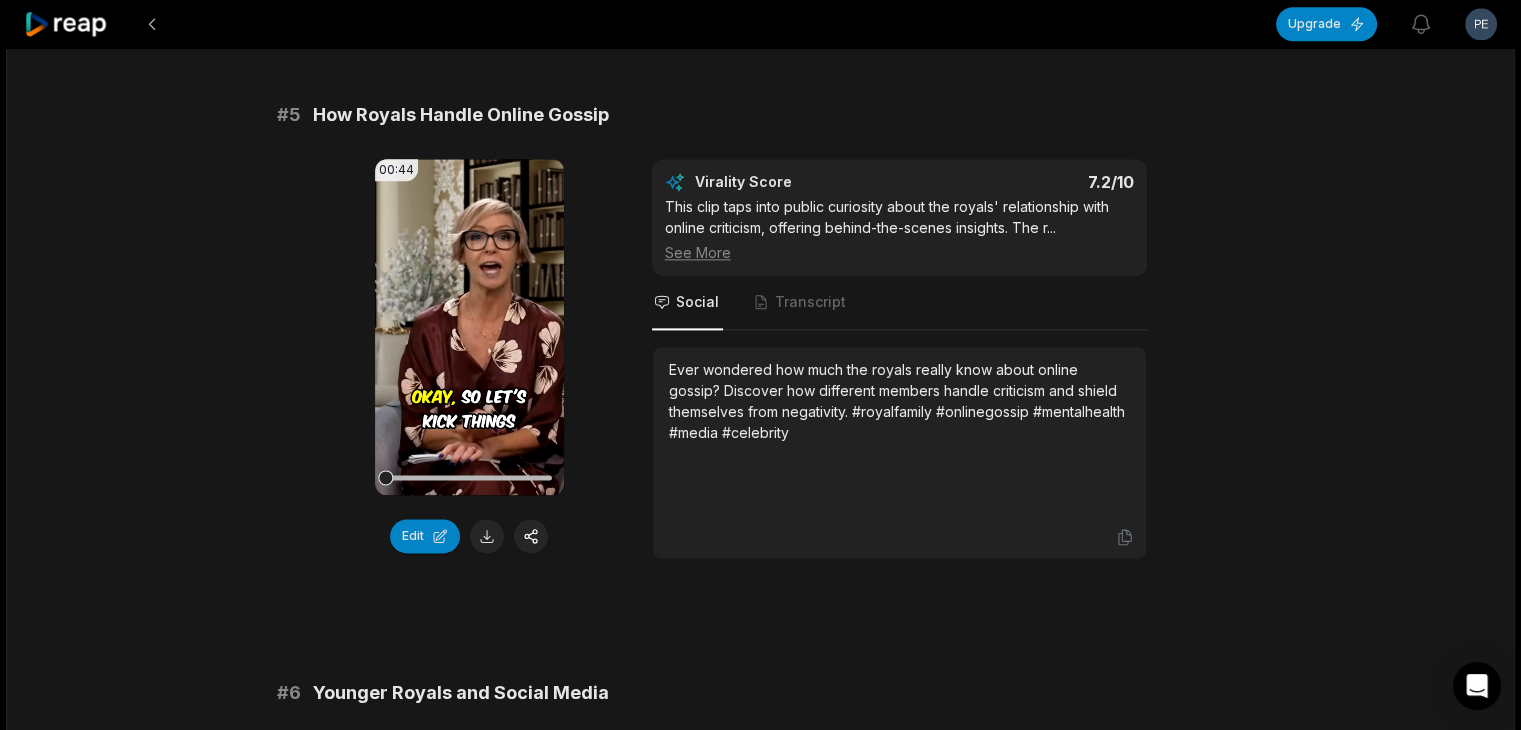 click on "Ever wondered how much the royals really know about online gossip? Discover how different members handle criticism and shield themselves from negativity. #royalfamily #onlinegossip #mentalhealth #media #celebrity" at bounding box center (899, 401) 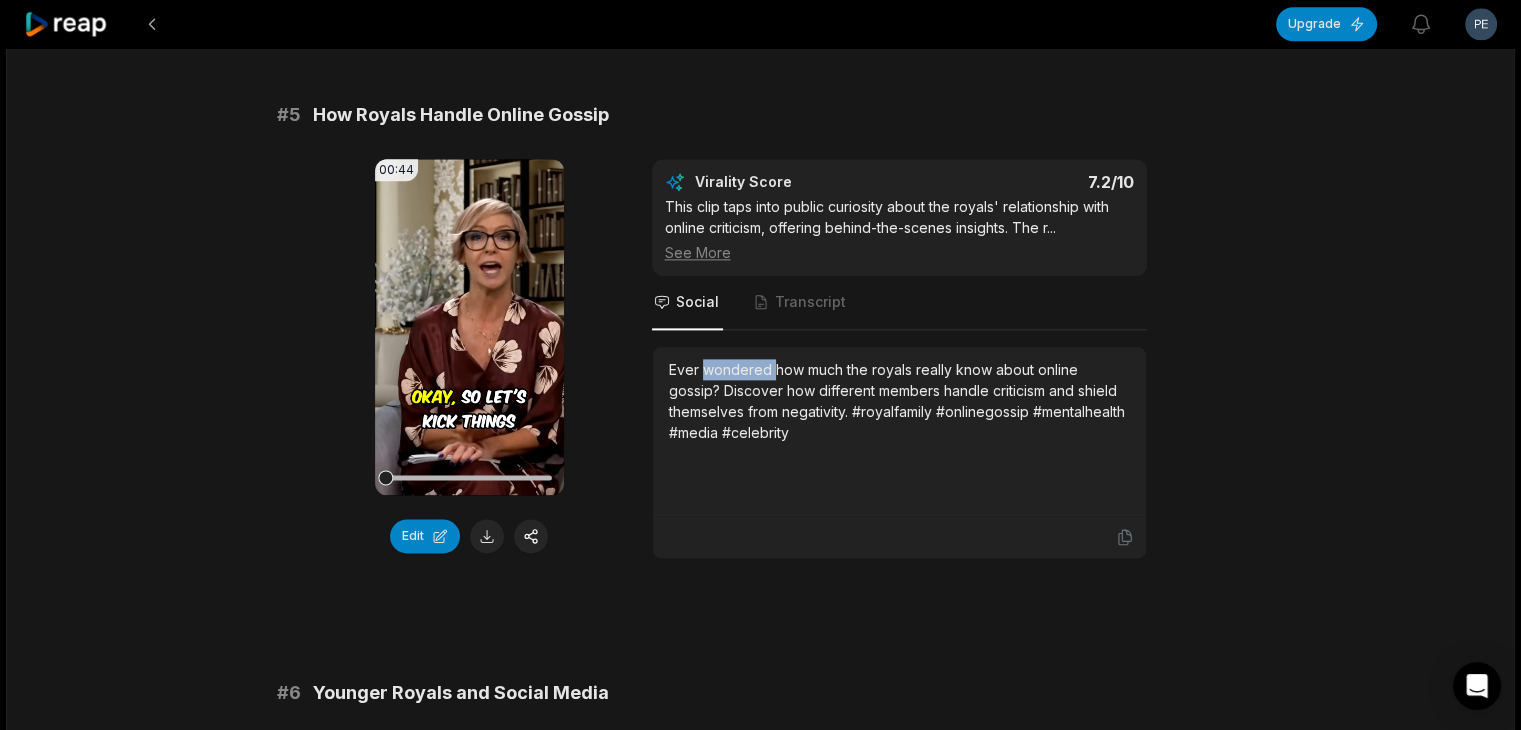click on "Ever wondered how much the royals really know about online gossip? Discover how different members handle criticism and shield themselves from negativity. #royalfamily #onlinegossip #mentalhealth #media #celebrity" at bounding box center [899, 401] 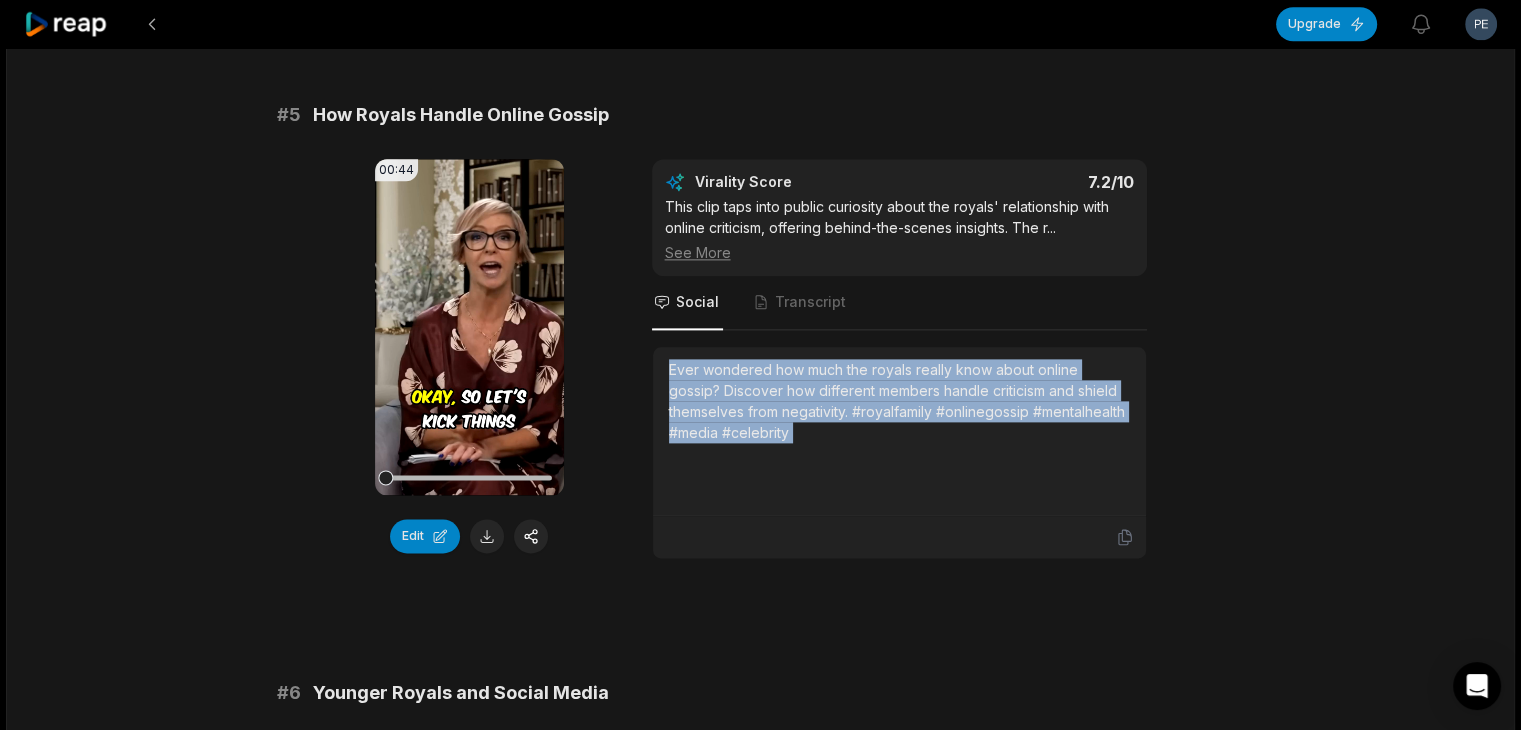 click on "Ever wondered how much the royals really know about online gossip? Discover how different members handle criticism and shield themselves from negativity. #royalfamily #onlinegossip #mentalhealth #media #celebrity" at bounding box center [899, 401] 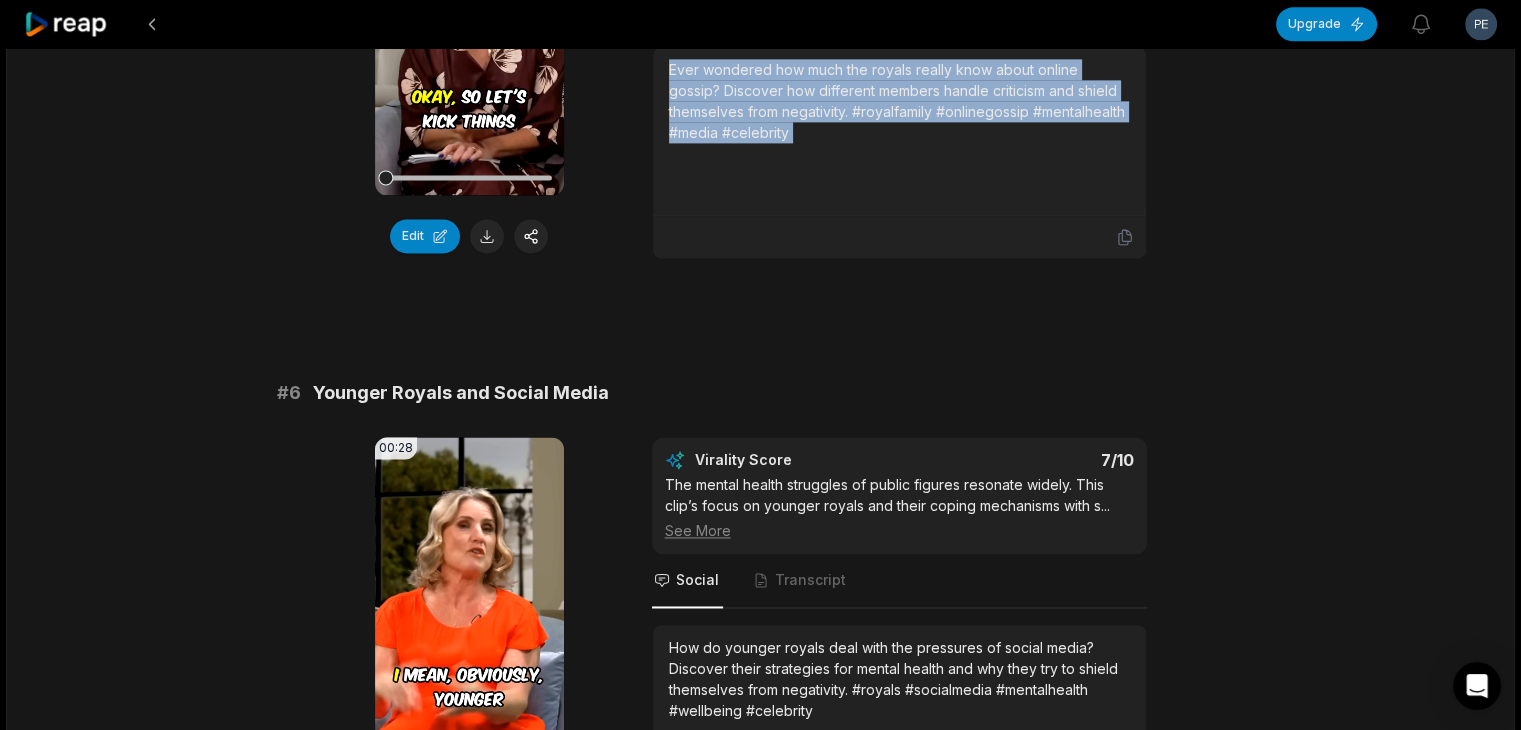 click at bounding box center [487, 236] 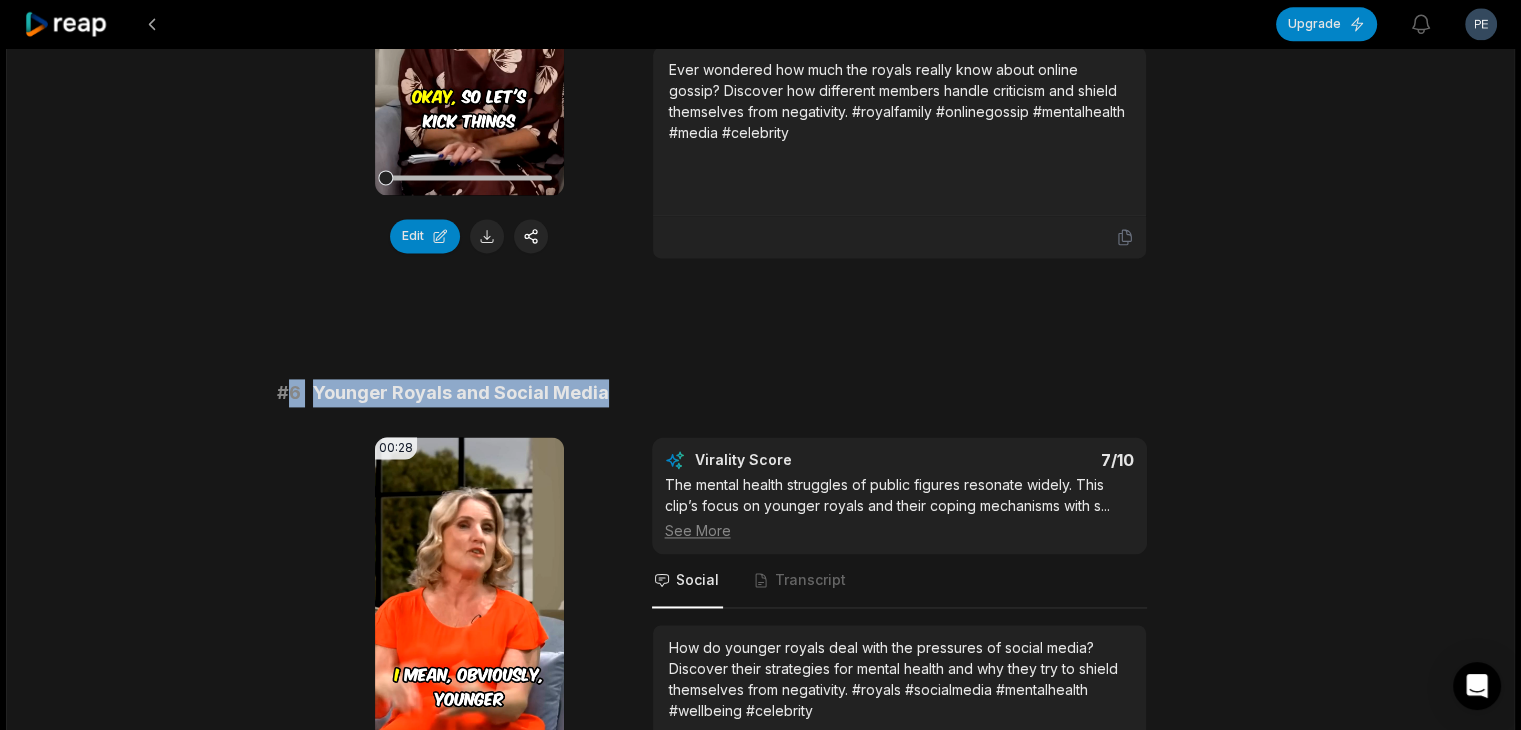 drag, startPoint x: 296, startPoint y: 364, endPoint x: 643, endPoint y: 364, distance: 347 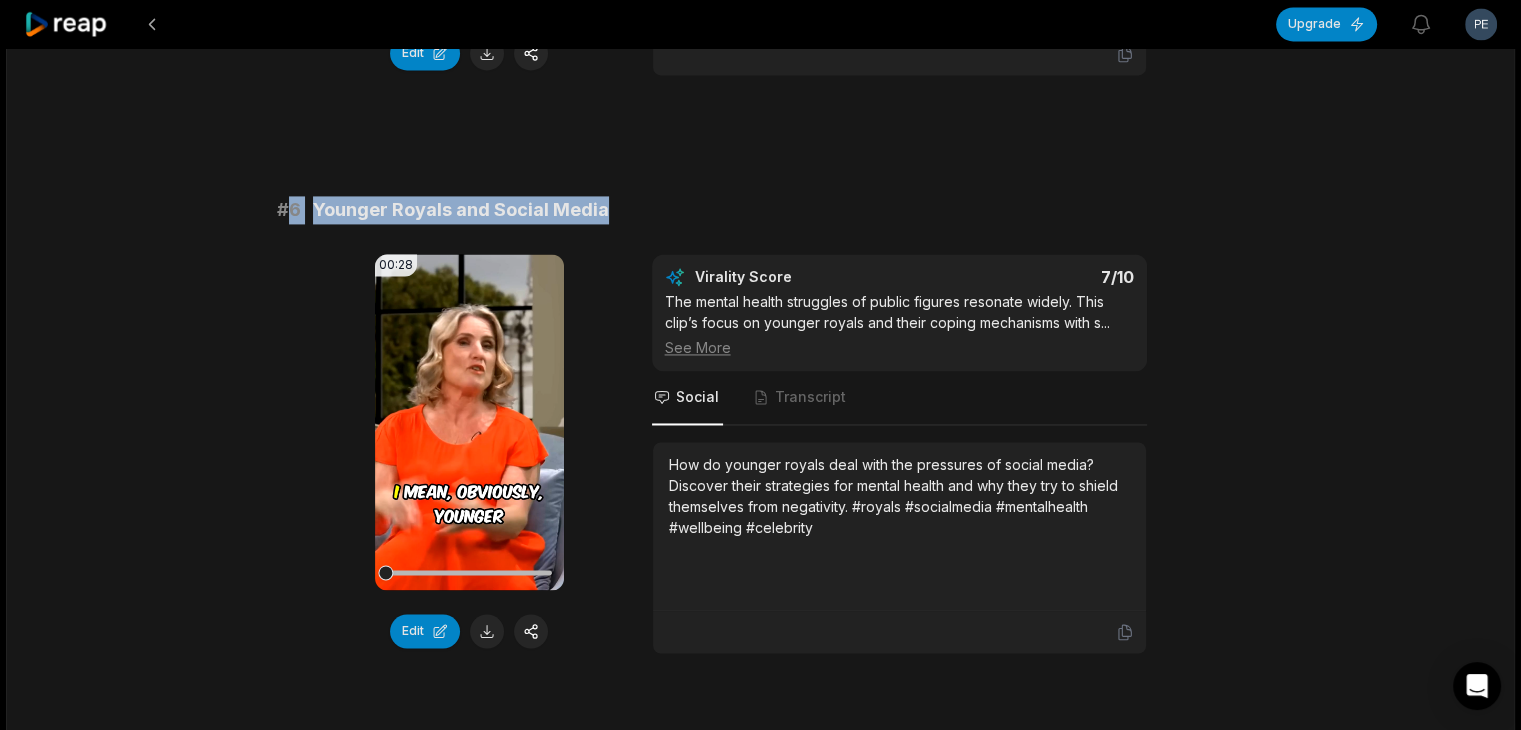 scroll, scrollTop: 3100, scrollLeft: 0, axis: vertical 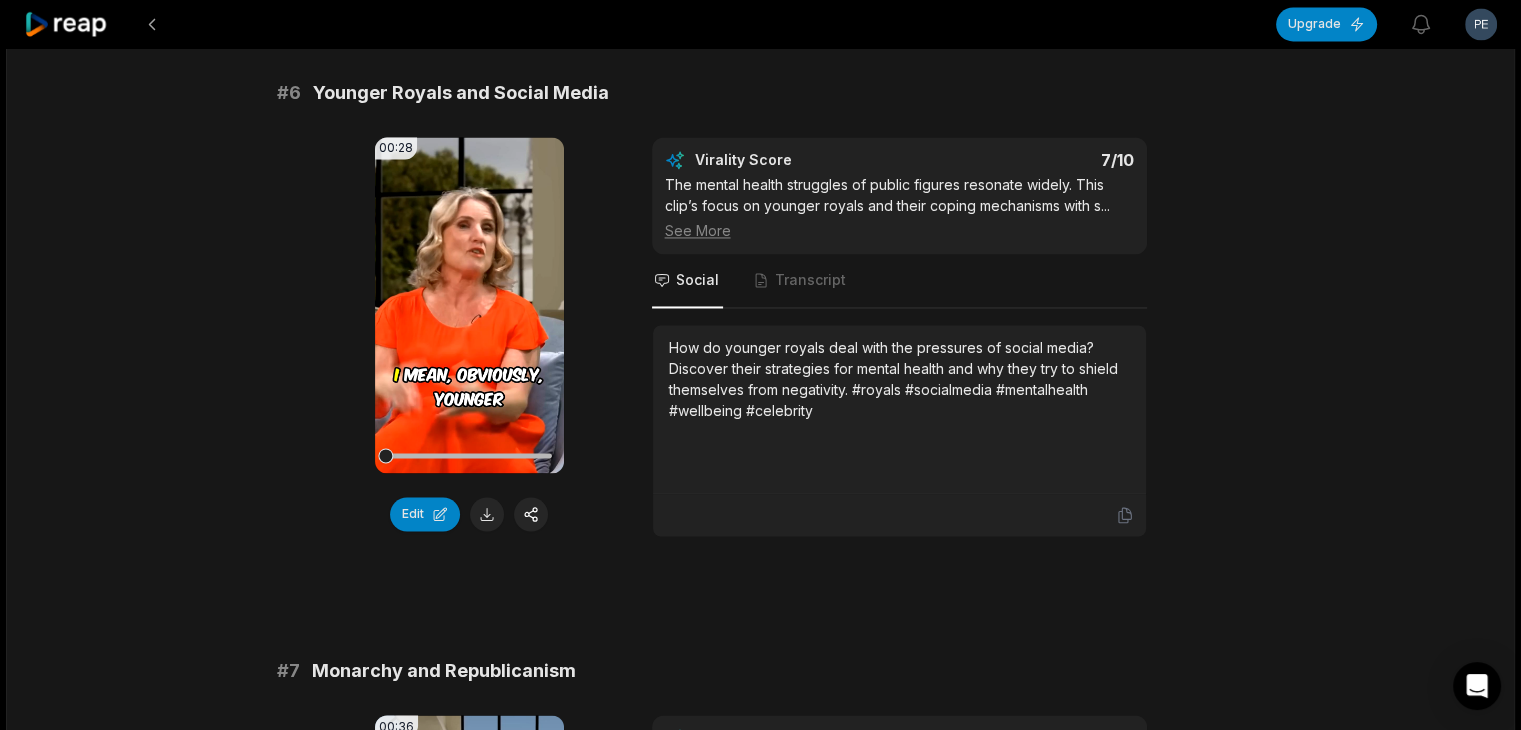 click on "How do younger royals deal with the pressures of social media? Discover their strategies for mental health and why they try to shield themselves from negativity. #royals #socialmedia #mentalhealth #wellbeing #celebrity" at bounding box center (899, 379) 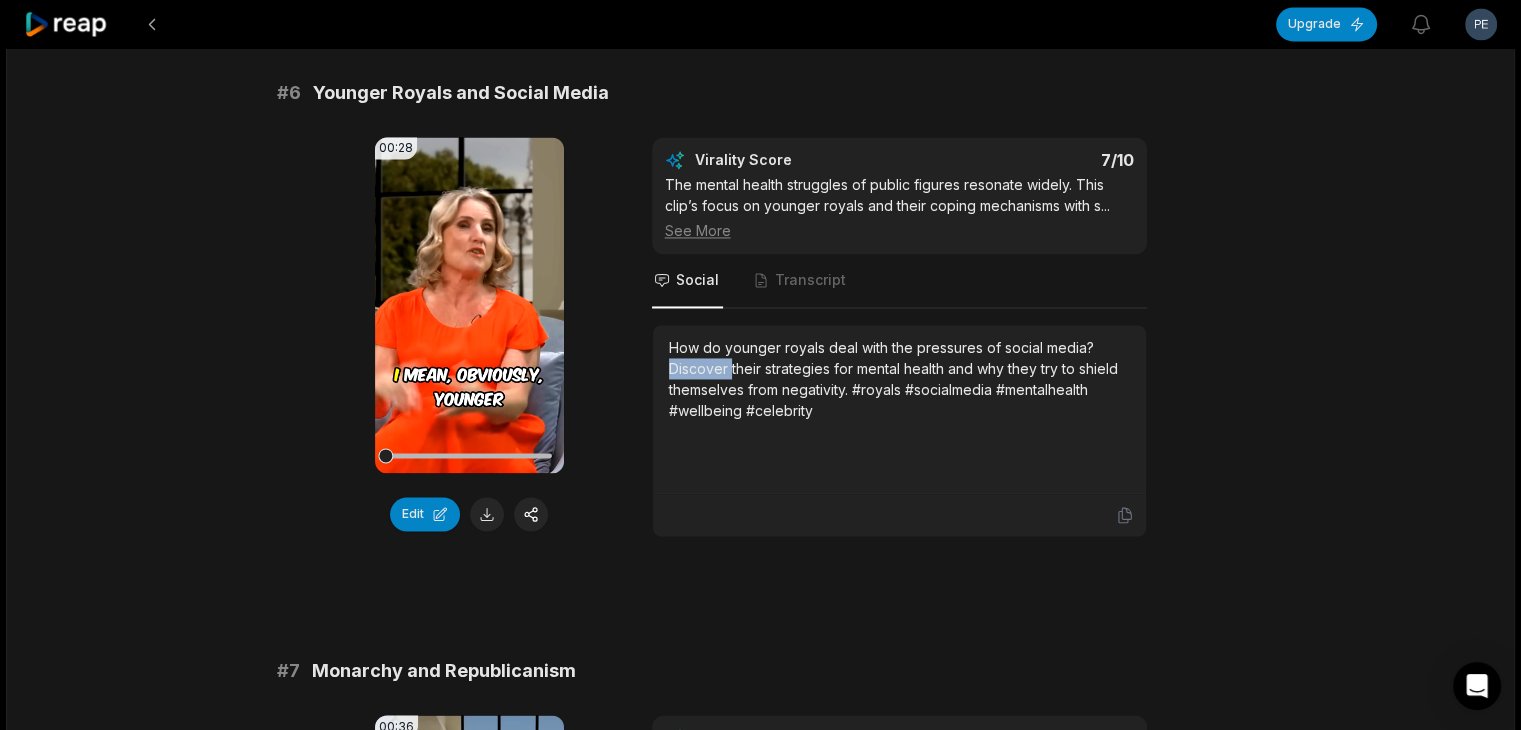 click on "How do younger royals deal with the pressures of social media? Discover their strategies for mental health and why they try to shield themselves from negativity. #royals #socialmedia #mentalhealth #wellbeing #celebrity" at bounding box center (899, 379) 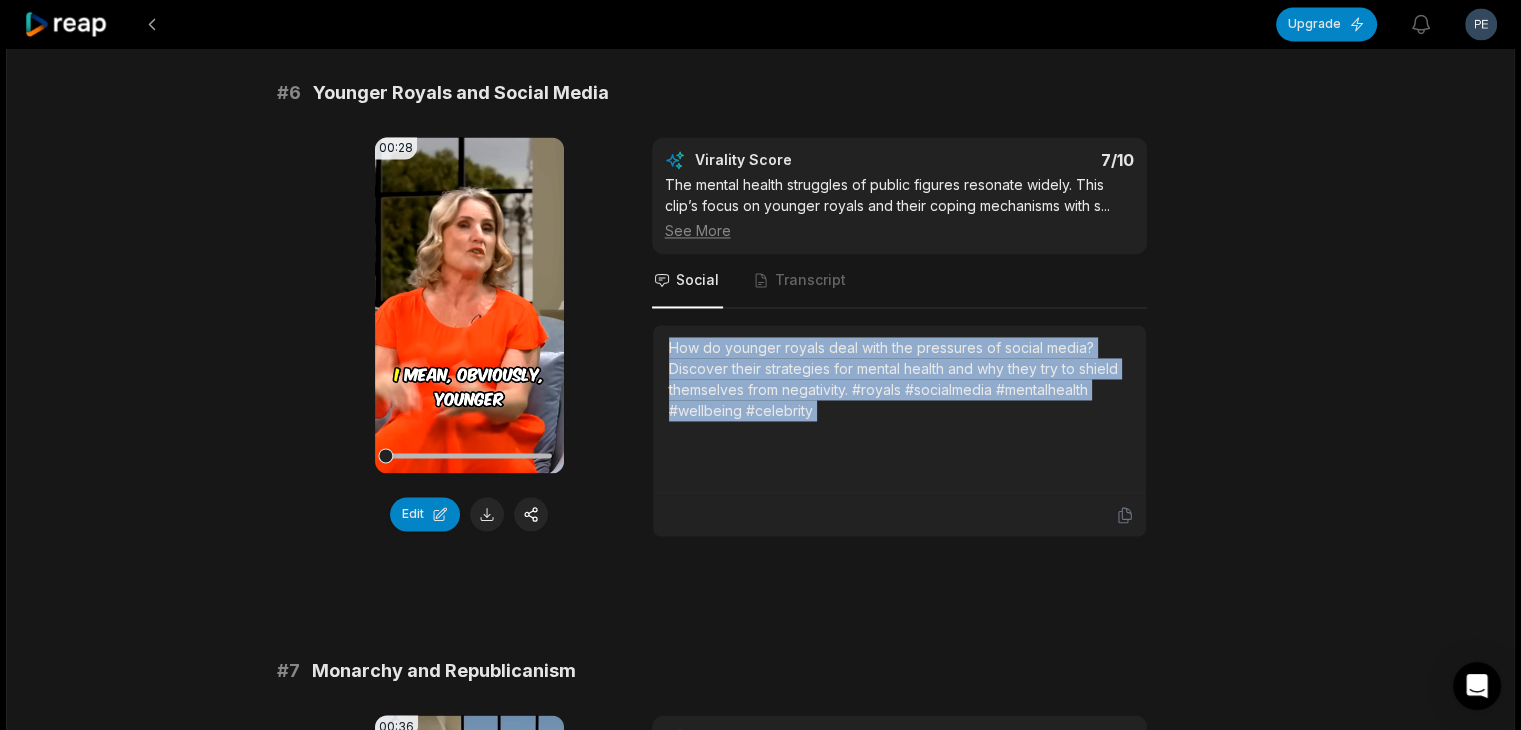 click on "How do younger royals deal with the pressures of social media? Discover their strategies for mental health and why they try to shield themselves from negativity. #royals #socialmedia #mentalhealth #wellbeing #celebrity" at bounding box center (899, 379) 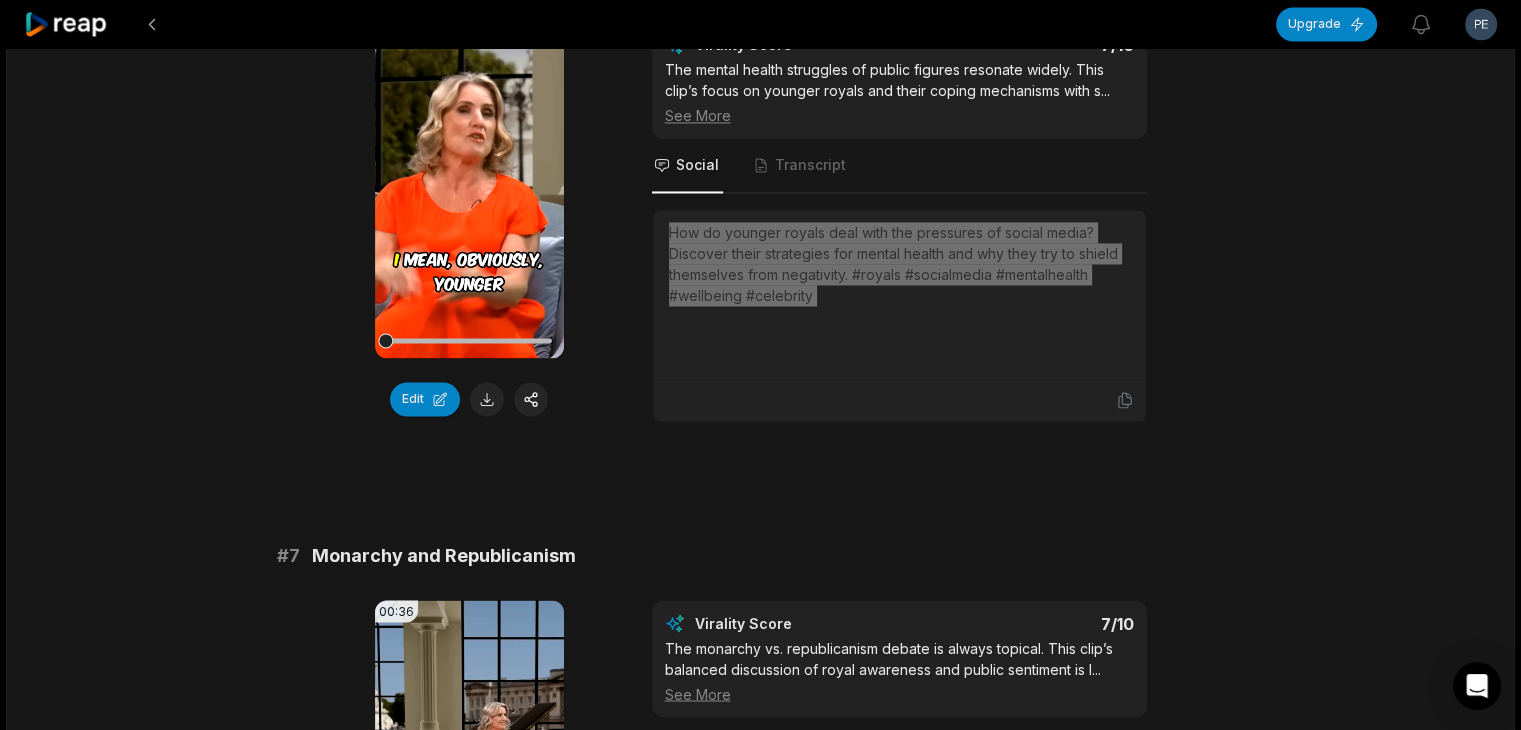 scroll, scrollTop: 3300, scrollLeft: 0, axis: vertical 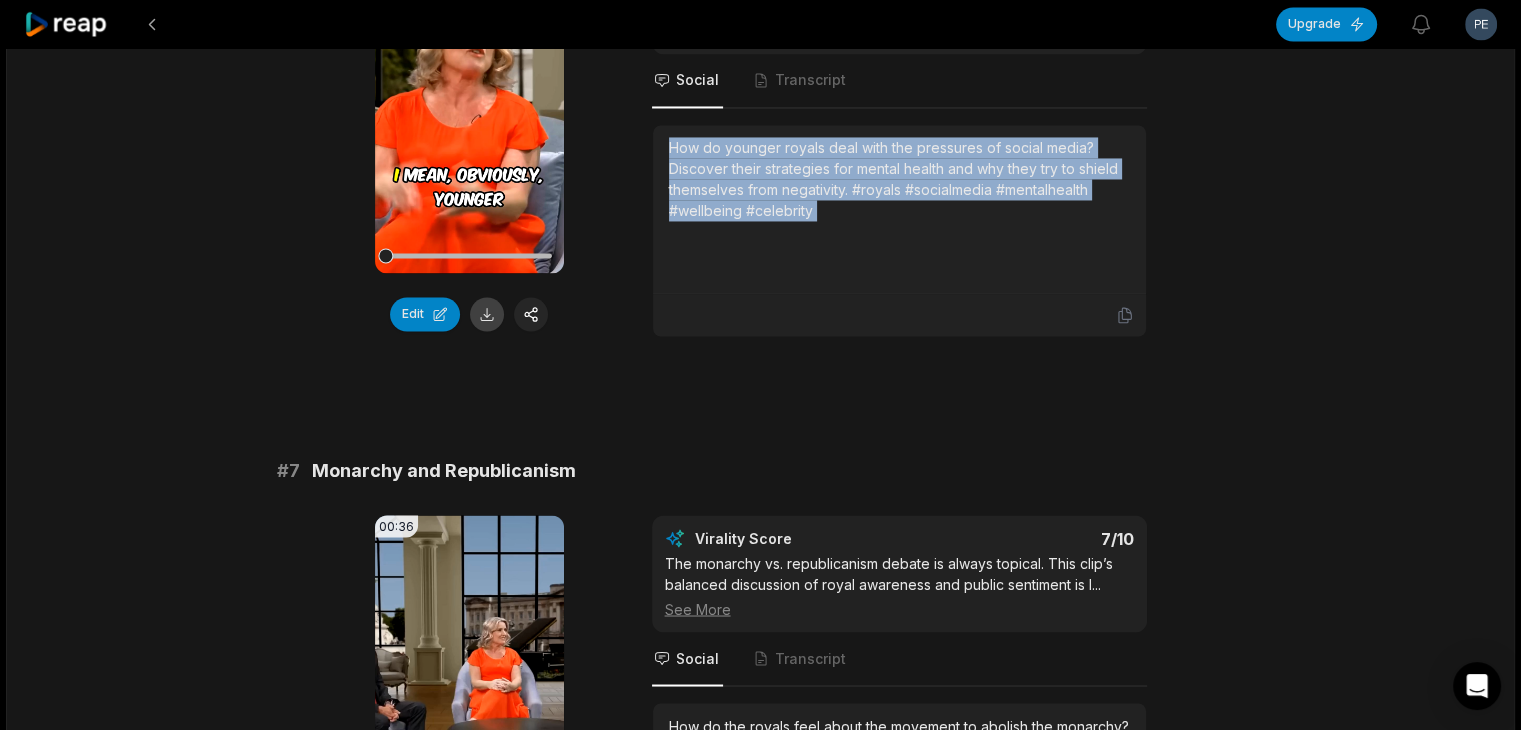 click at bounding box center (487, 314) 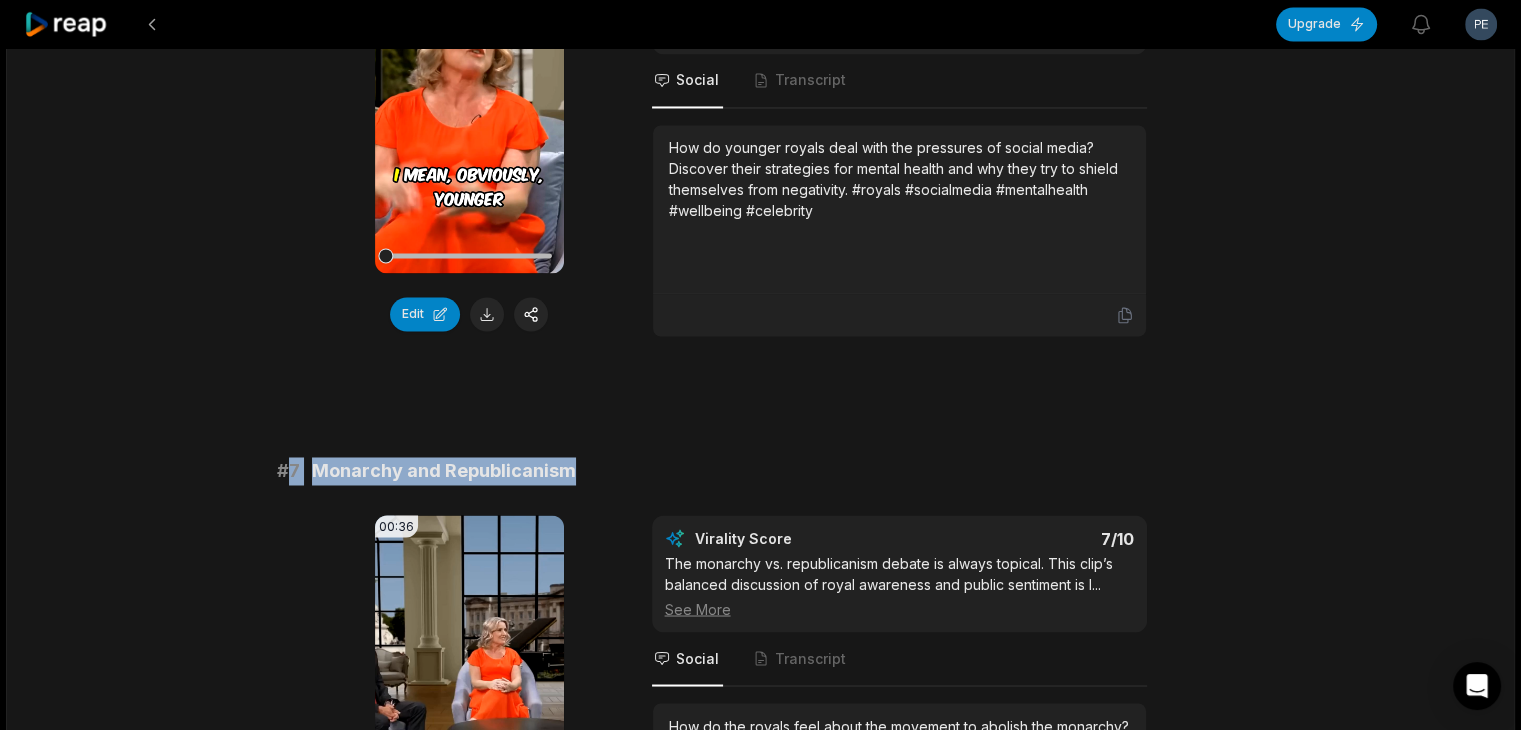 drag, startPoint x: 287, startPoint y: 434, endPoint x: 936, endPoint y: 437, distance: 649.00696 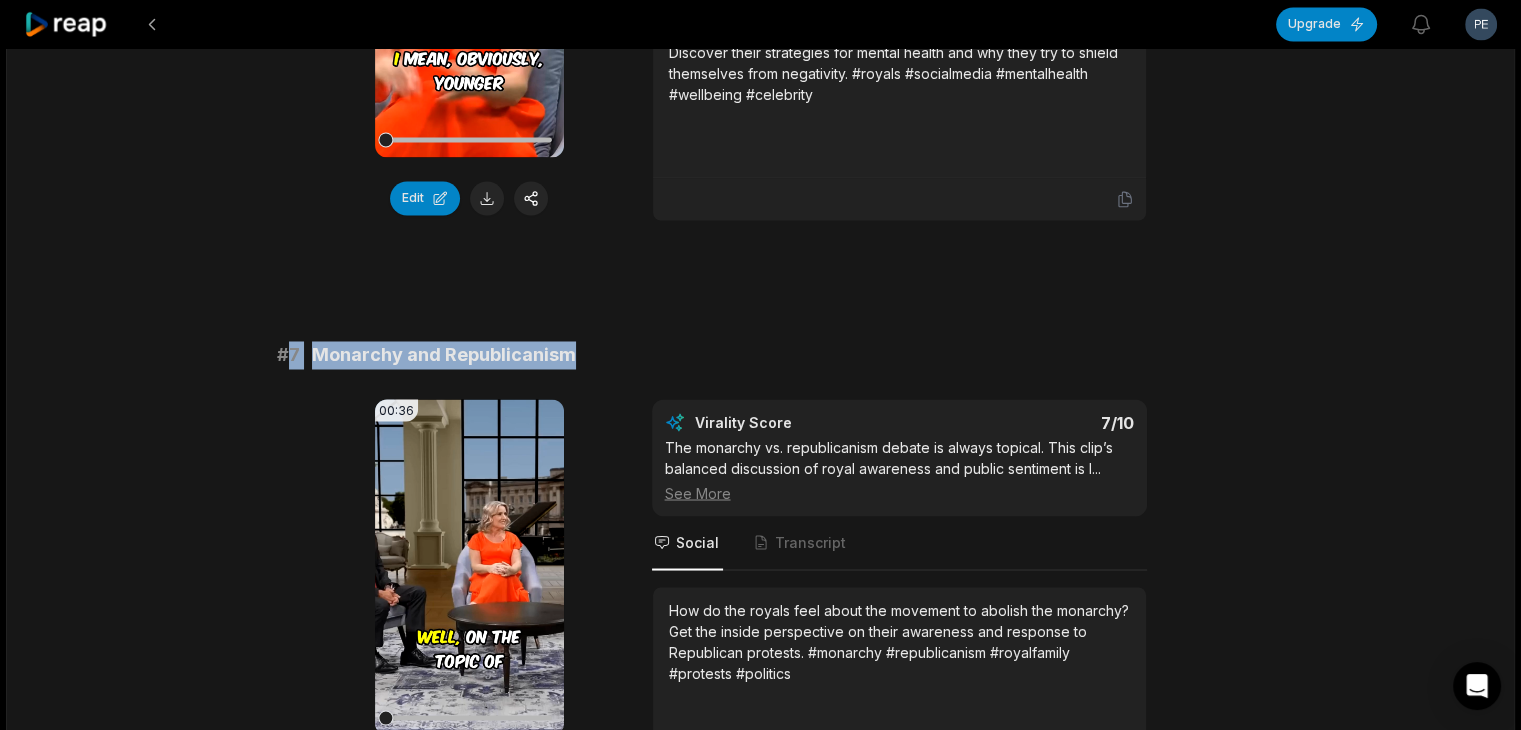 scroll, scrollTop: 3500, scrollLeft: 0, axis: vertical 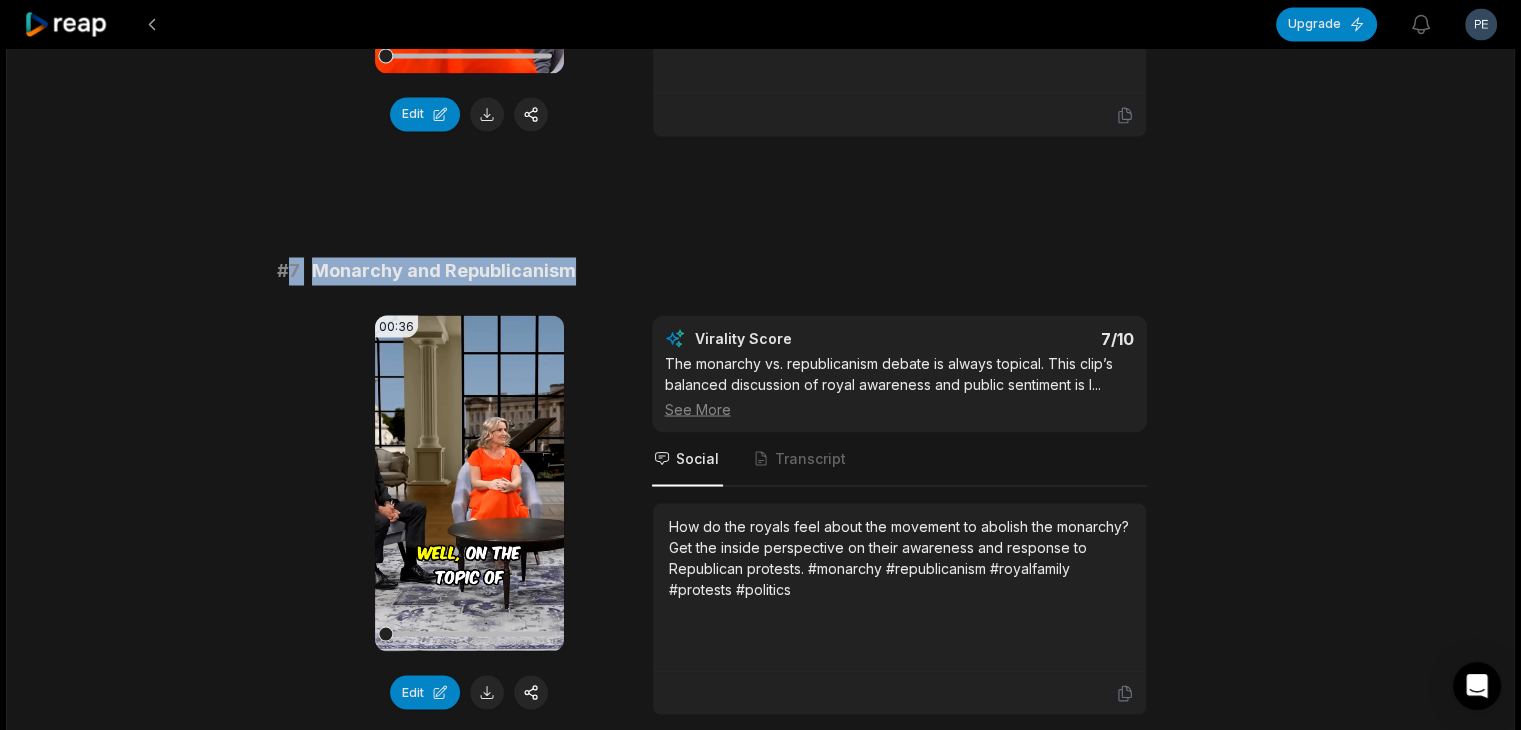 click on "How do the royals feel about the movement to abolish the monarchy? Get the inside perspective on their awareness and response to Republican protests. #monarchy #republicanism #royalfamily #protests #politics" at bounding box center [899, 557] 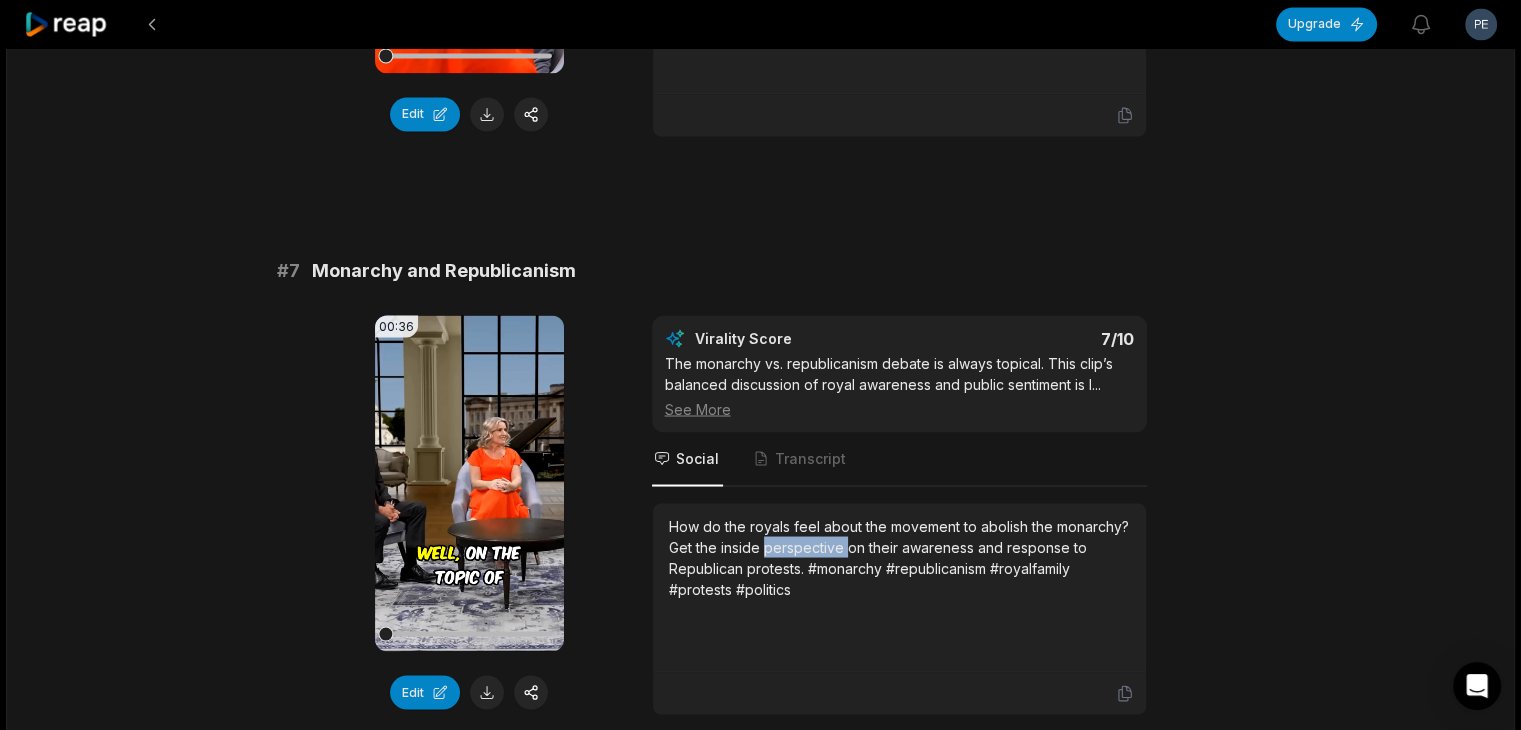 click on "How do the royals feel about the movement to abolish the monarchy? Get the inside perspective on their awareness and response to Republican protests. #monarchy #republicanism #royalfamily #protests #politics" at bounding box center [899, 557] 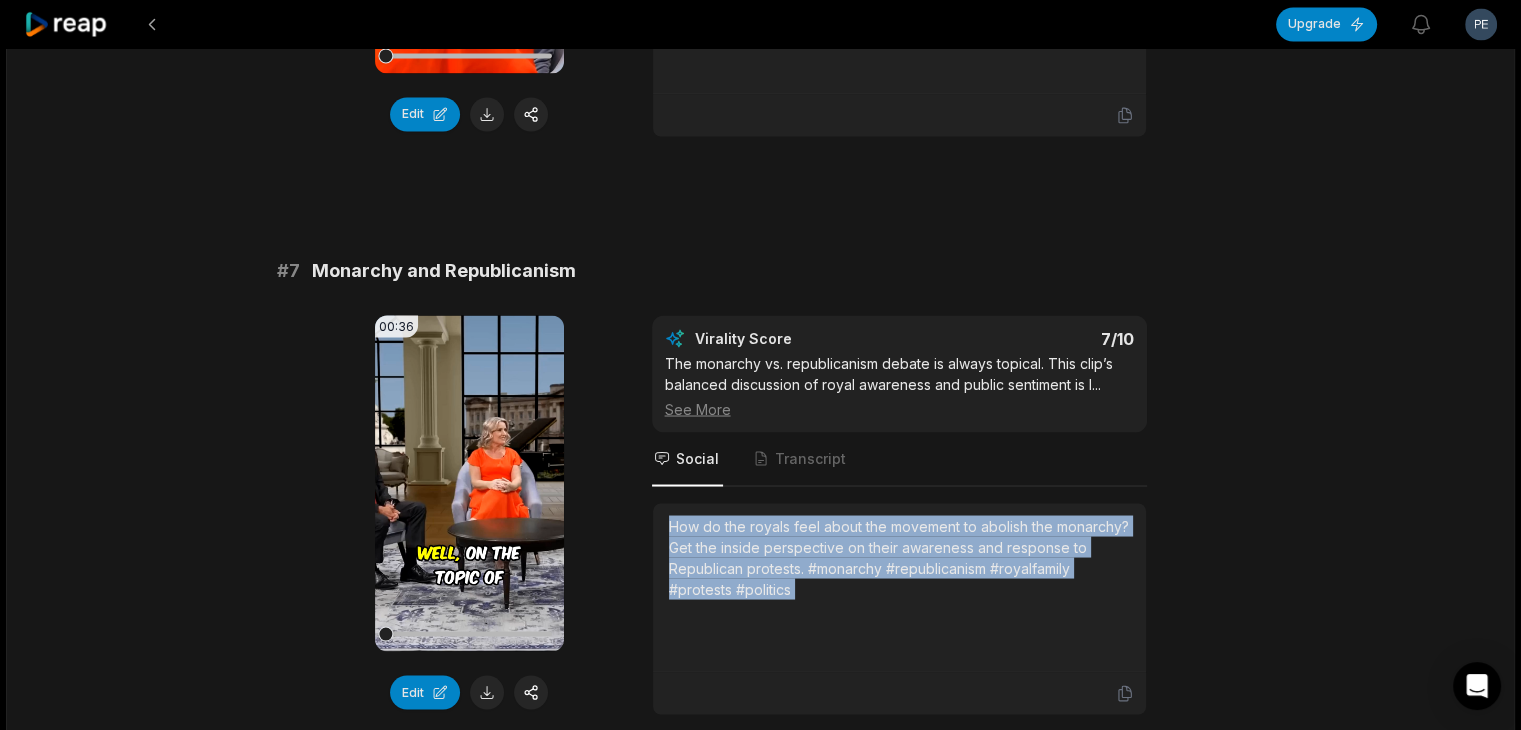 click on "How do the royals feel about the movement to abolish the monarchy? Get the inside perspective on their awareness and response to Republican protests. #monarchy #republicanism #royalfamily #protests #politics" at bounding box center [899, 557] 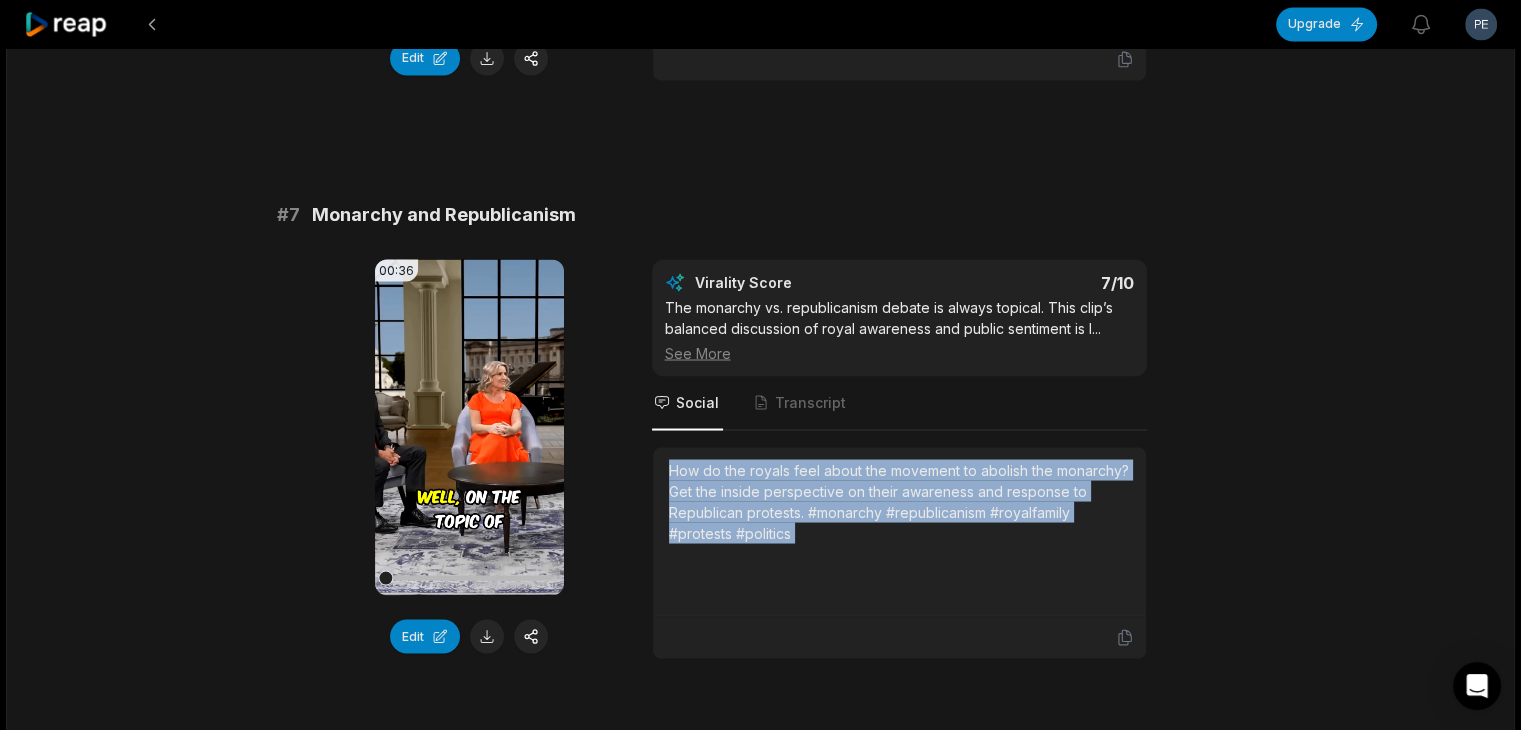 scroll, scrollTop: 3700, scrollLeft: 0, axis: vertical 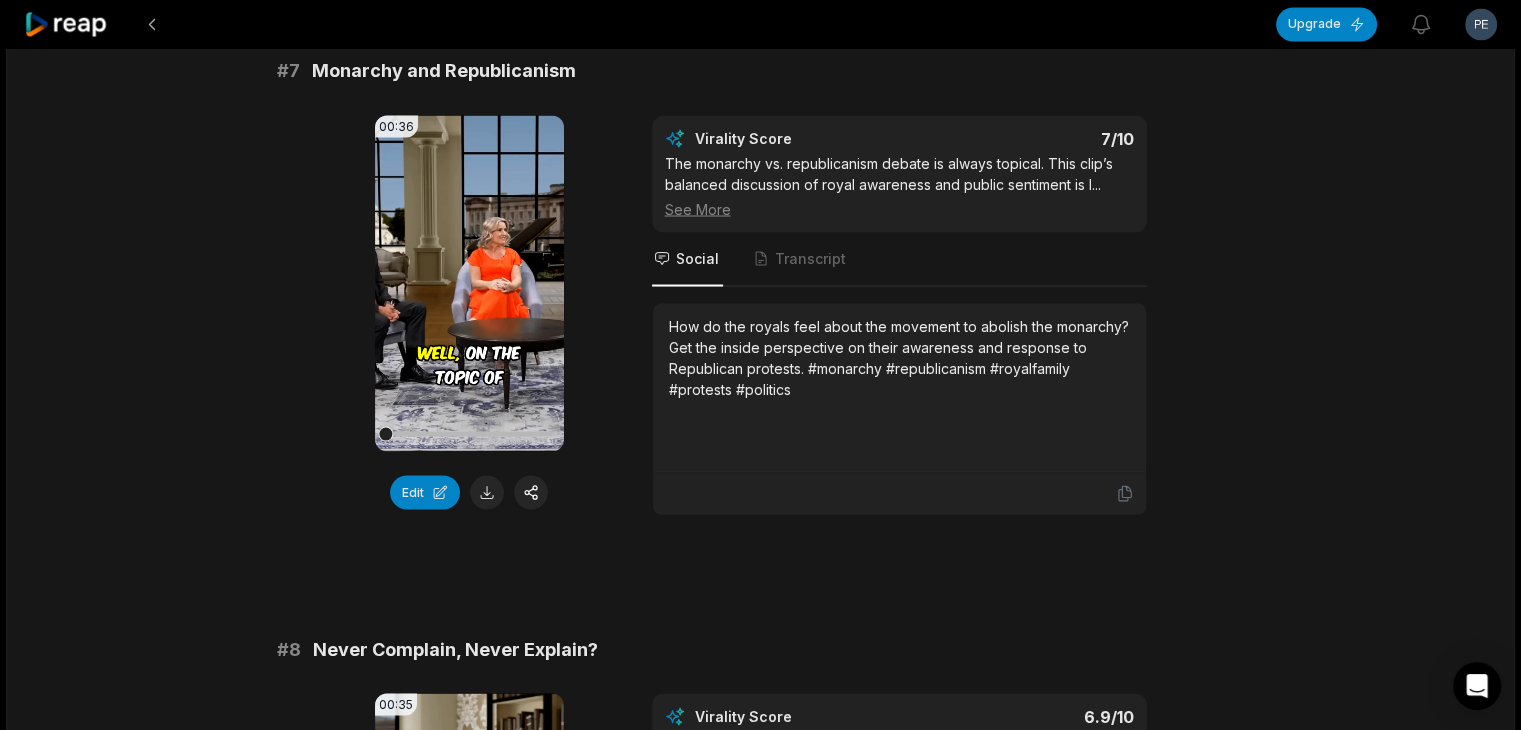 drag, startPoint x: 472, startPoint y: 473, endPoint x: 476, endPoint y: 505, distance: 32.24903 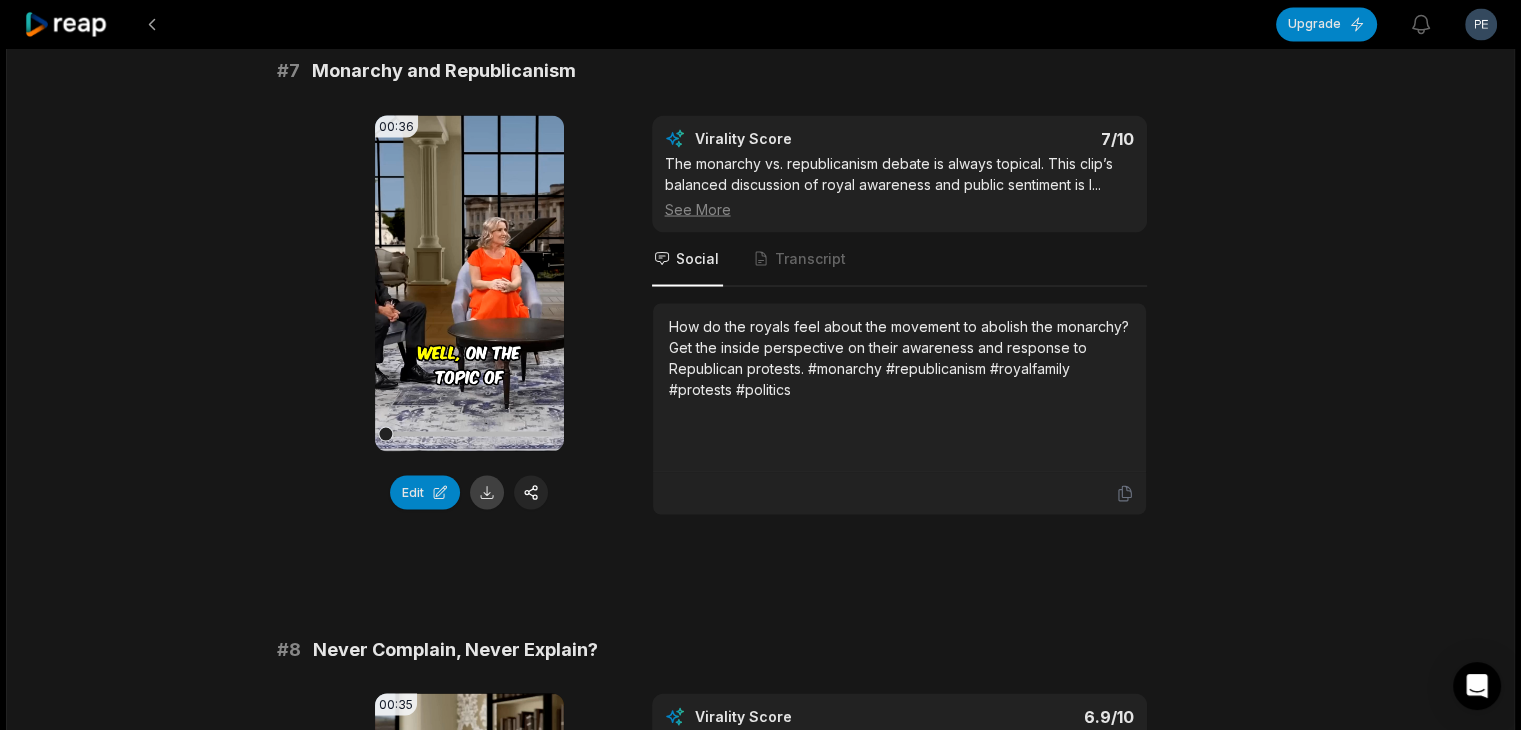 click at bounding box center (487, 492) 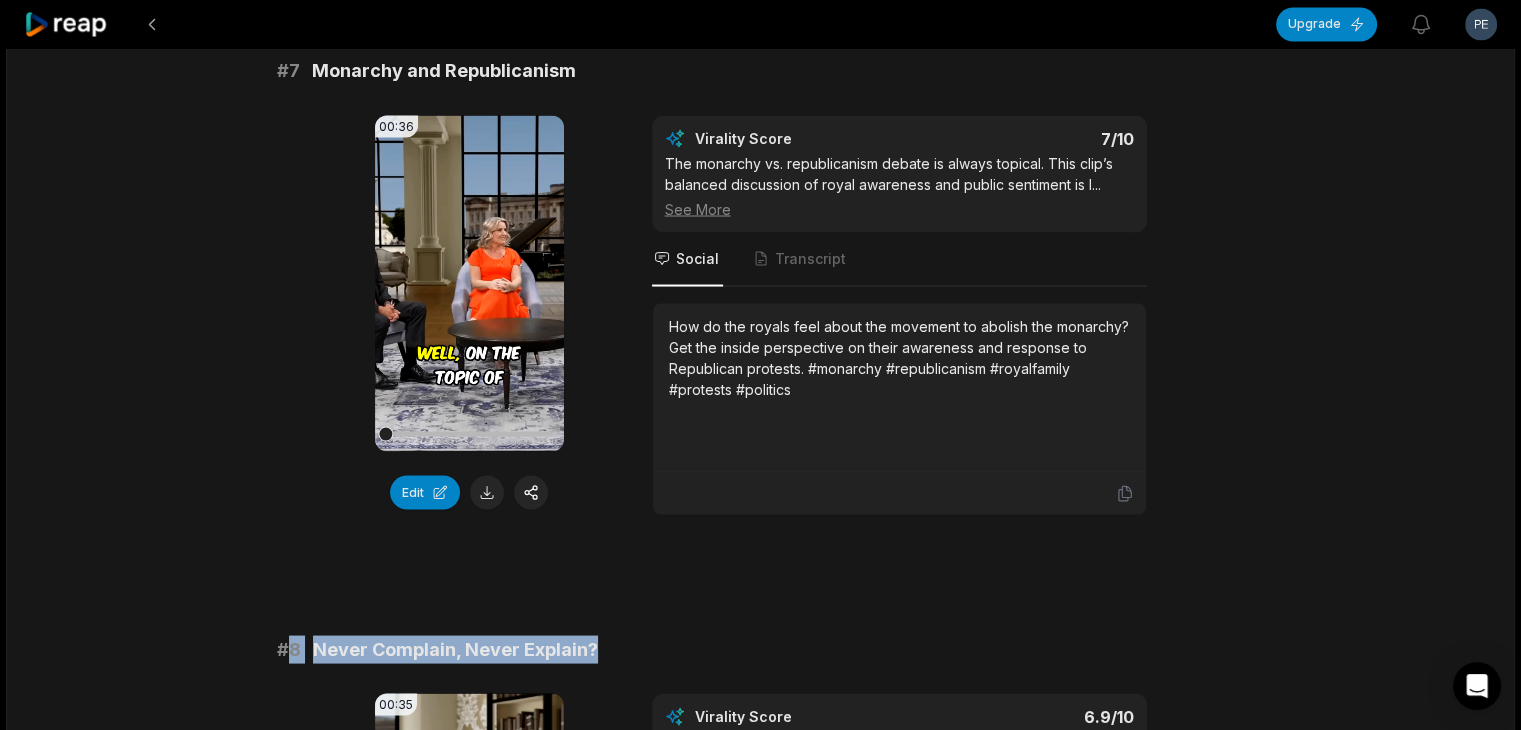 drag, startPoint x: 286, startPoint y: 610, endPoint x: 701, endPoint y: 610, distance: 415 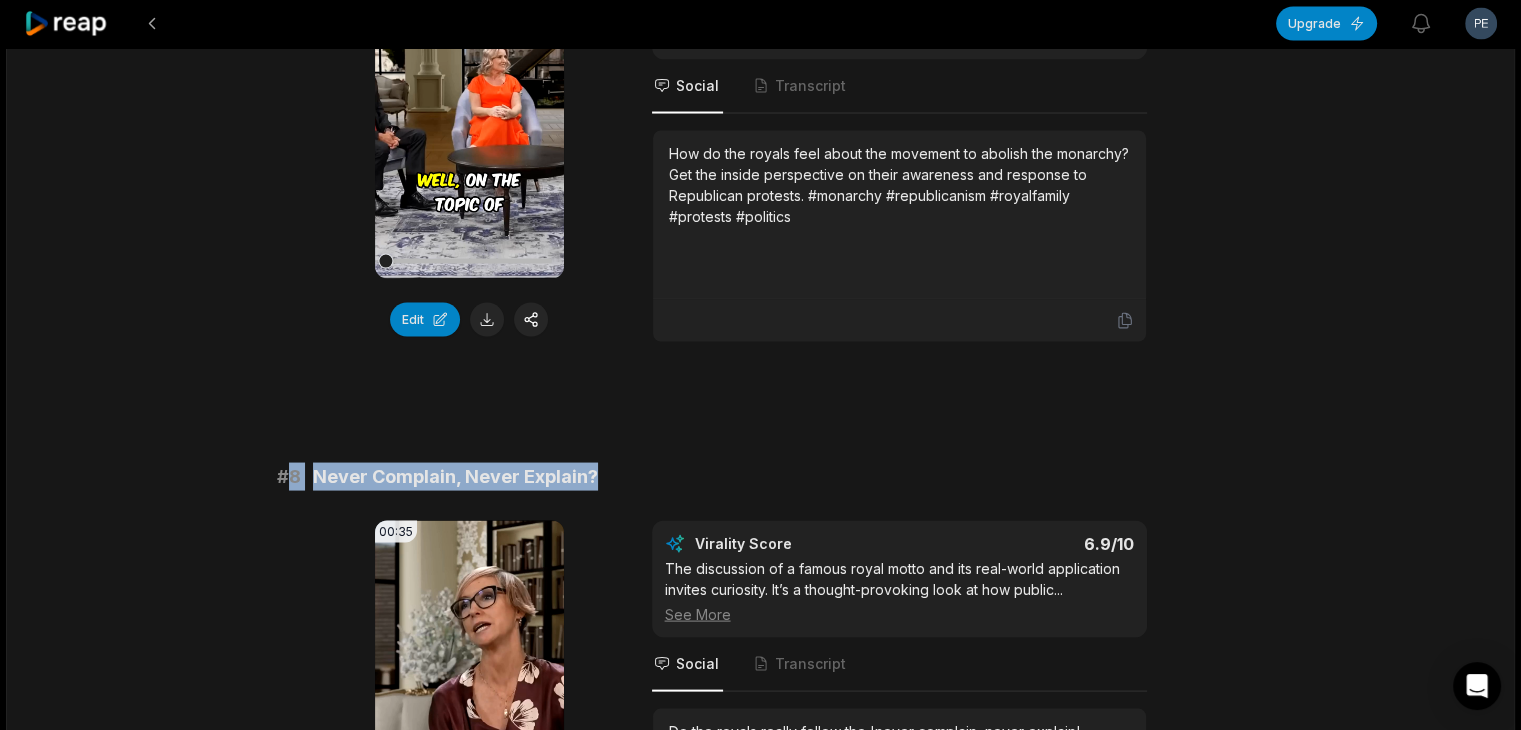 scroll, scrollTop: 4000, scrollLeft: 0, axis: vertical 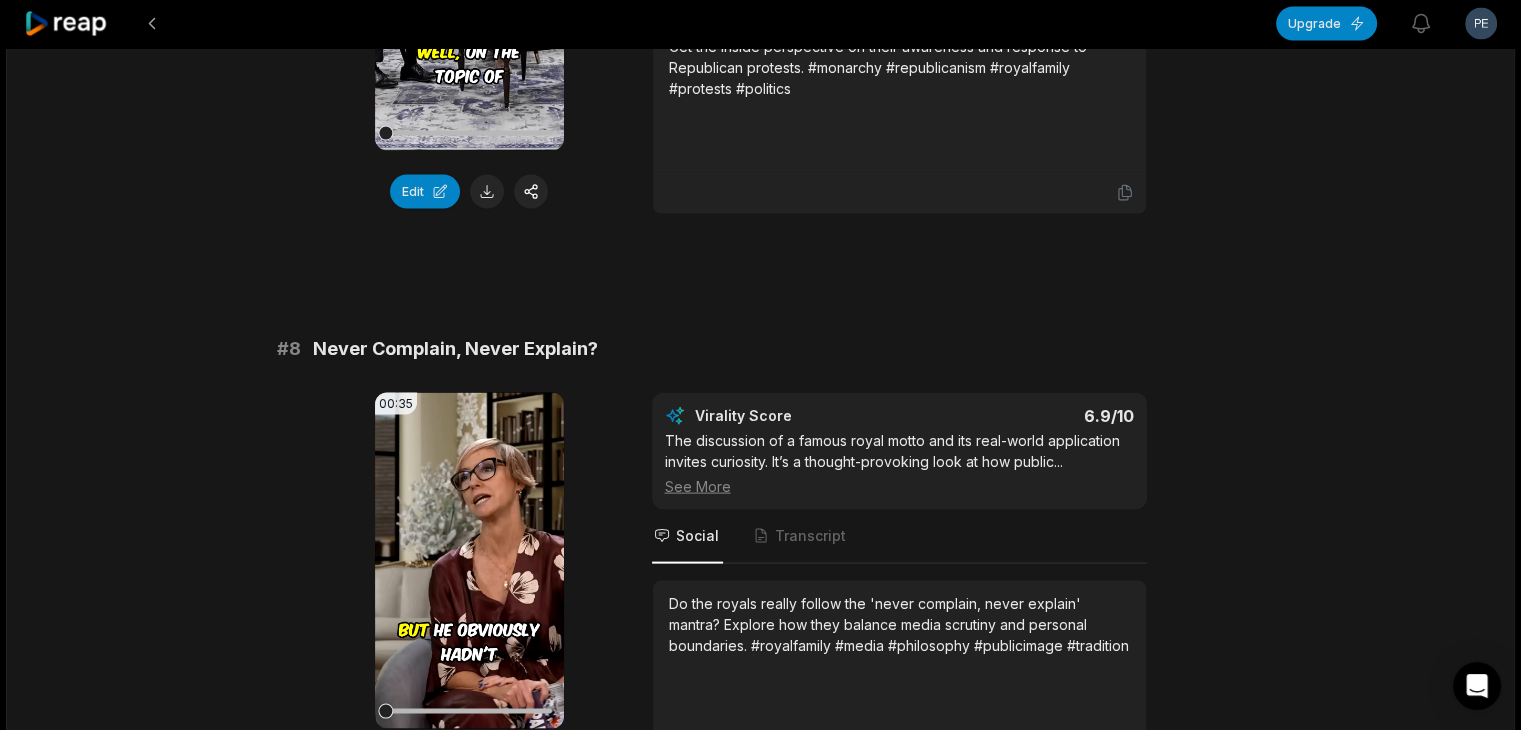 click on "Do the royals really follow the 'never complain, never explain' mantra? Explore how they balance media scrutiny and personal boundaries. #royalfamily #media #philosophy #publicimage #tradition" at bounding box center [899, 624] 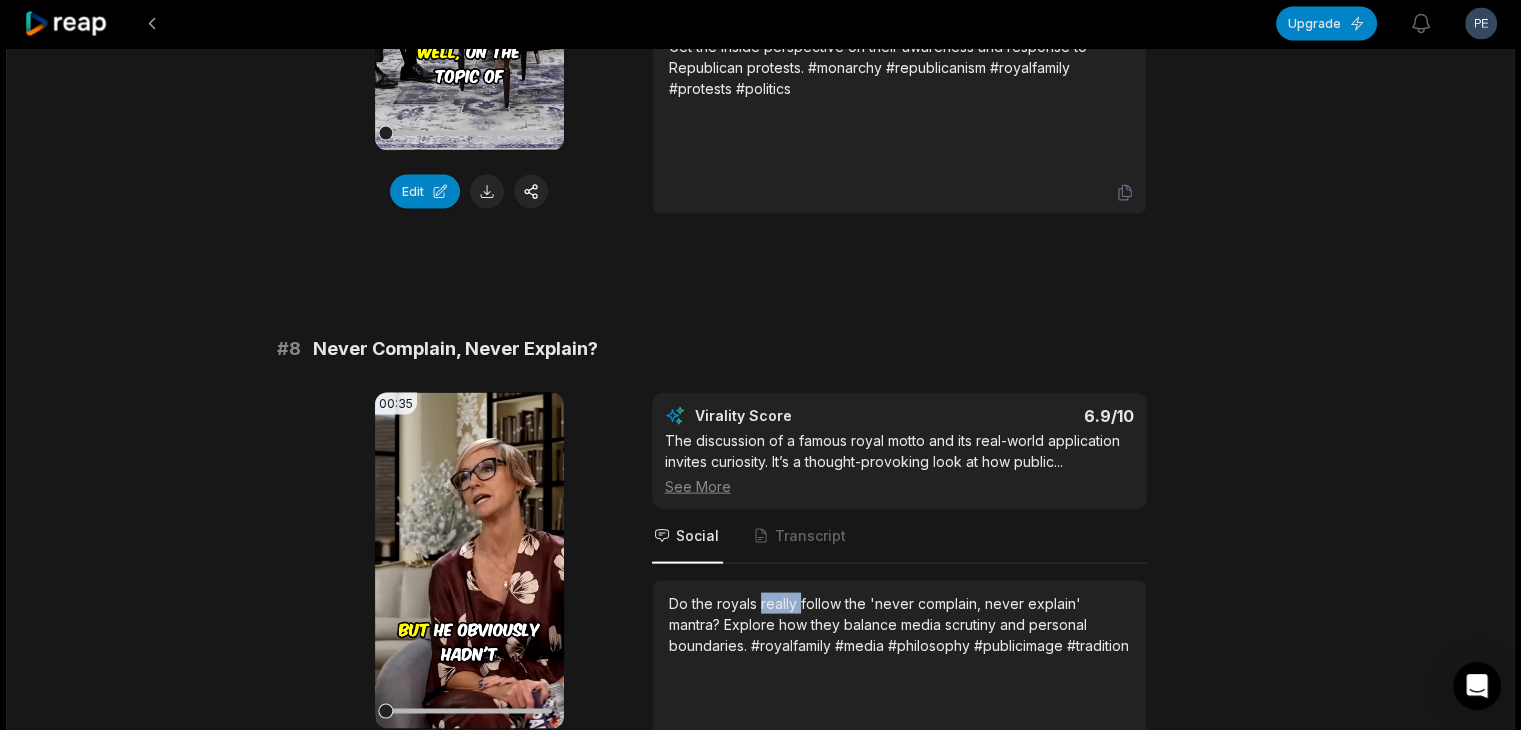 click on "Do the royals really follow the 'never complain, never explain' mantra? Explore how they balance media scrutiny and personal boundaries. #royalfamily #media #philosophy #publicimage #tradition" at bounding box center (899, 624) 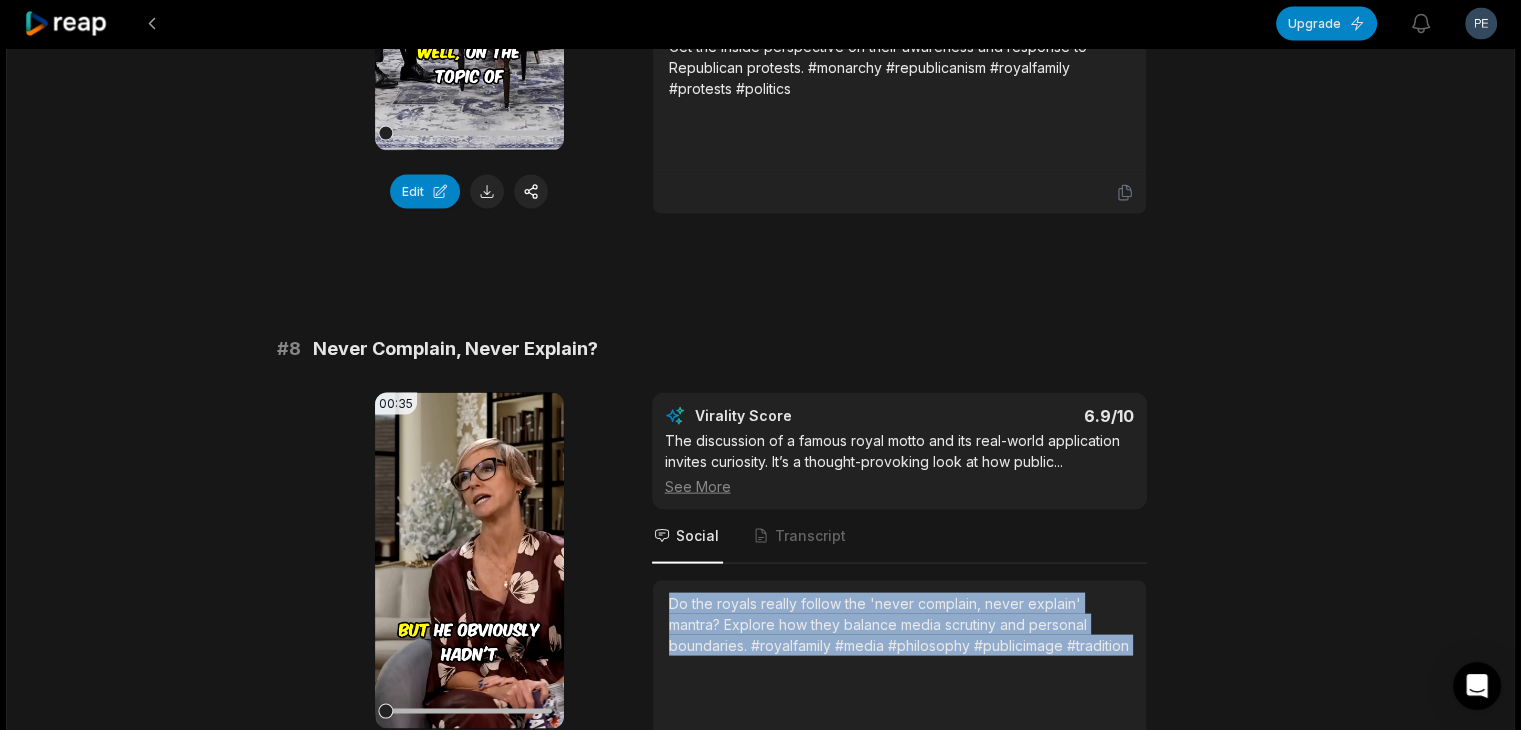 click on "Do the royals really follow the 'never complain, never explain' mantra? Explore how they balance media scrutiny and personal boundaries. #royalfamily #media #philosophy #publicimage #tradition" at bounding box center (899, 624) 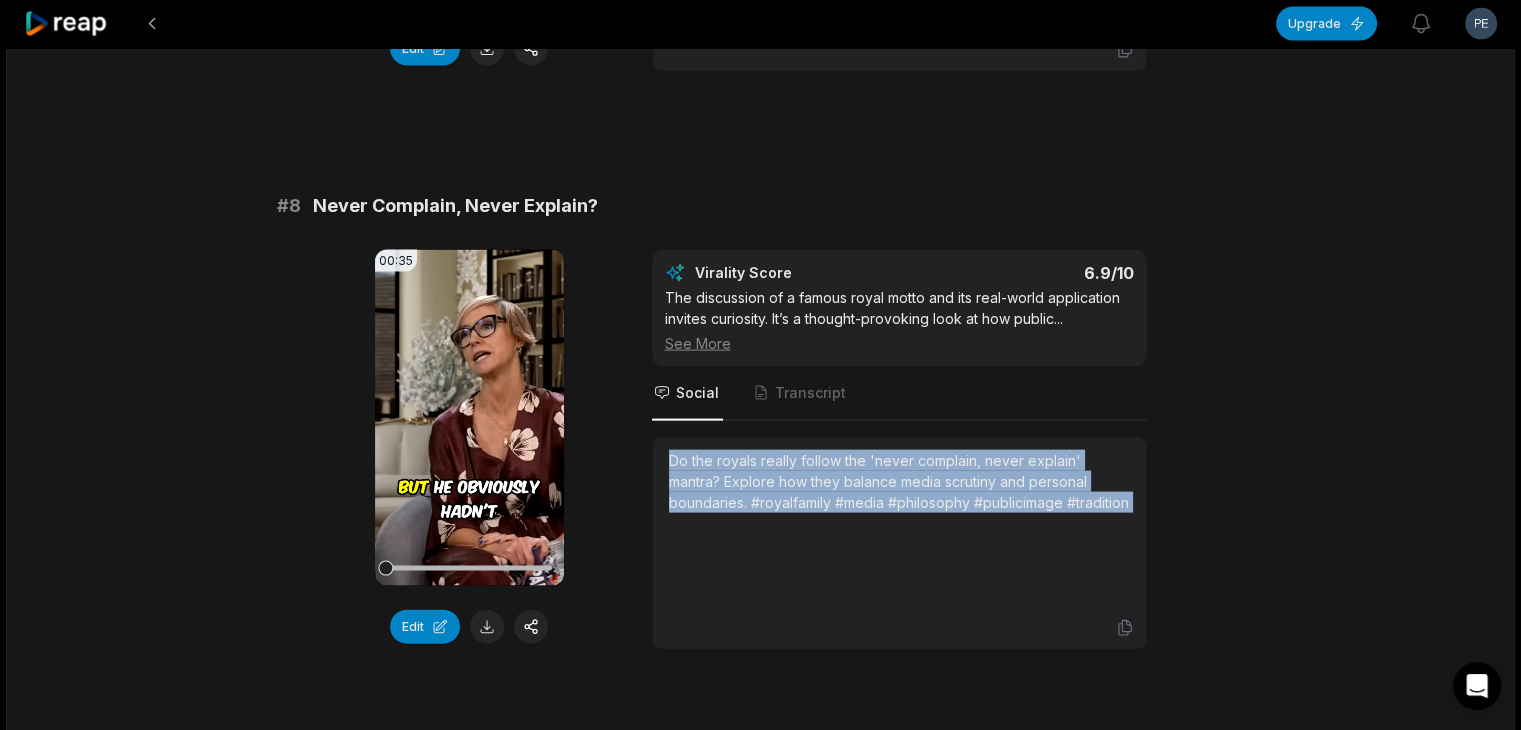 scroll, scrollTop: 4500, scrollLeft: 0, axis: vertical 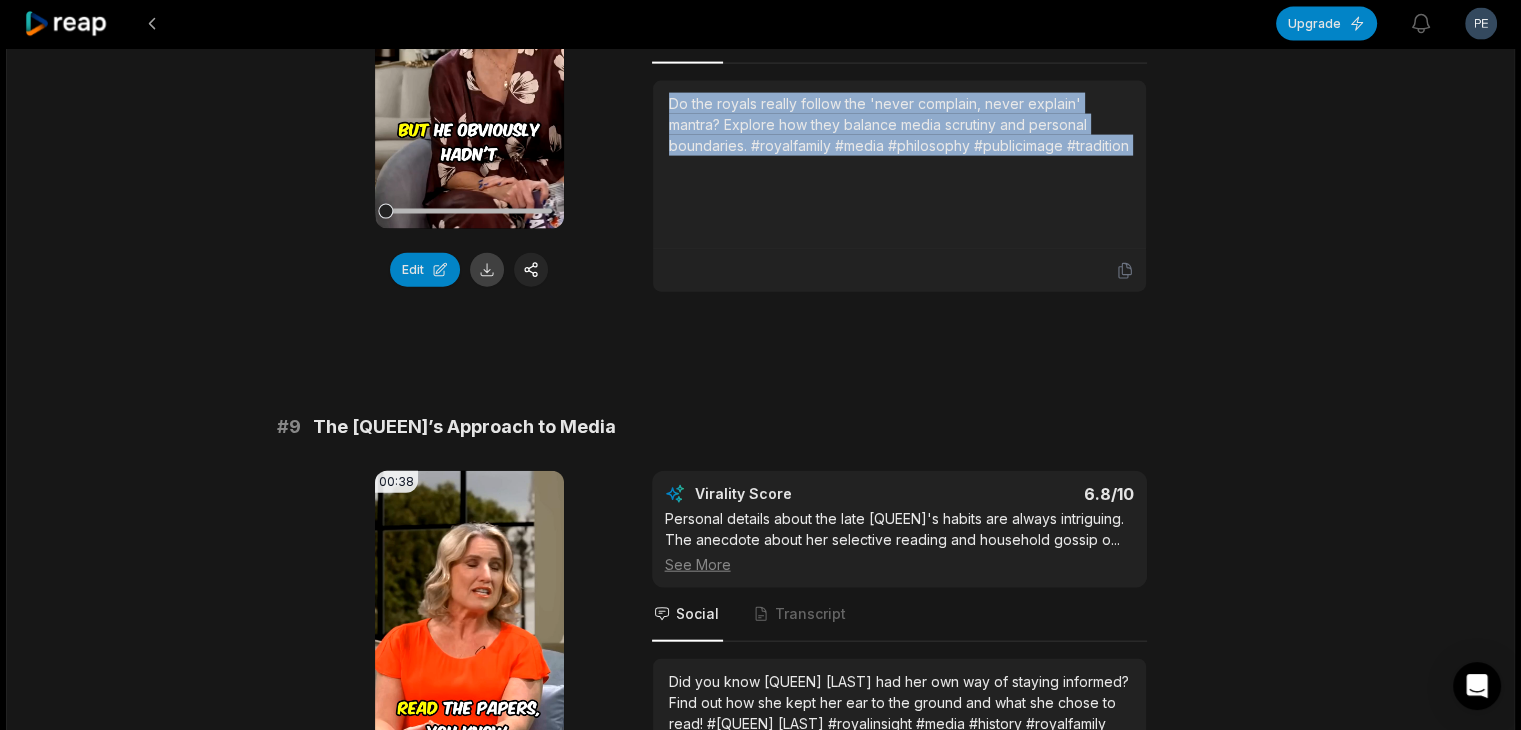 click at bounding box center [487, 270] 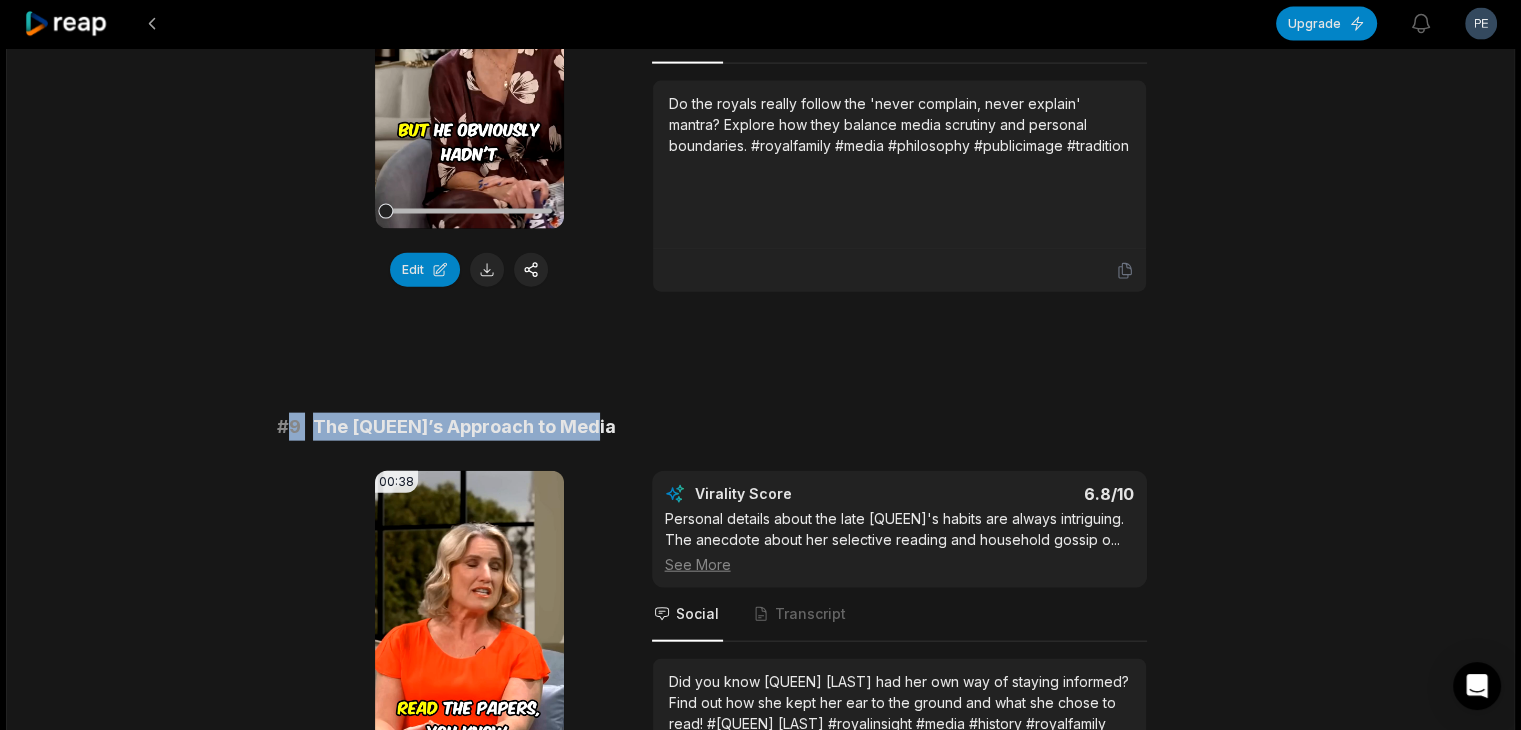 drag, startPoint x: 289, startPoint y: 387, endPoint x: 648, endPoint y: 388, distance: 359.0014 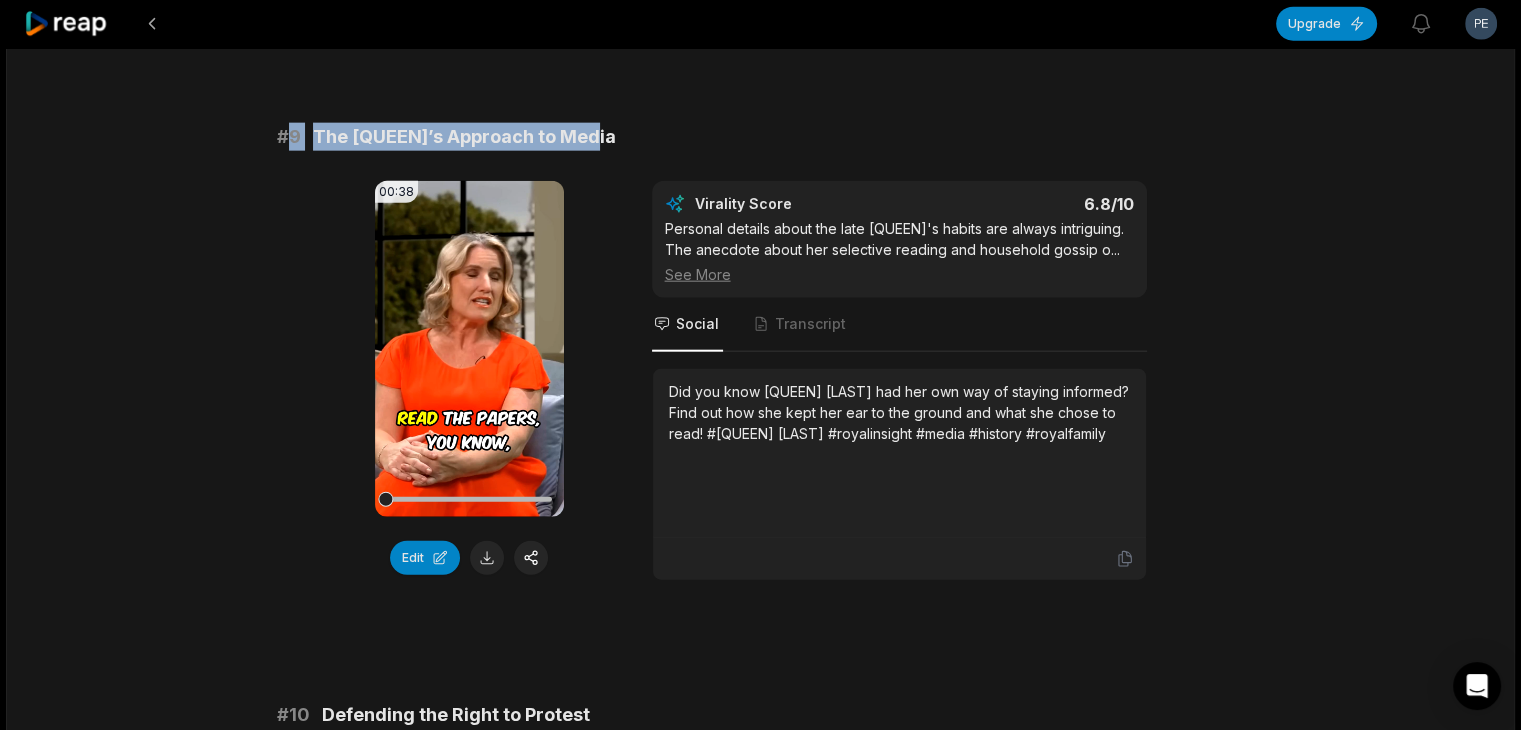 scroll, scrollTop: 4800, scrollLeft: 0, axis: vertical 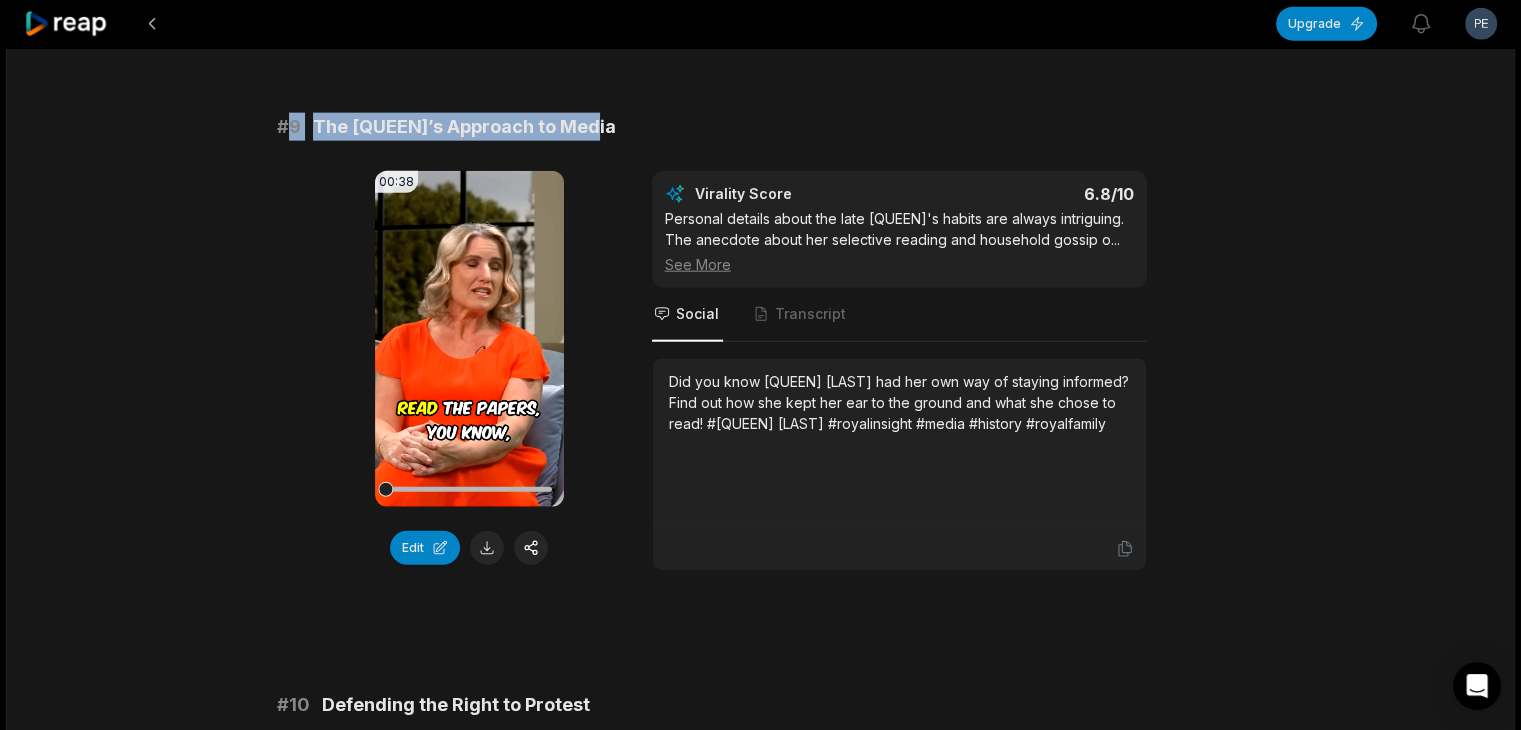 click on "Did you know [QUEEN] [LAST] had her own way of staying informed? Find out how she kept her ear to the ground and what she chose to read! #[QUEEN] [LAST] #royalinsight #media #history #royalfamily" at bounding box center (899, 402) 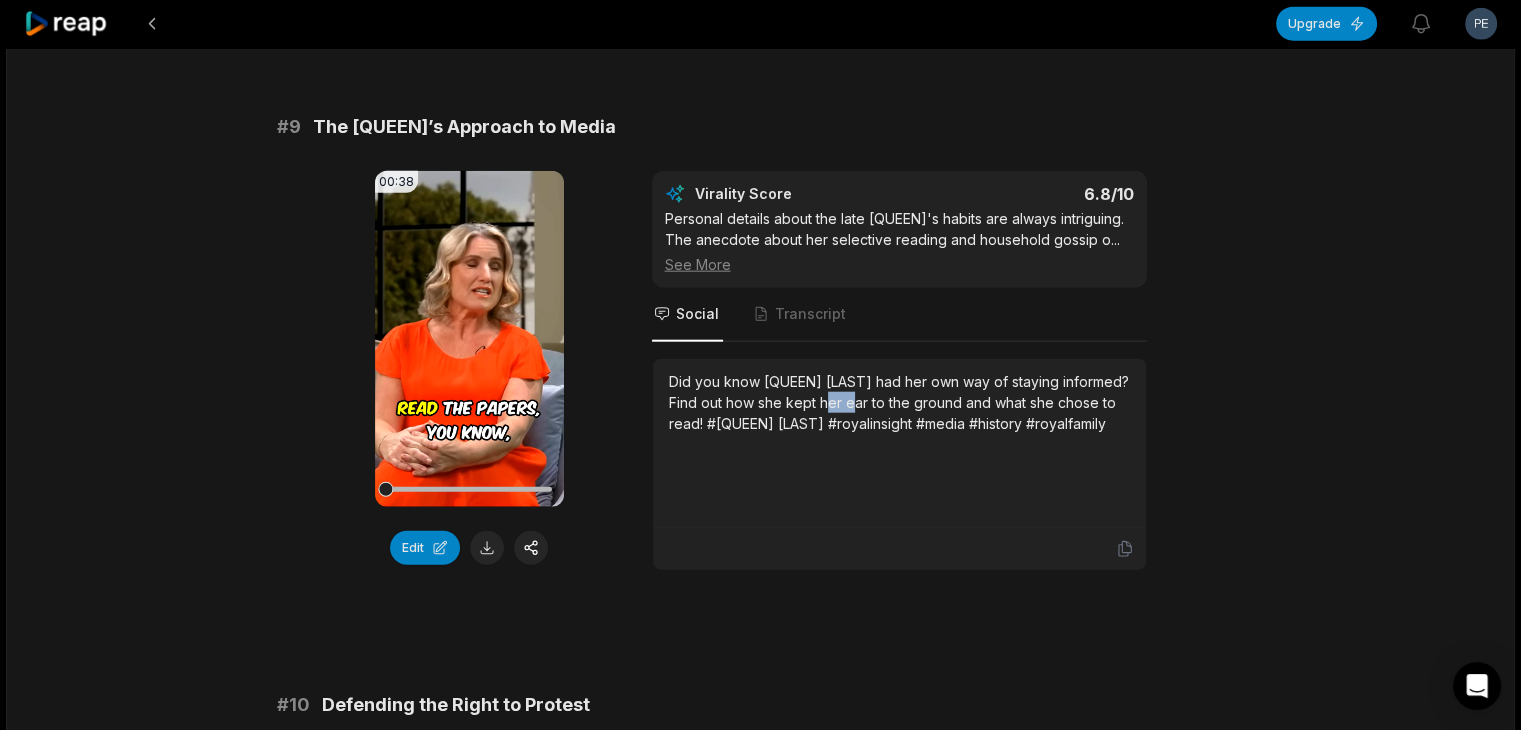 click on "Did you know [QUEEN] [LAST] had her own way of staying informed? Find out how she kept her ear to the ground and what she chose to read! #[QUEEN] [LAST] #royalinsight #media #history #royalfamily" at bounding box center (899, 402) 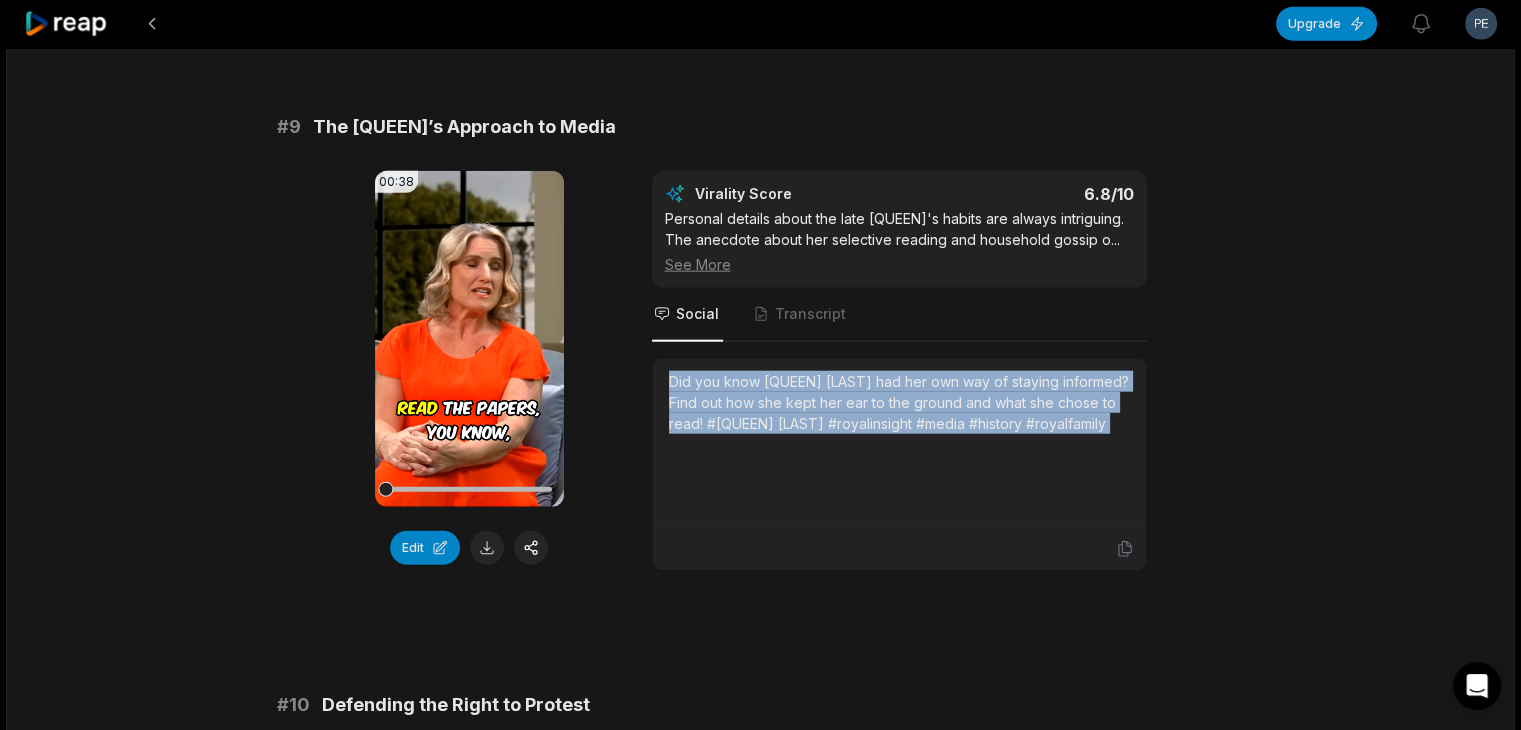 click at bounding box center (487, 548) 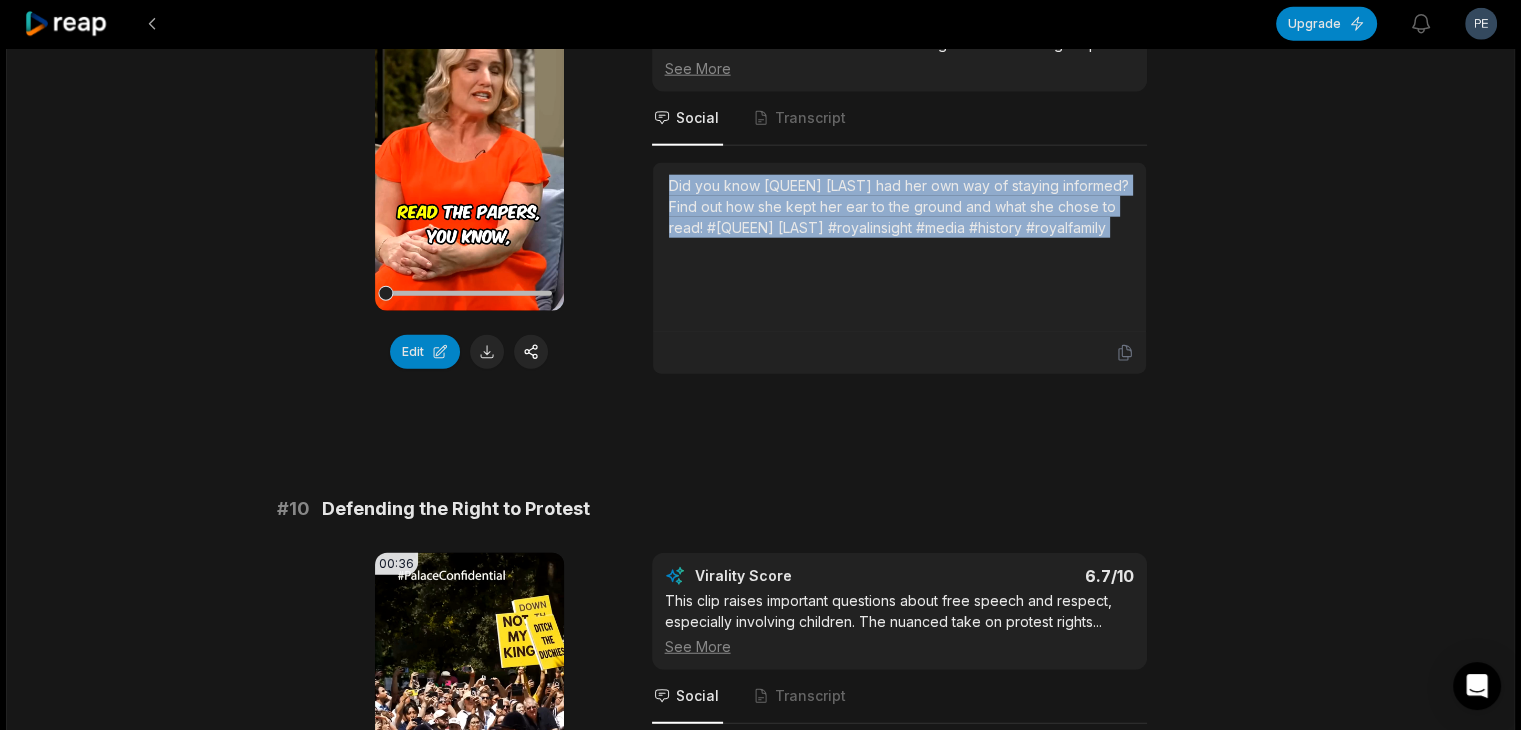 scroll, scrollTop: 5000, scrollLeft: 0, axis: vertical 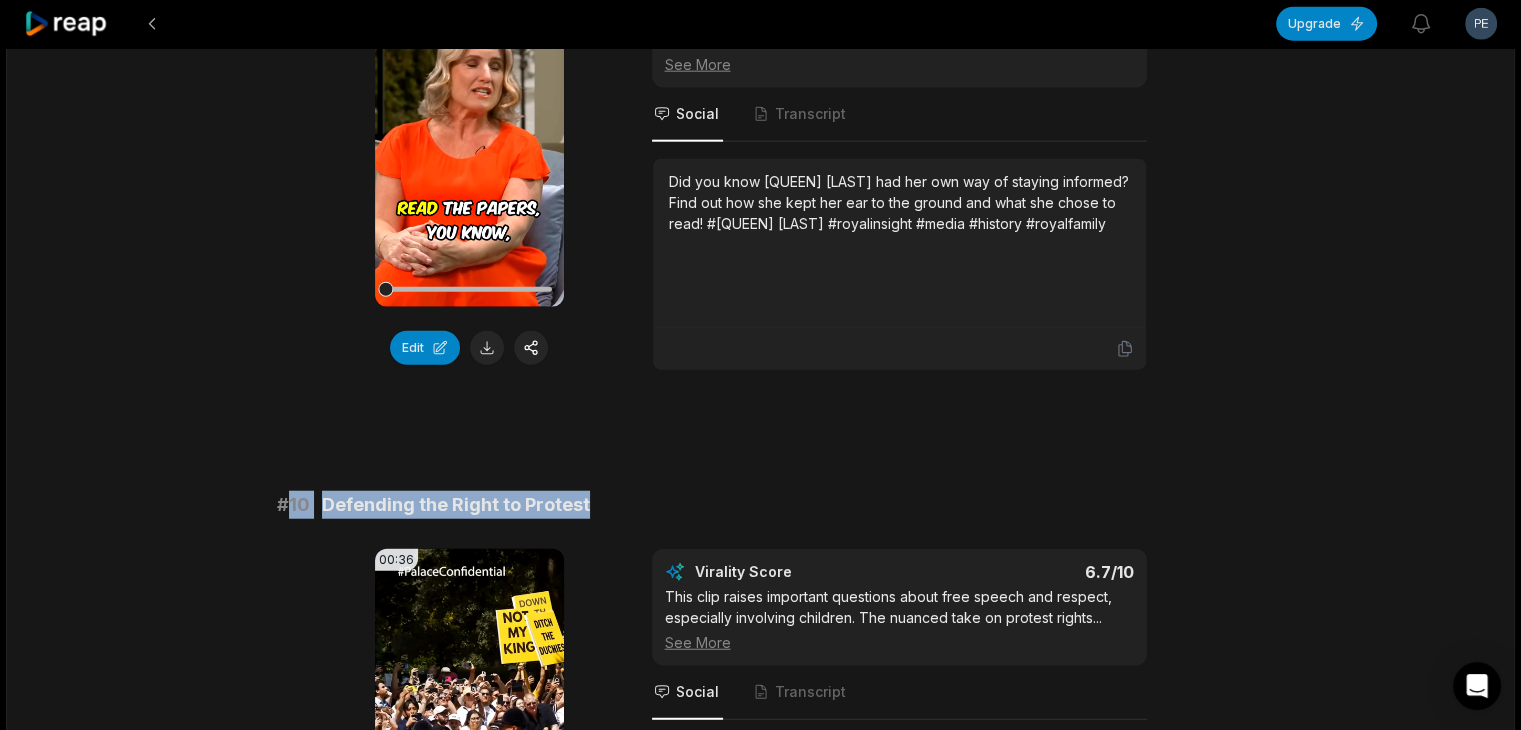 drag, startPoint x: 288, startPoint y: 473, endPoint x: 626, endPoint y: 466, distance: 338.07248 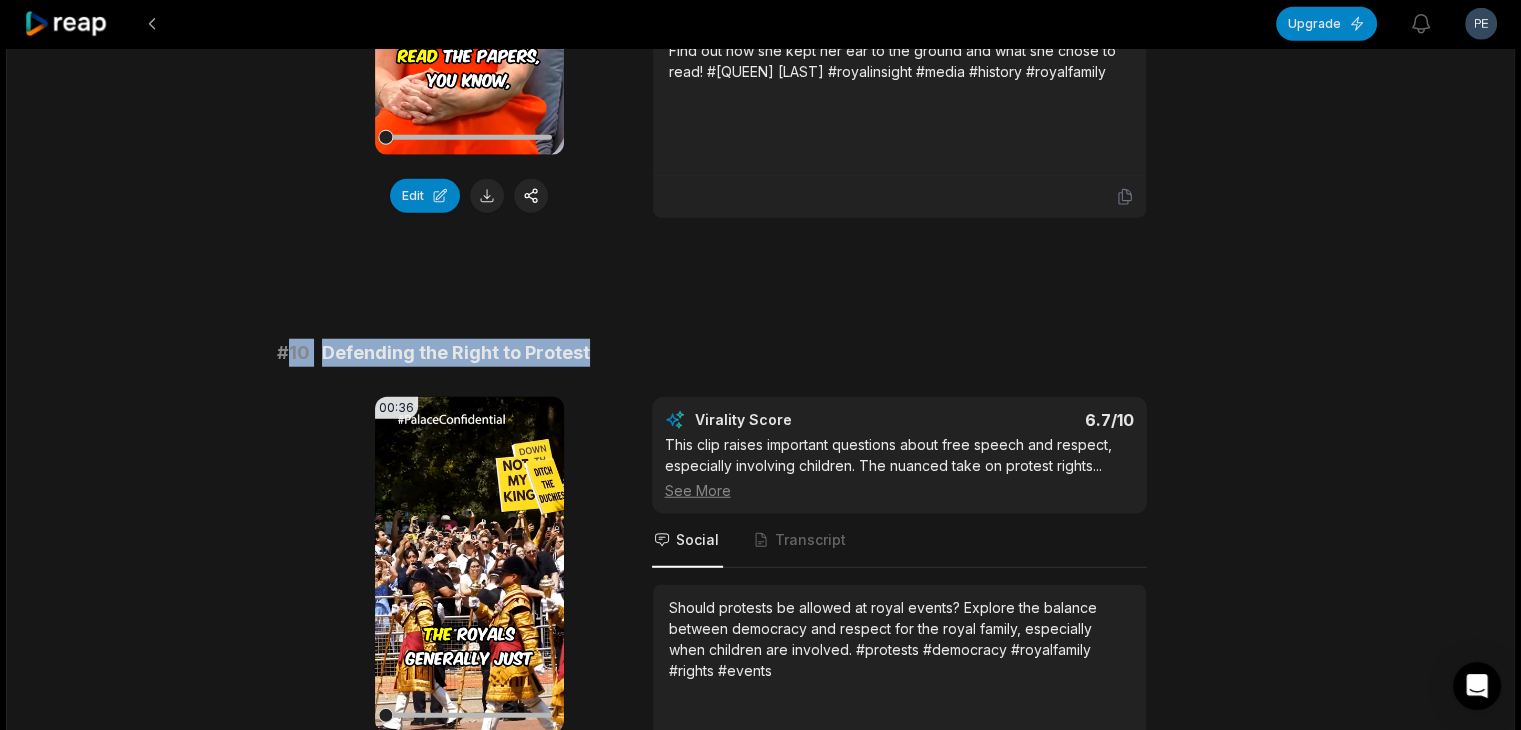 scroll, scrollTop: 5383, scrollLeft: 0, axis: vertical 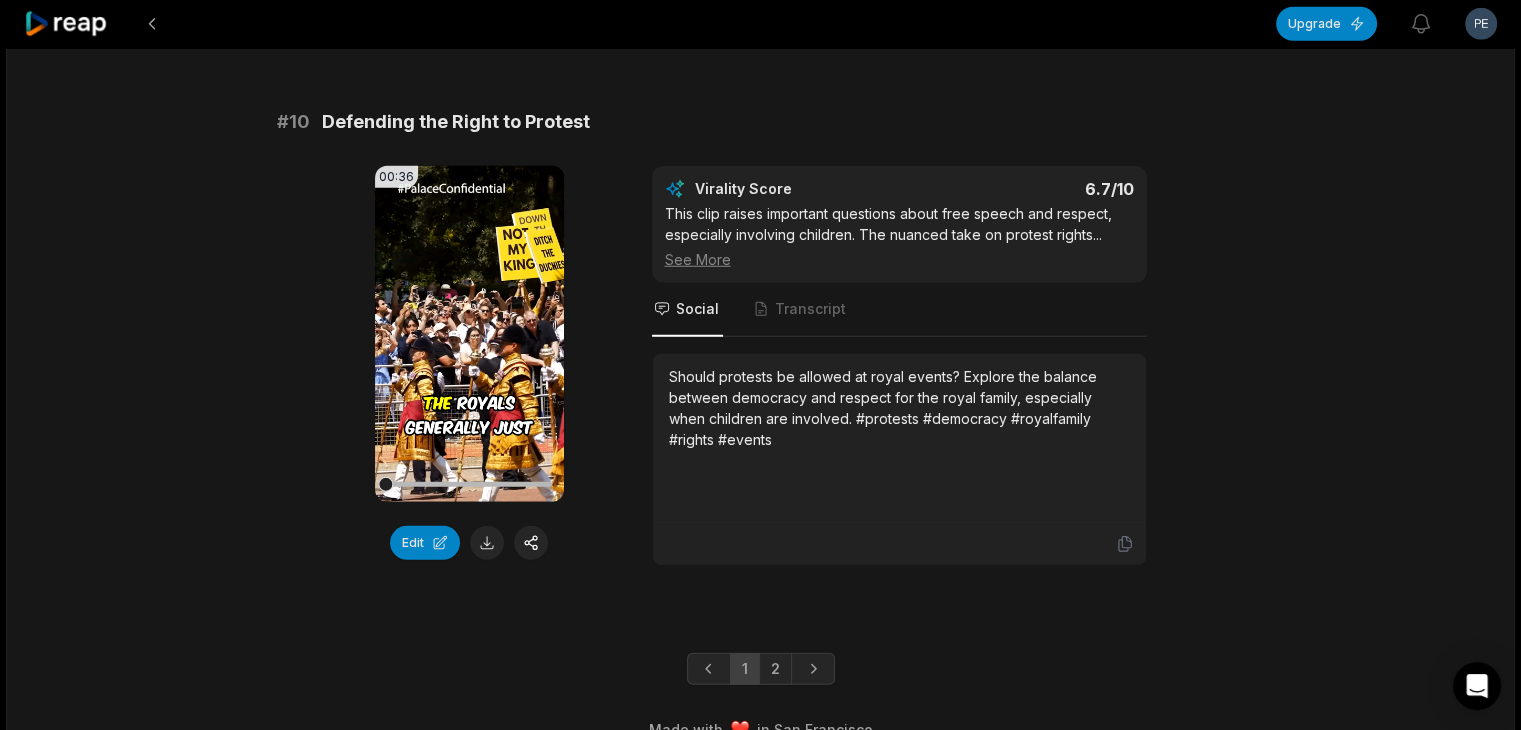 click on "Should protests be allowed at royal events? Explore the balance between democracy and respect for the royal family, especially when children are involved. #protests #democracy #royalfamily #rights #events" at bounding box center [899, 408] 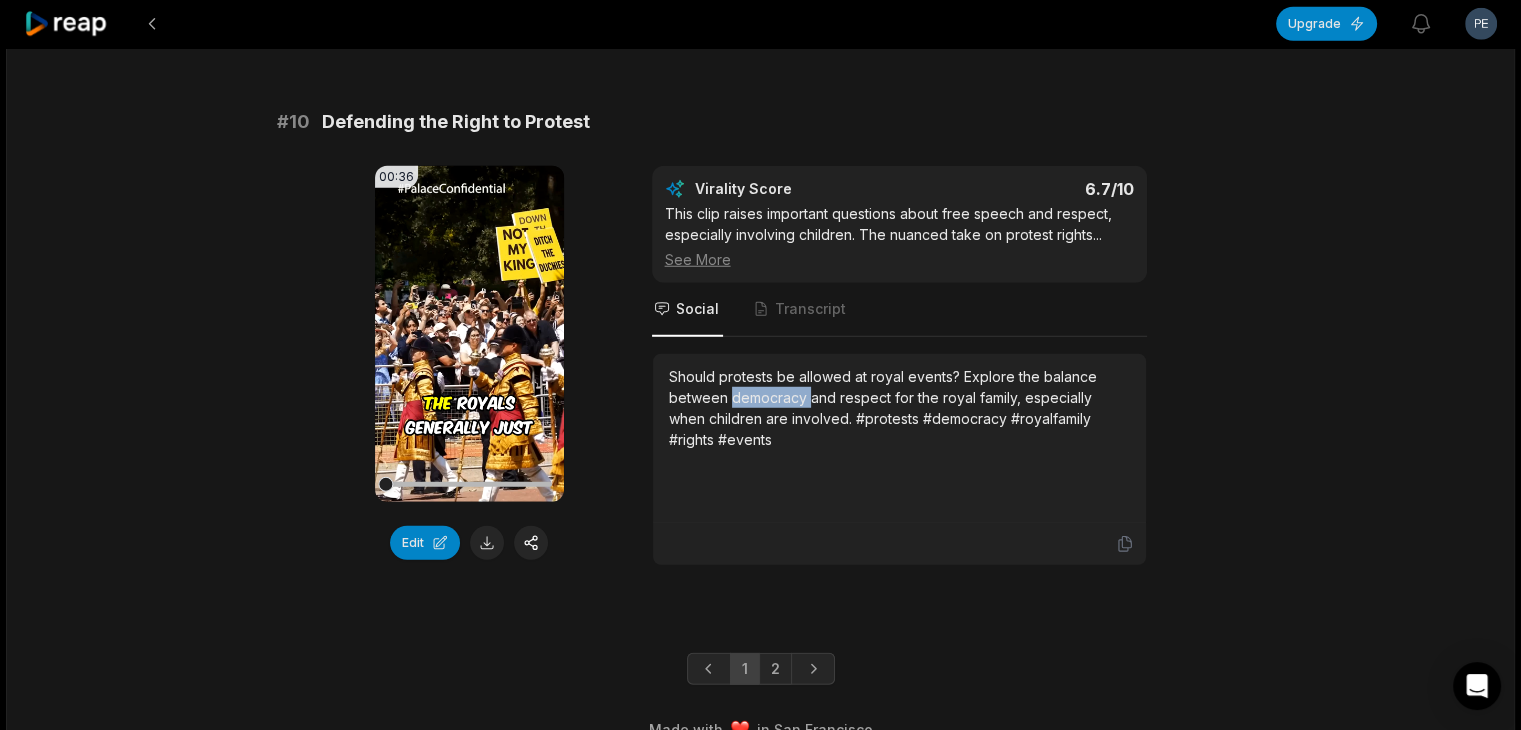 click on "Should protests be allowed at royal events? Explore the balance between democracy and respect for the royal family, especially when children are involved. #protests #democracy #royalfamily #rights #events" at bounding box center (899, 408) 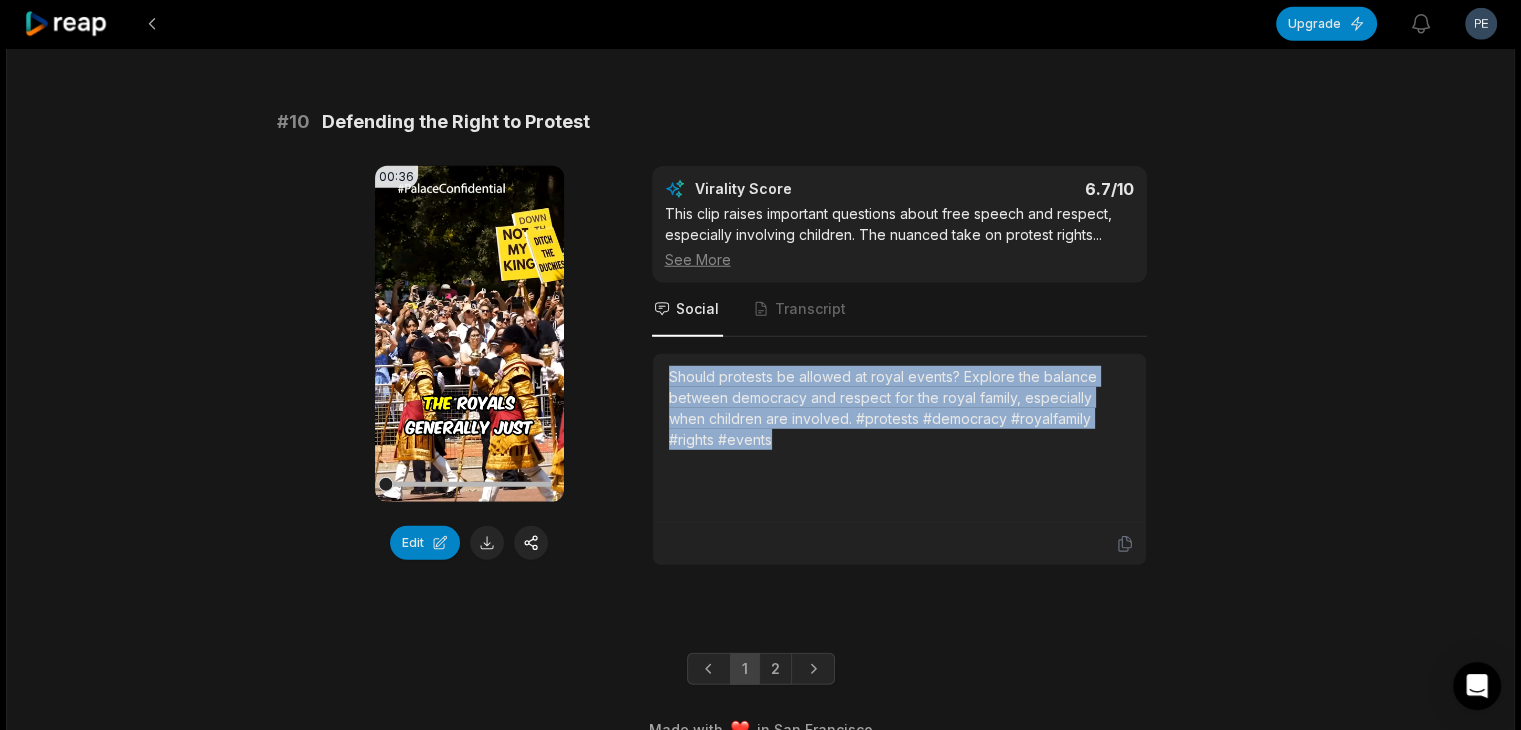 click on "Should protests be allowed at royal events? Explore the balance between democracy and respect for the royal family, especially when children are involved. #protests #democracy #royalfamily #rights #events" at bounding box center [899, 408] 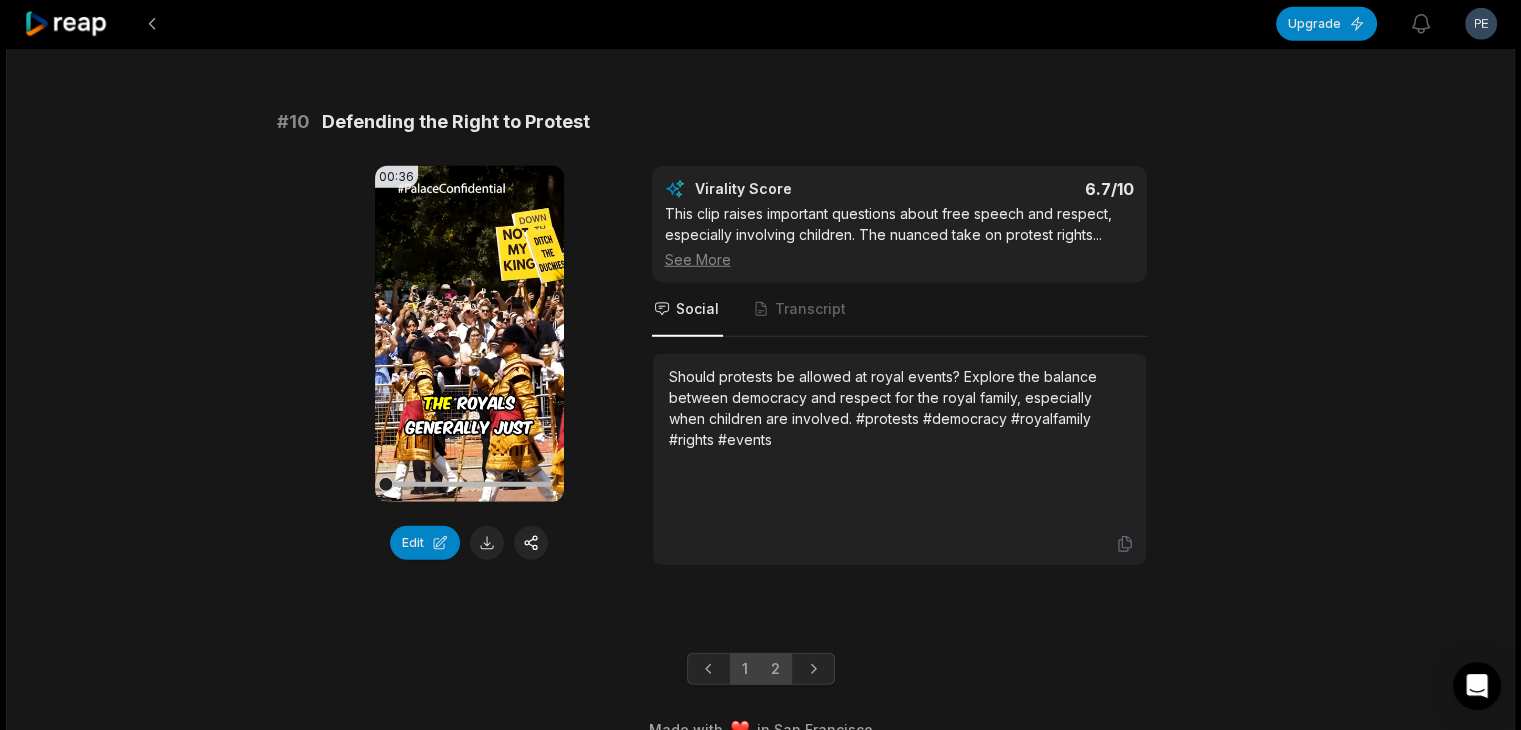 click on "2" at bounding box center [775, 669] 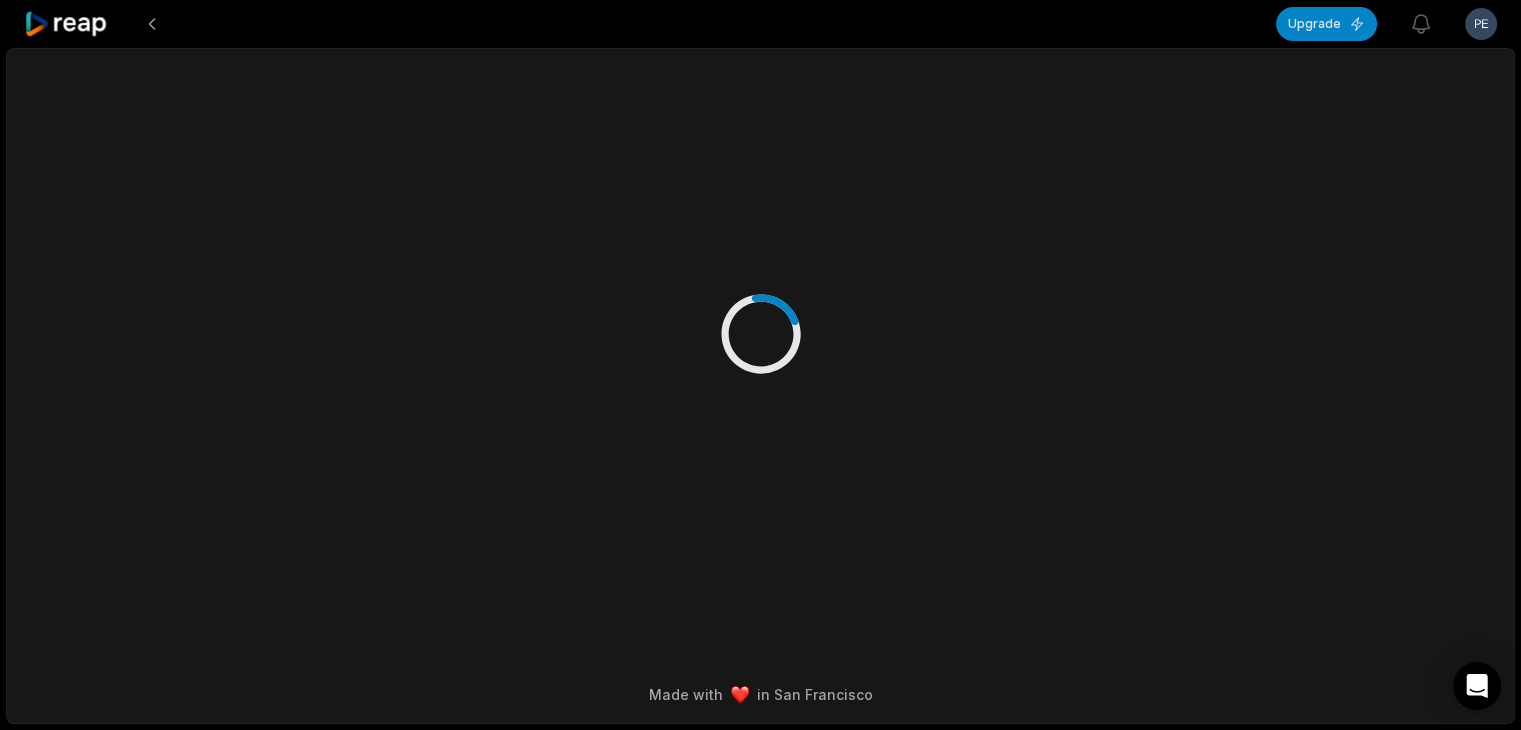 scroll, scrollTop: 0, scrollLeft: 0, axis: both 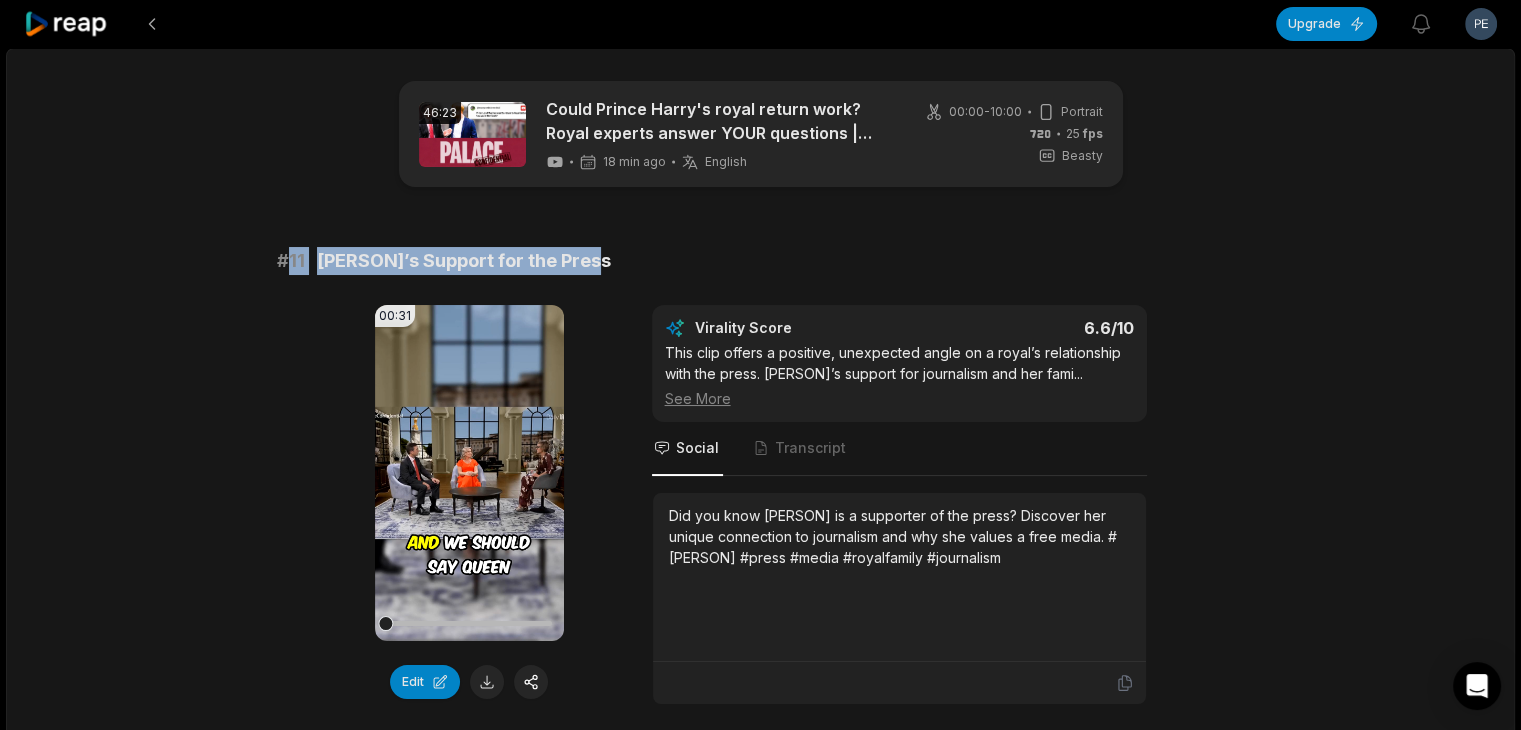 drag, startPoint x: 295, startPoint y: 253, endPoint x: 607, endPoint y: 253, distance: 312 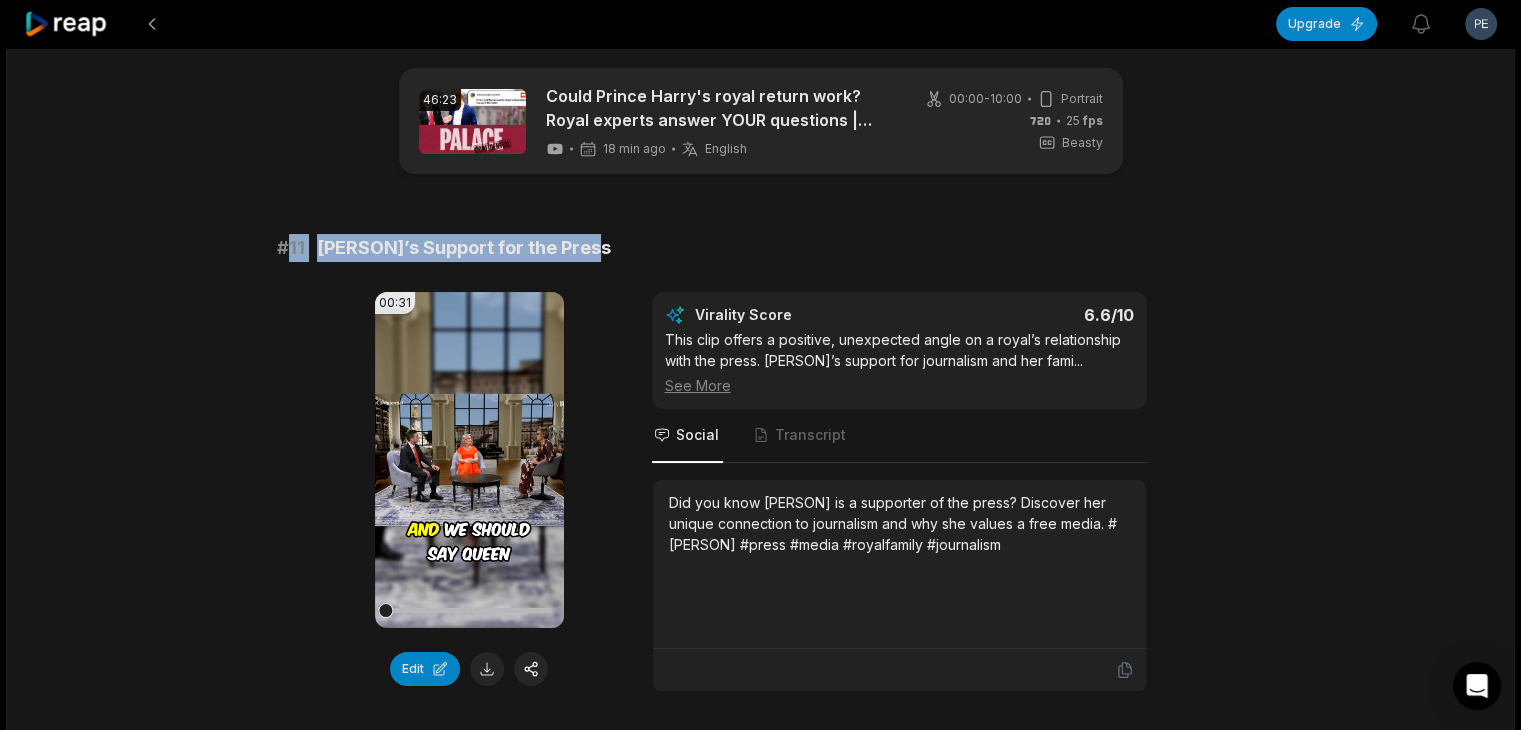 scroll, scrollTop: 300, scrollLeft: 0, axis: vertical 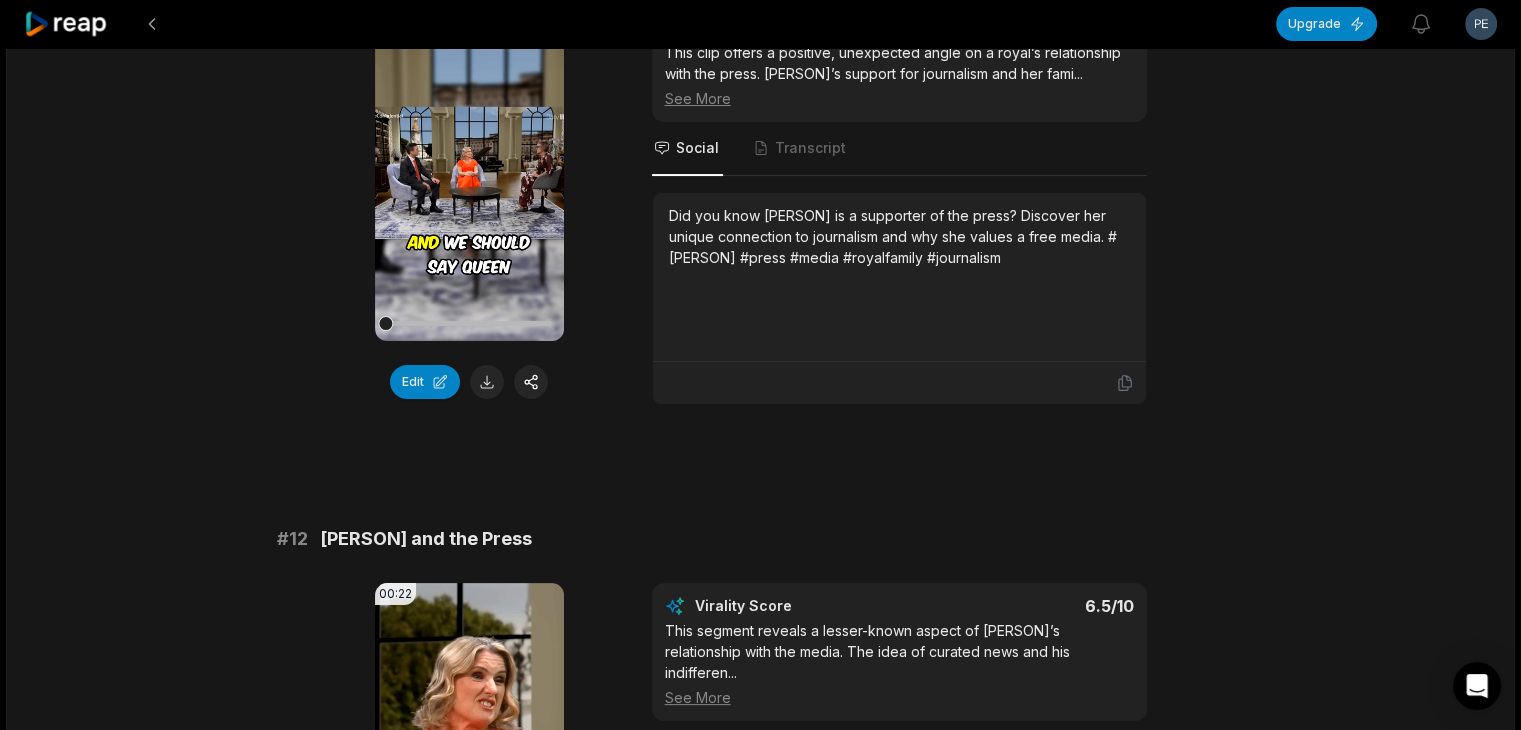 click on "Did you know [PERSON] is a supporter of the press? Discover her unique connection to journalism and why she values a free media. #[PERSON] #press #media #royalfamily #journalism" at bounding box center (899, 236) 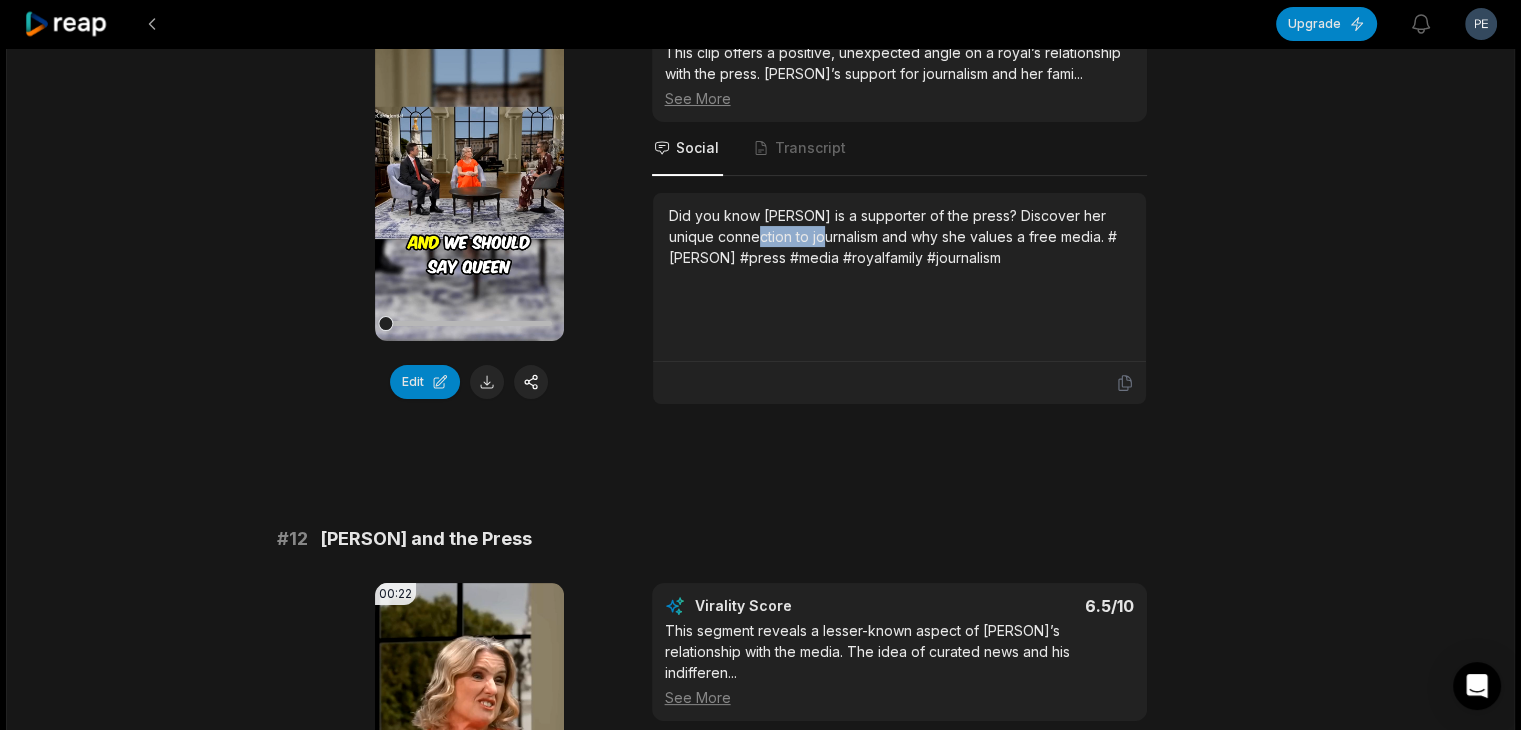 click on "Did you know [PERSON] is a supporter of the press? Discover her unique connection to journalism and why she values a free media. #[PERSON] #press #media #royalfamily #journalism" at bounding box center [899, 236] 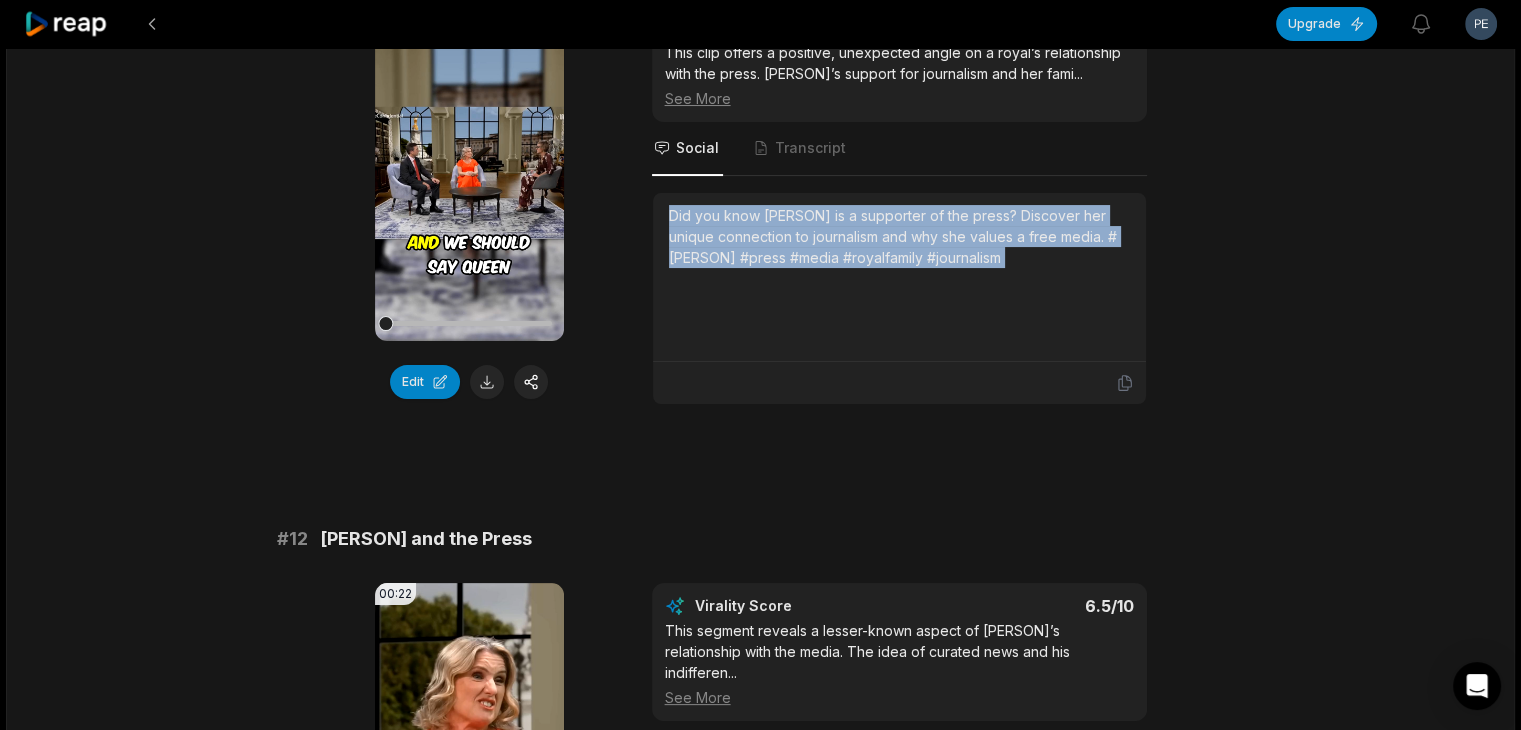 click on "Did you know [PERSON] is a supporter of the press? Discover her unique connection to journalism and why she values a free media. #[PERSON] #press #media #royalfamily #journalism" at bounding box center (899, 236) 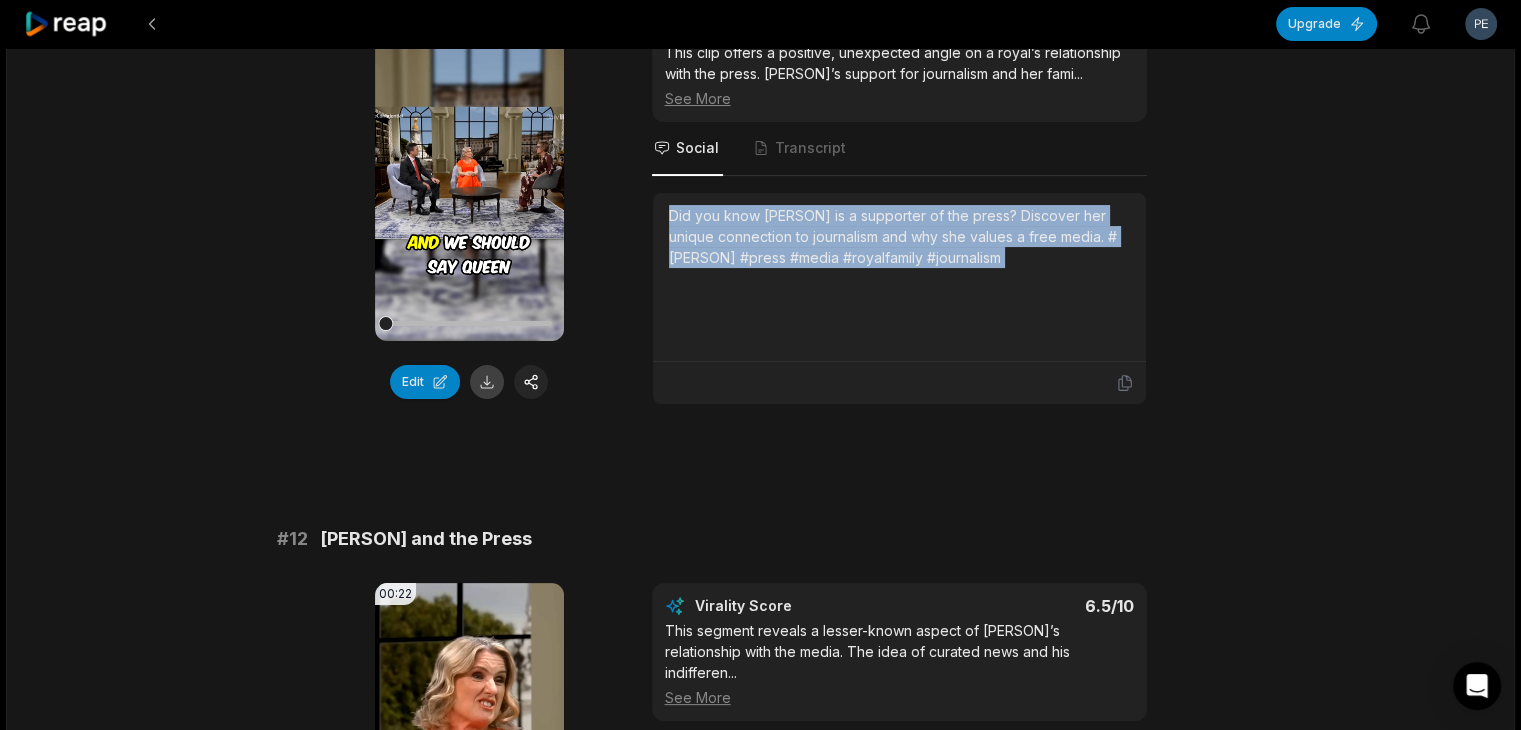 click at bounding box center (487, 382) 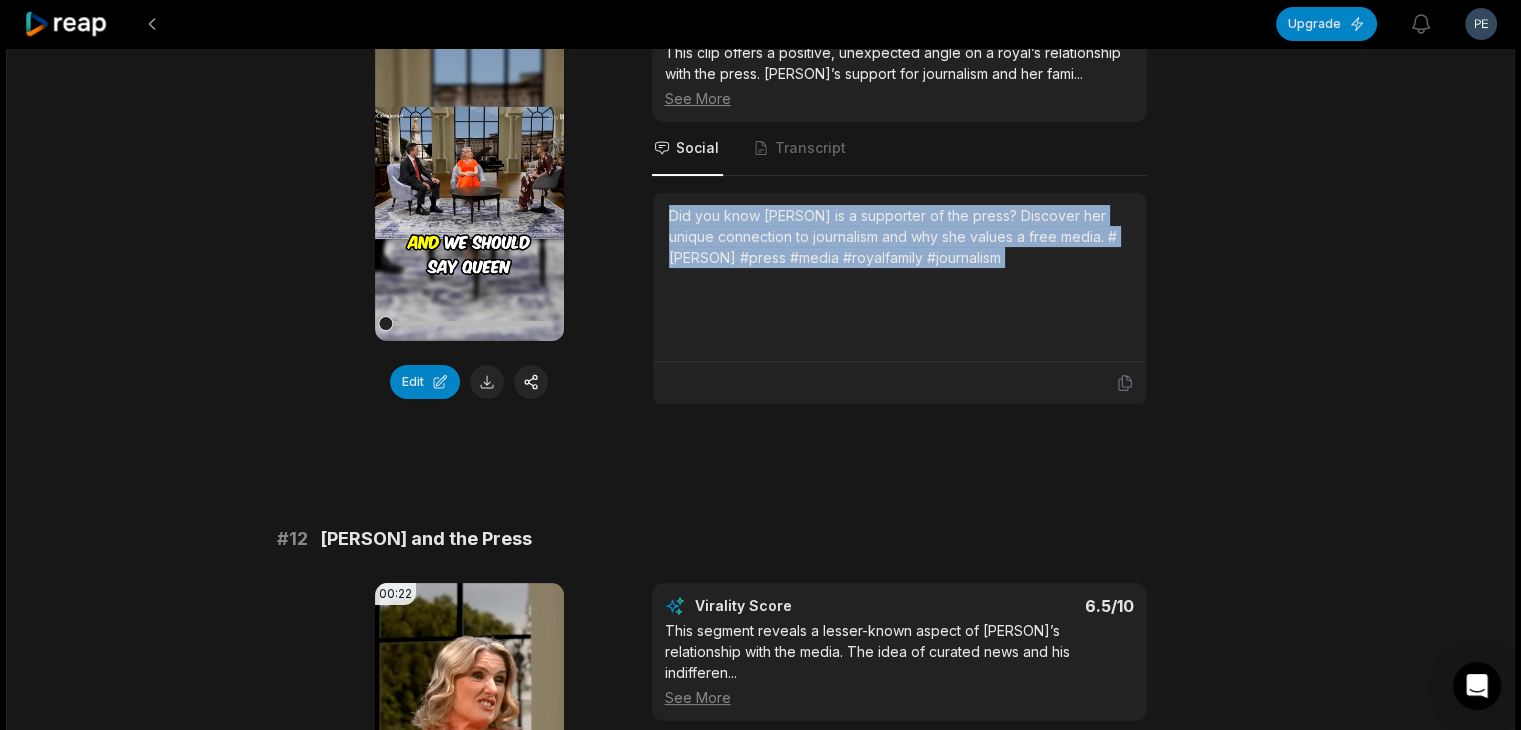 drag, startPoint x: 289, startPoint y: 533, endPoint x: 562, endPoint y: 544, distance: 273.22153 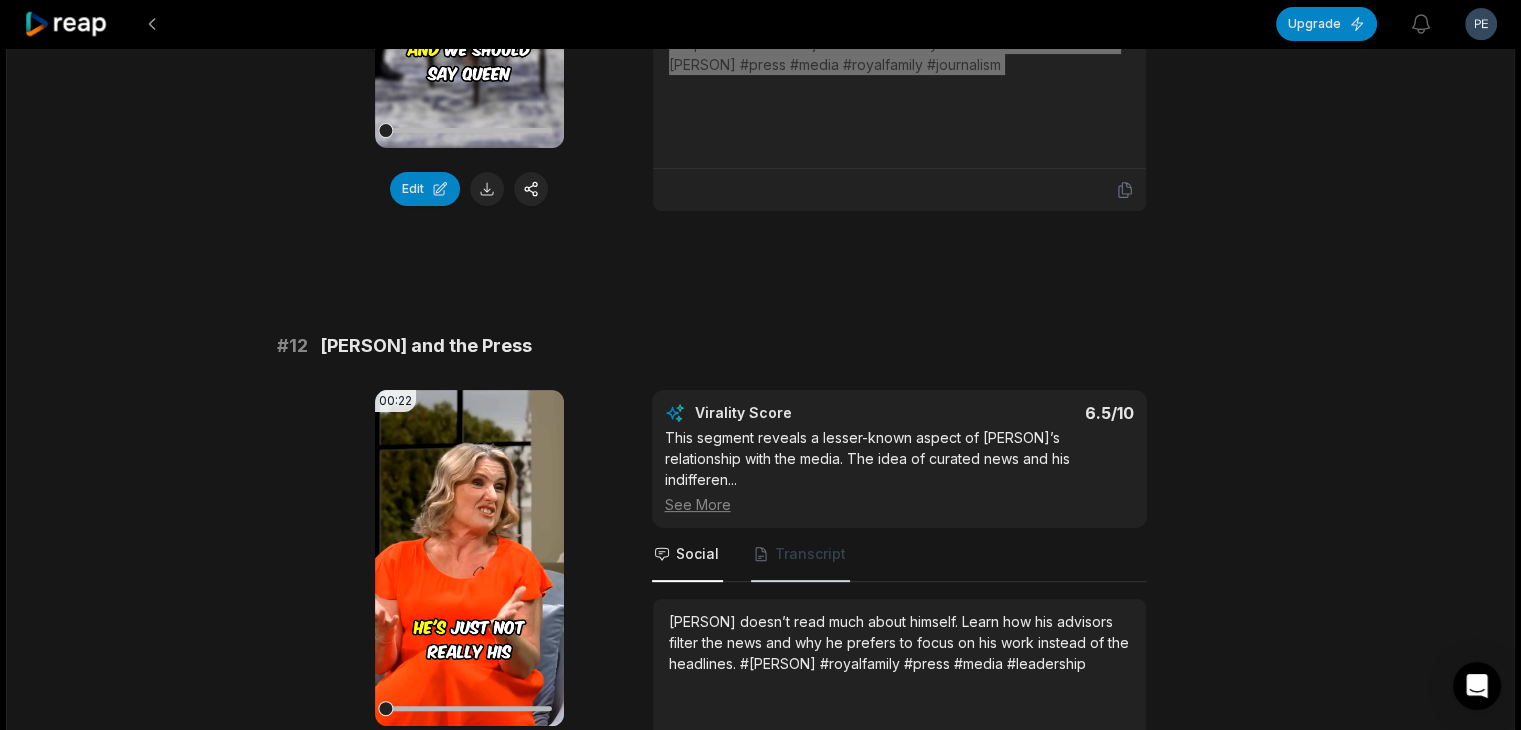 scroll, scrollTop: 500, scrollLeft: 0, axis: vertical 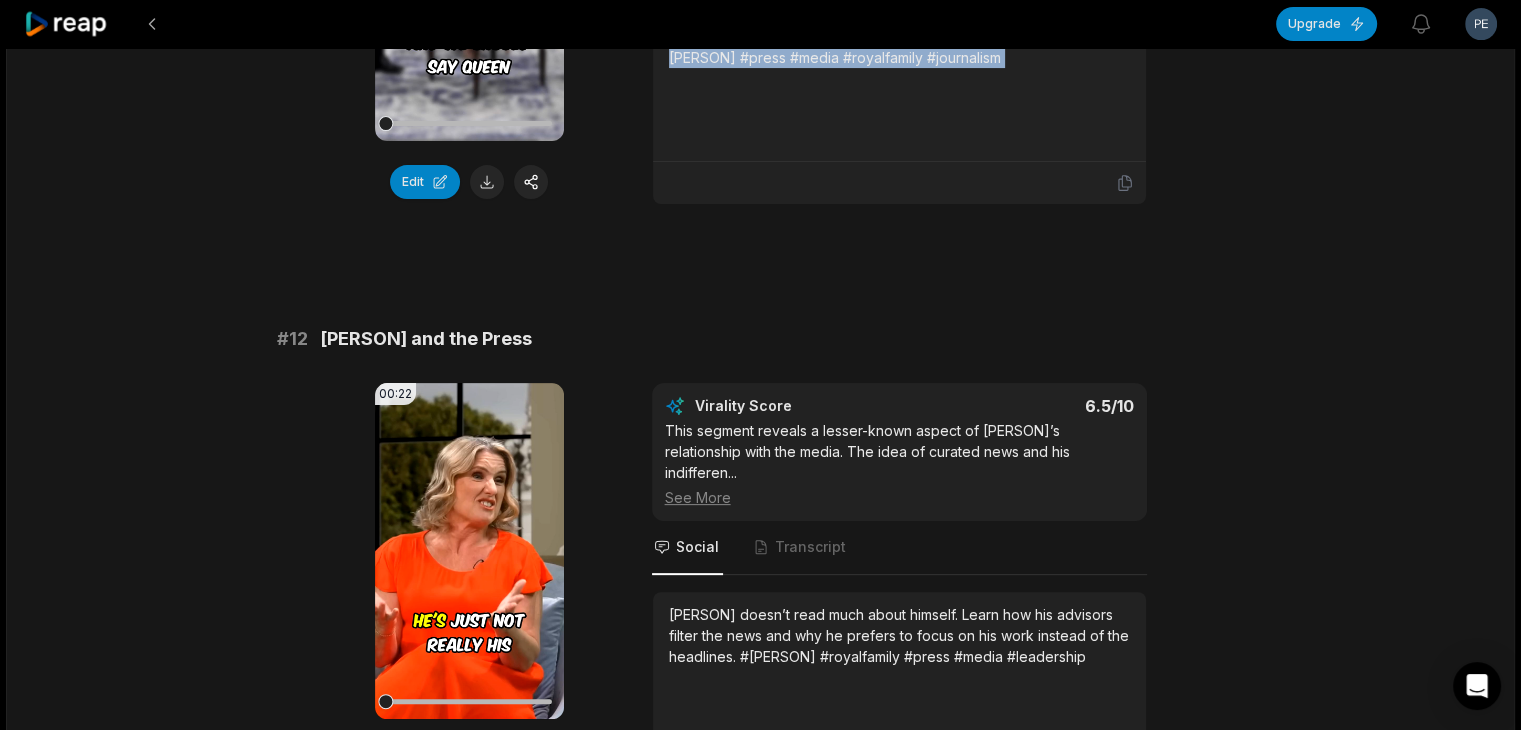 click on "[PERSON] doesn’t read much about himself. Learn how his advisors filter the news and why he prefers to focus on his work instead of the headlines. #[PERSON] #royalfamily #press #media #leadership" at bounding box center (899, 635) 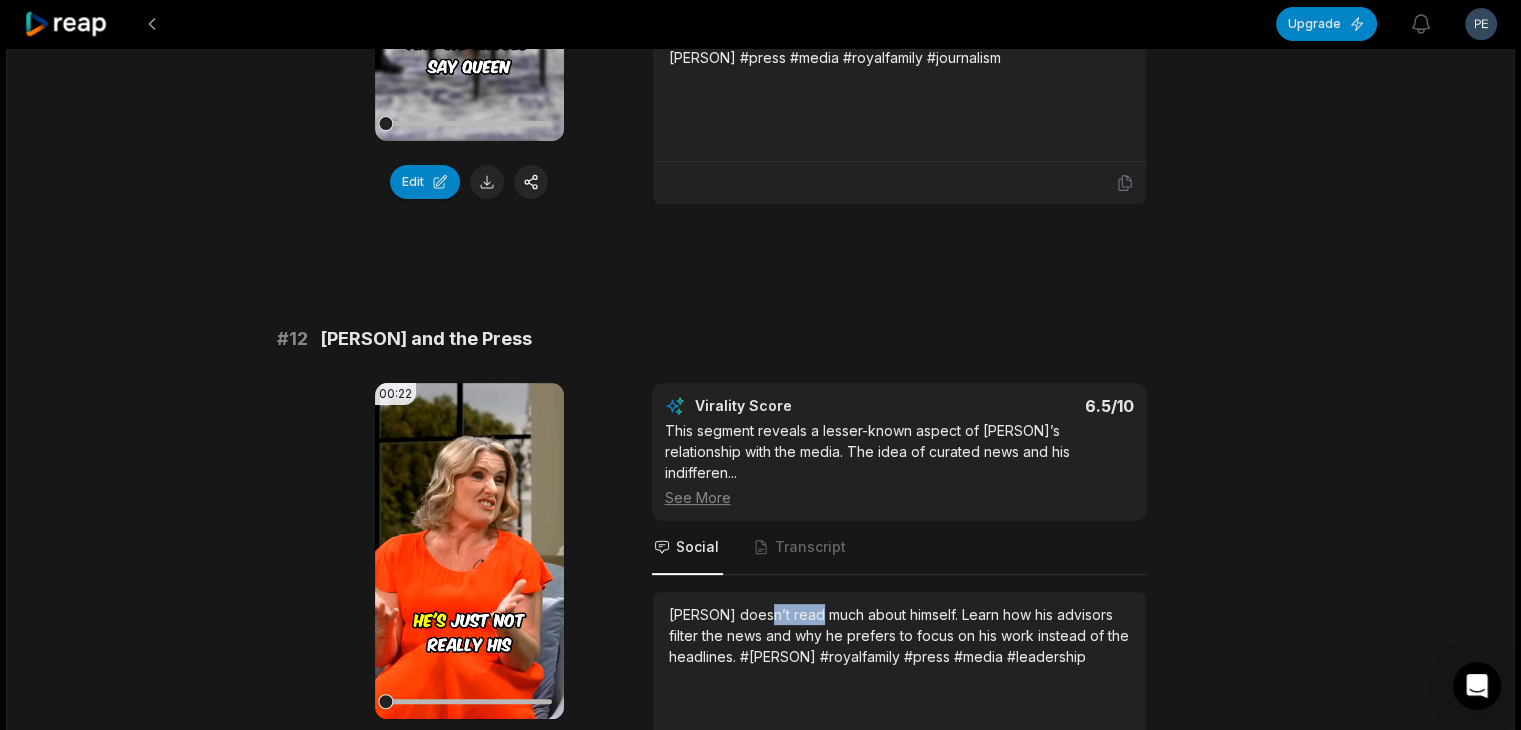 click on "[PERSON] doesn’t read much about himself. Learn how his advisors filter the news and why he prefers to focus on his work instead of the headlines. #[PERSON] #royalfamily #press #media #leadership" at bounding box center (899, 635) 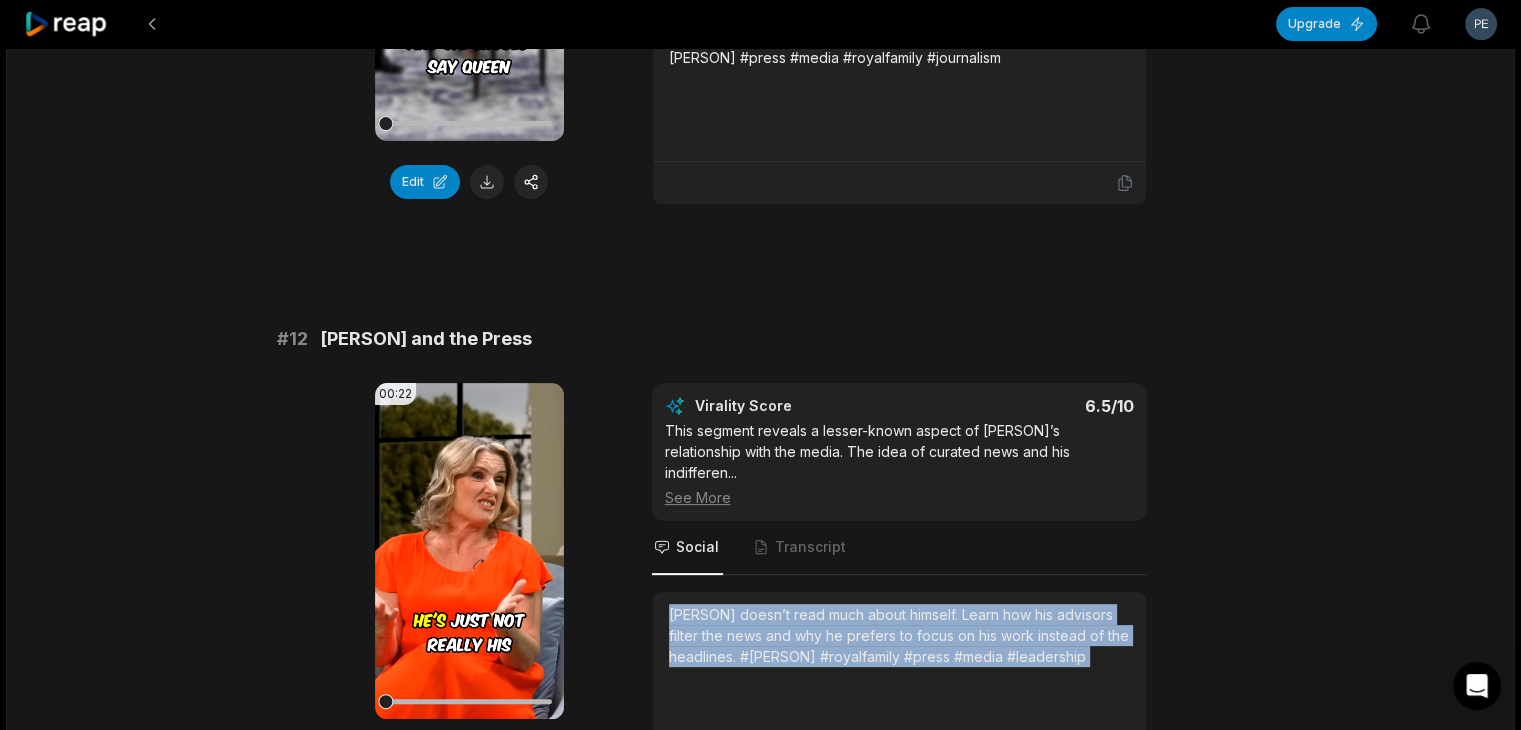 click on "[PERSON] doesn’t read much about himself. Learn how his advisors filter the news and why he prefers to focus on his work instead of the headlines. #[PERSON] #royalfamily #press #media #leadership" at bounding box center [899, 635] 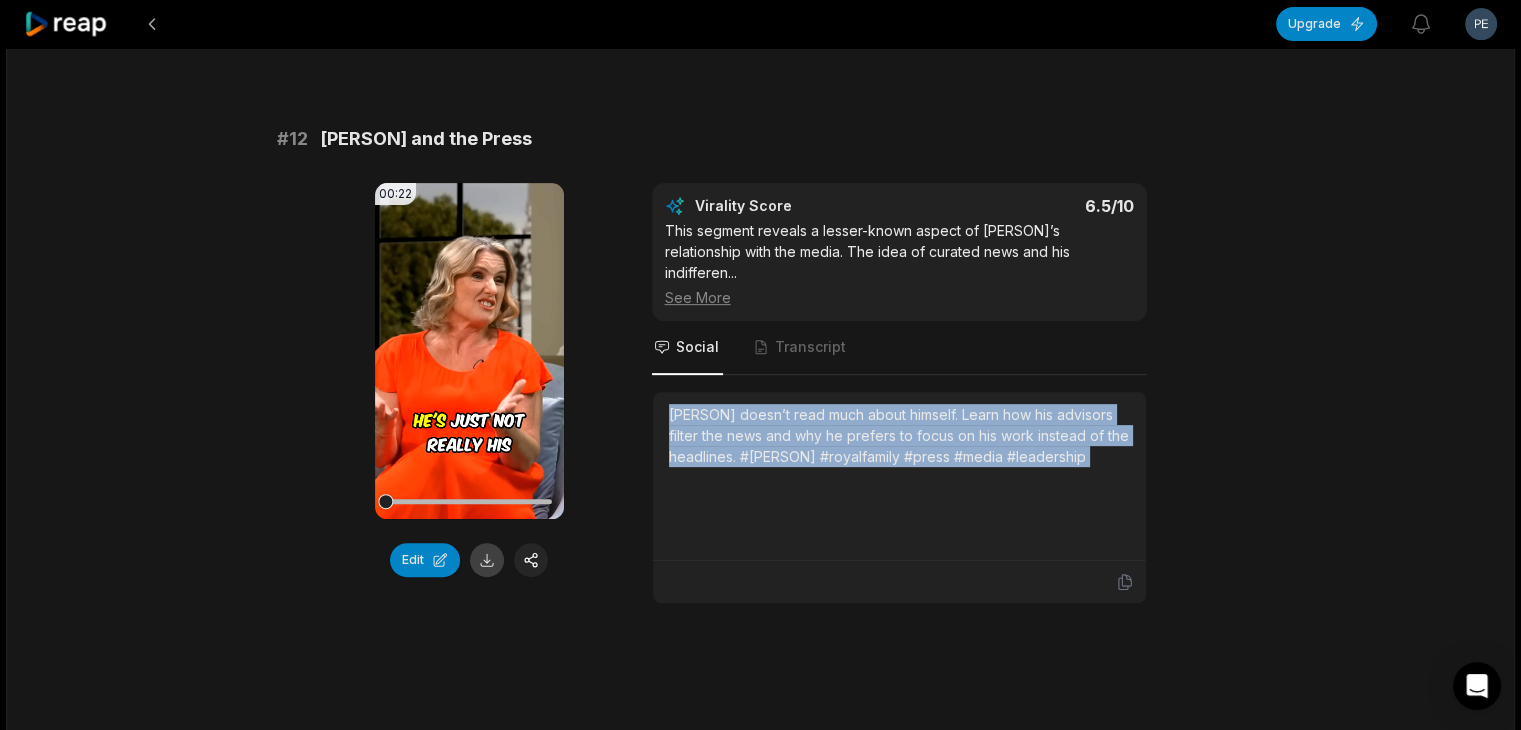 click at bounding box center (487, 560) 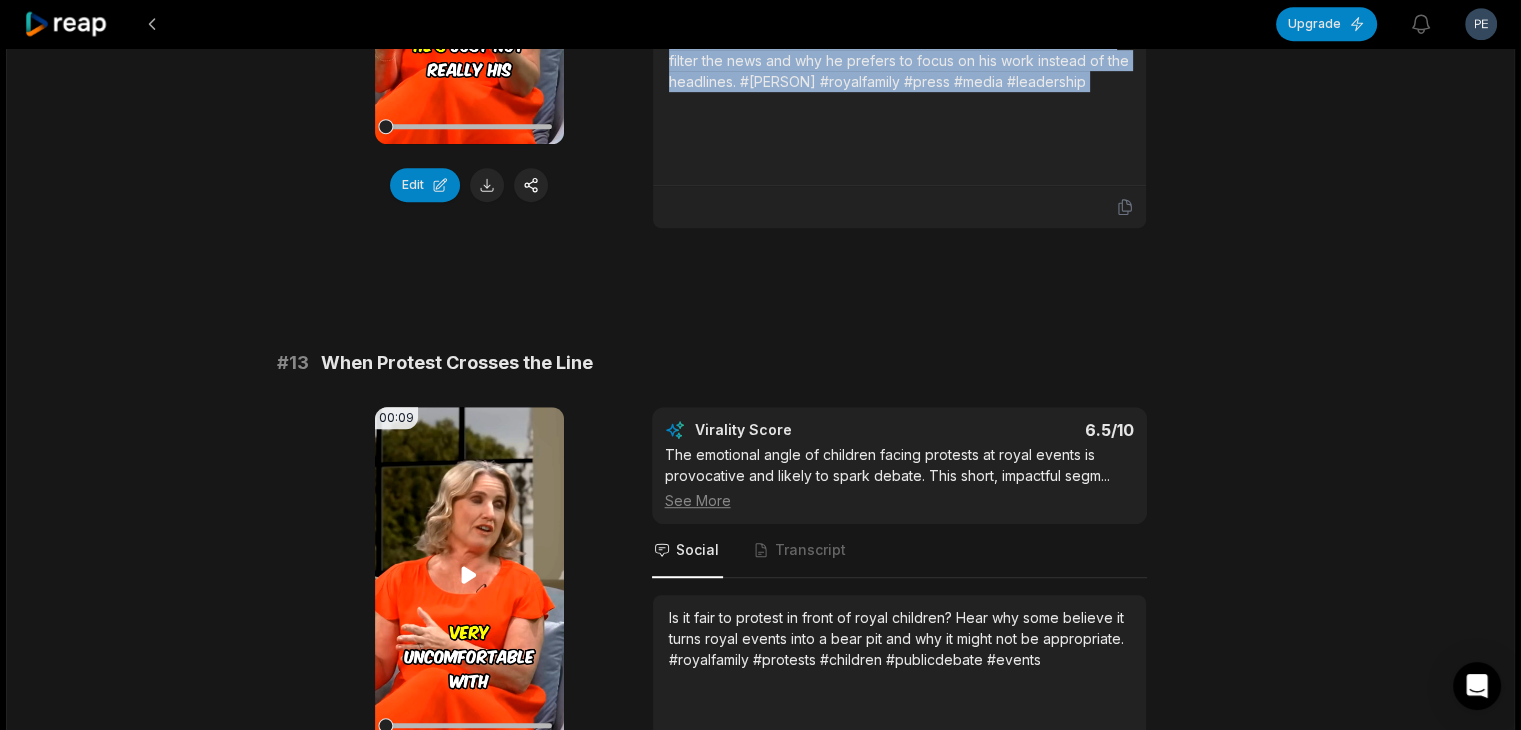 scroll, scrollTop: 1100, scrollLeft: 0, axis: vertical 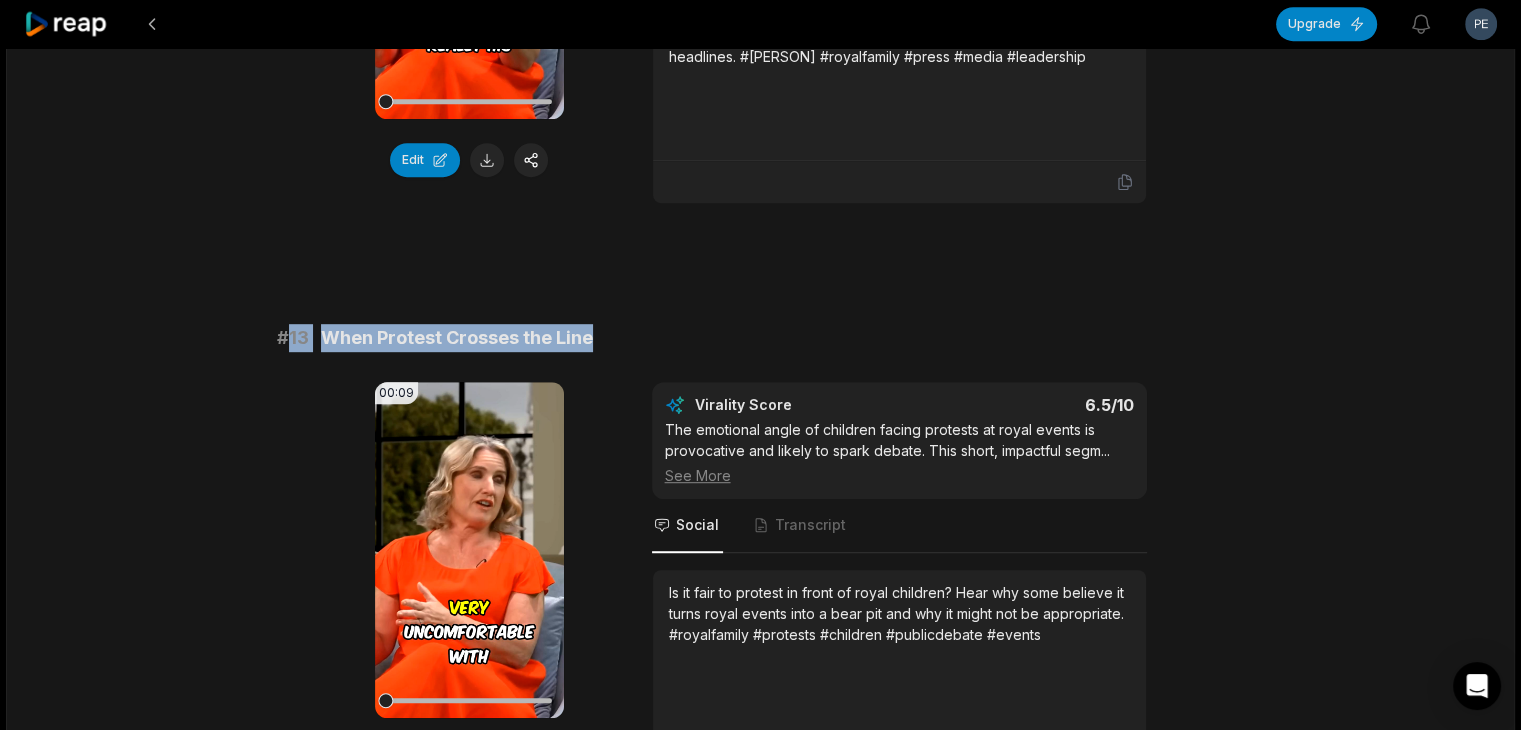 drag, startPoint x: 290, startPoint y: 333, endPoint x: 787, endPoint y: 333, distance: 497 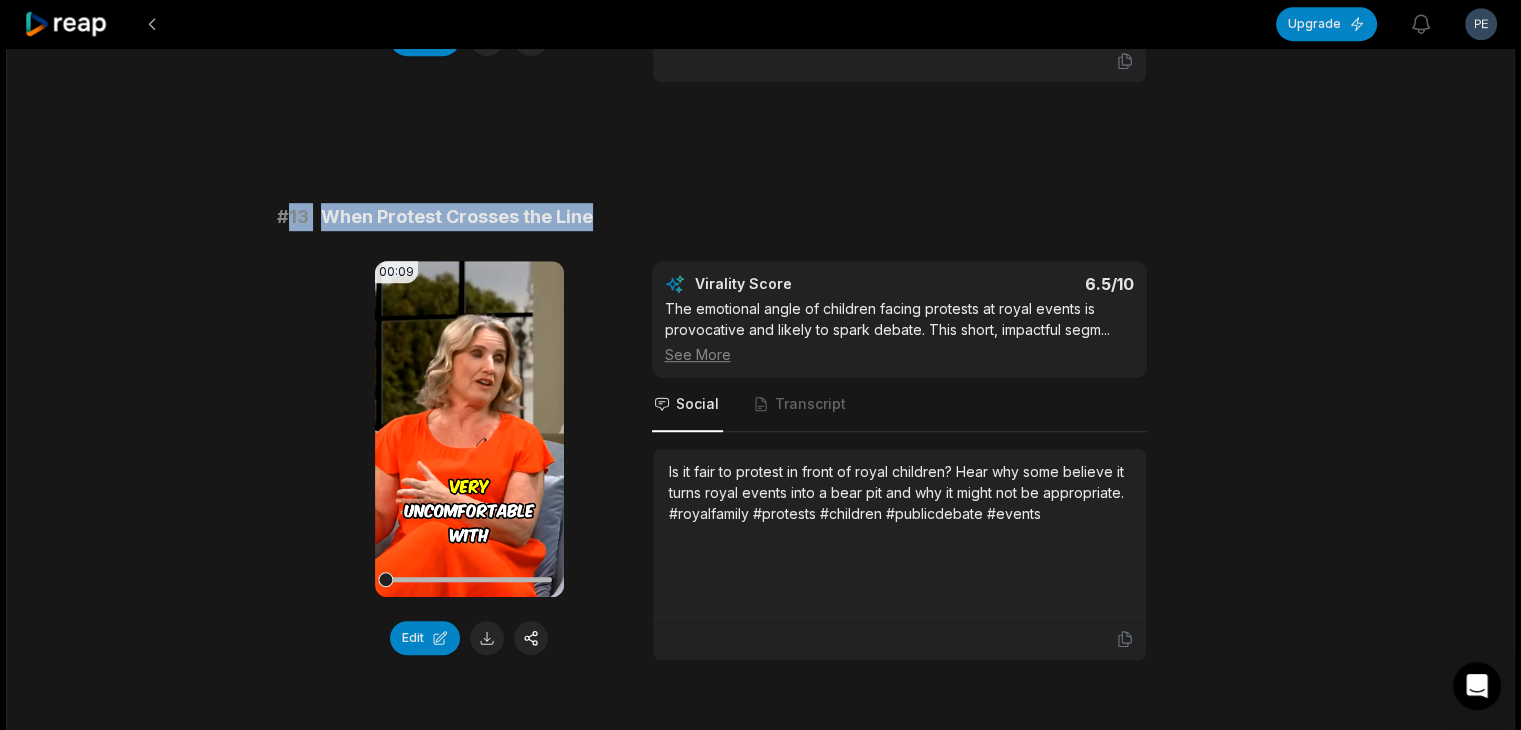 scroll, scrollTop: 1300, scrollLeft: 0, axis: vertical 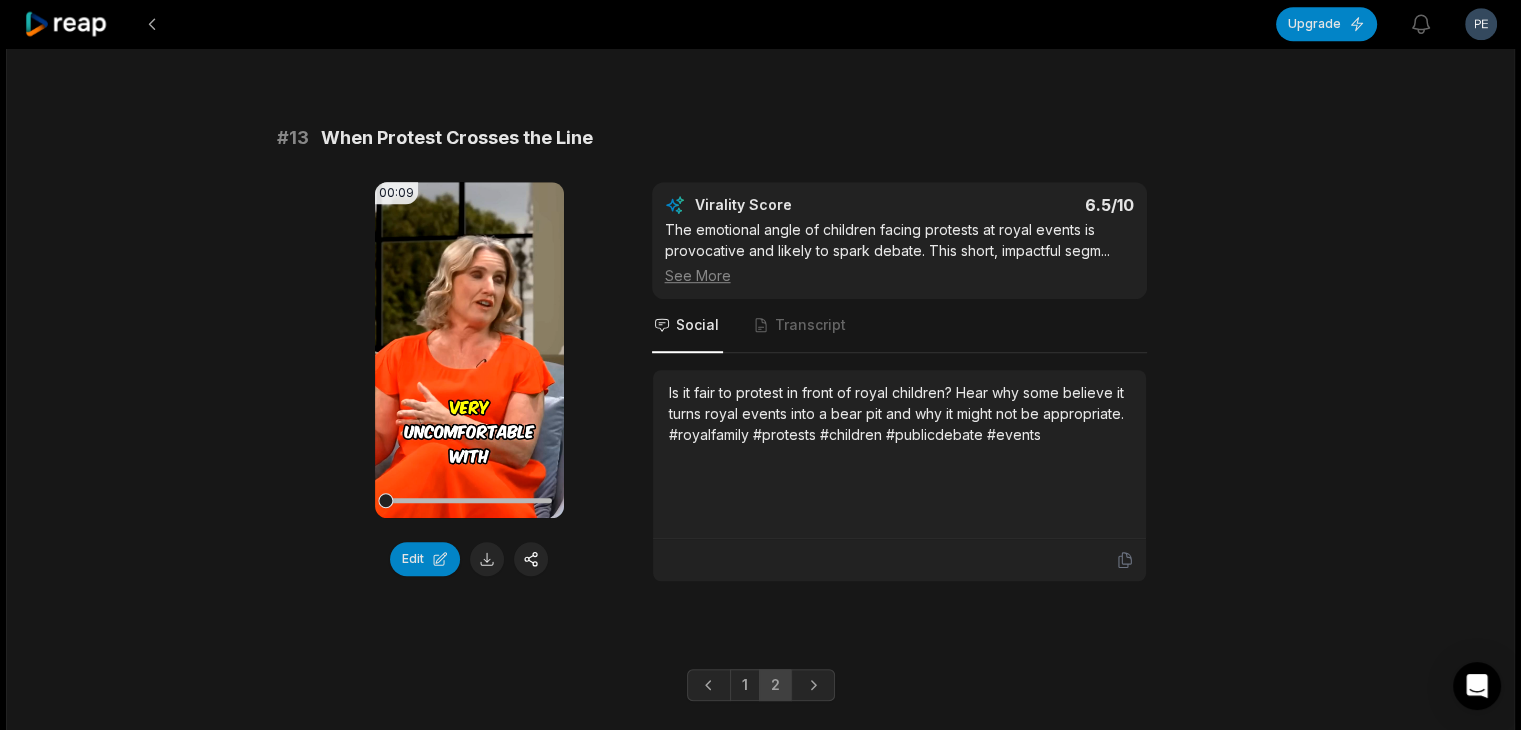 click on "Is it fair to protest in front of royal children? Hear why some believe it turns royal events into a bear pit and why it might not be appropriate. #royalfamily #protests #children #publicdebate #events" at bounding box center [899, 413] 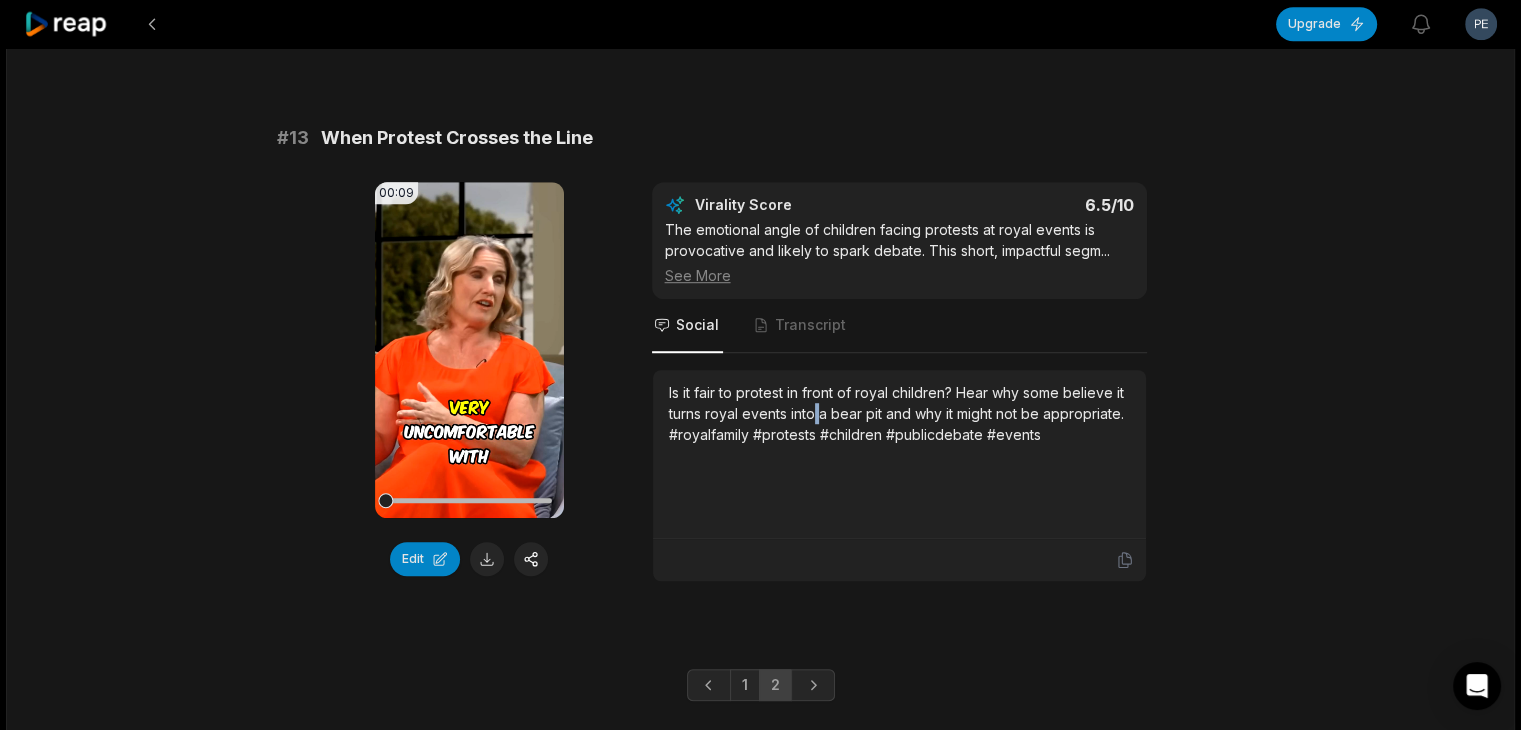 click on "Is it fair to protest in front of royal children? Hear why some believe it turns royal events into a bear pit and why it might not be appropriate. #royalfamily #protests #children #publicdebate #events" at bounding box center [899, 413] 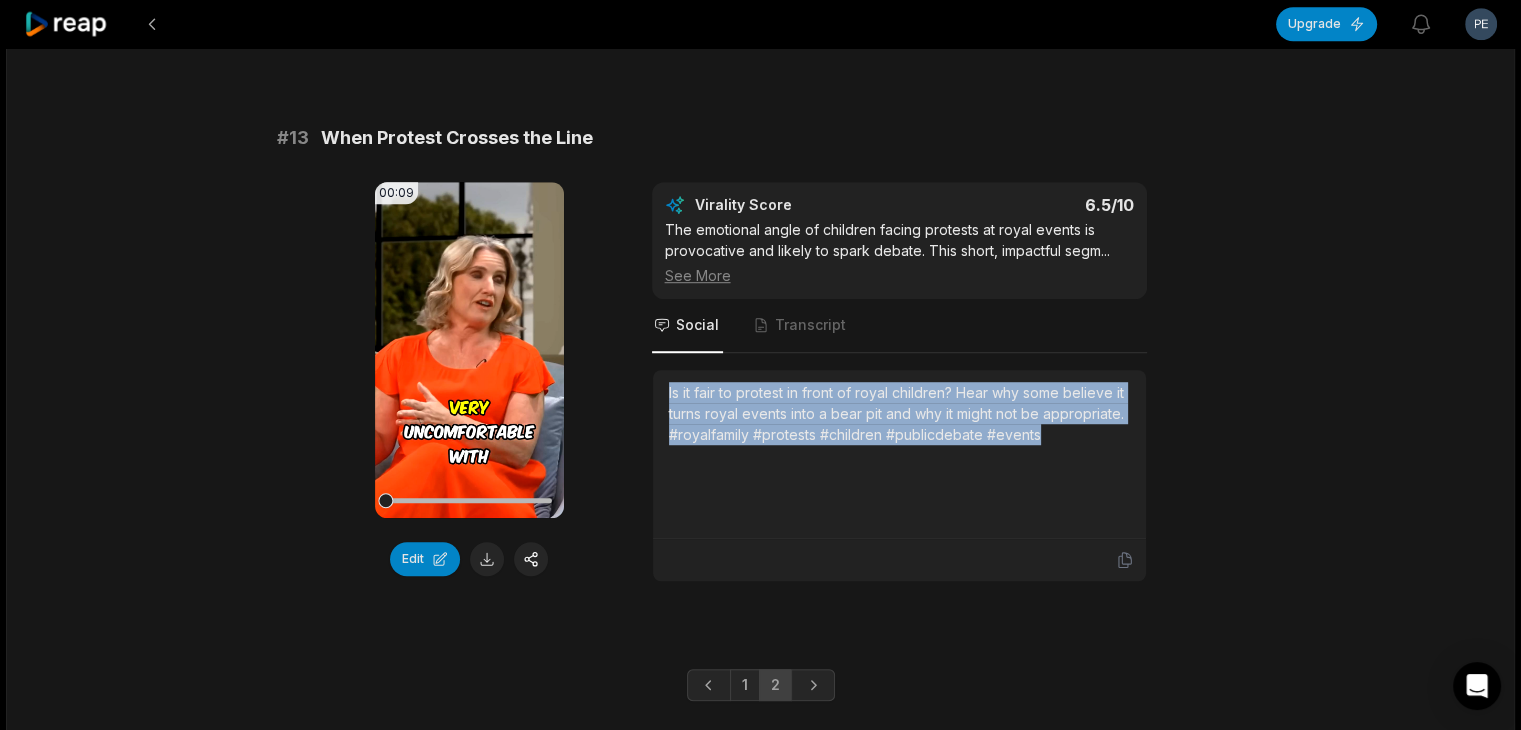 click on "Is it fair to protest in front of royal children? Hear why some believe it turns royal events into a bear pit and why it might not be appropriate. #royalfamily #protests #children #publicdebate #events" at bounding box center [899, 413] 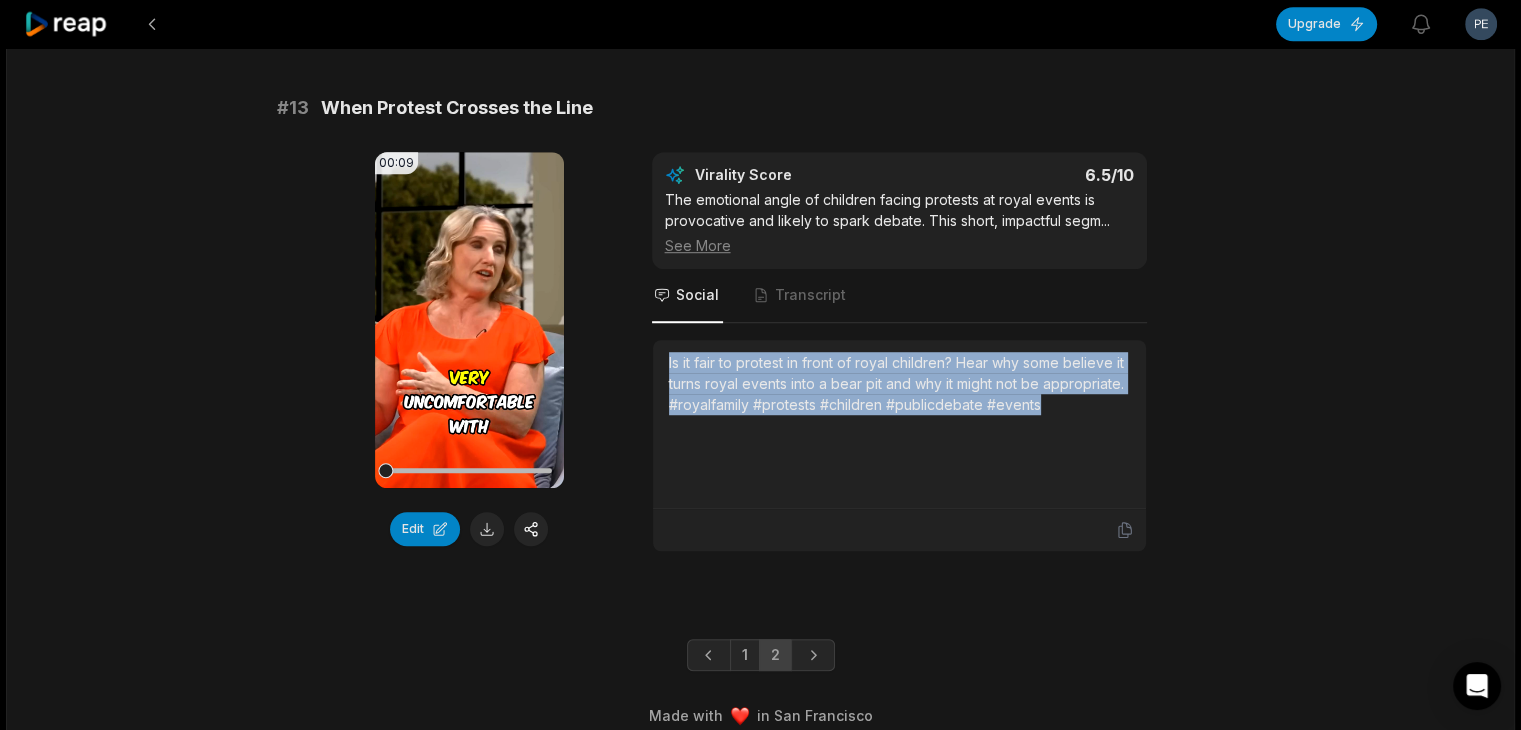 scroll, scrollTop: 1347, scrollLeft: 0, axis: vertical 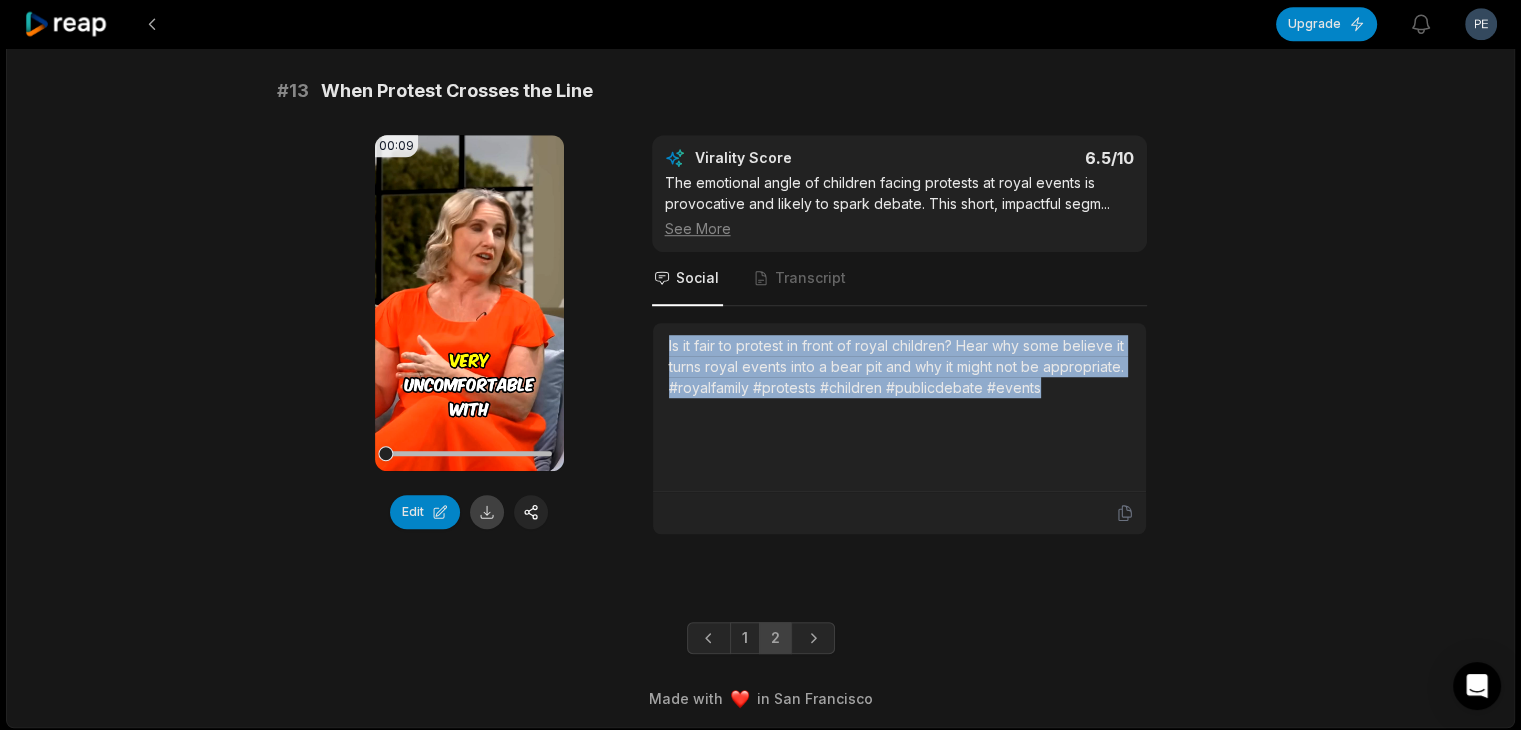 click at bounding box center [487, 512] 